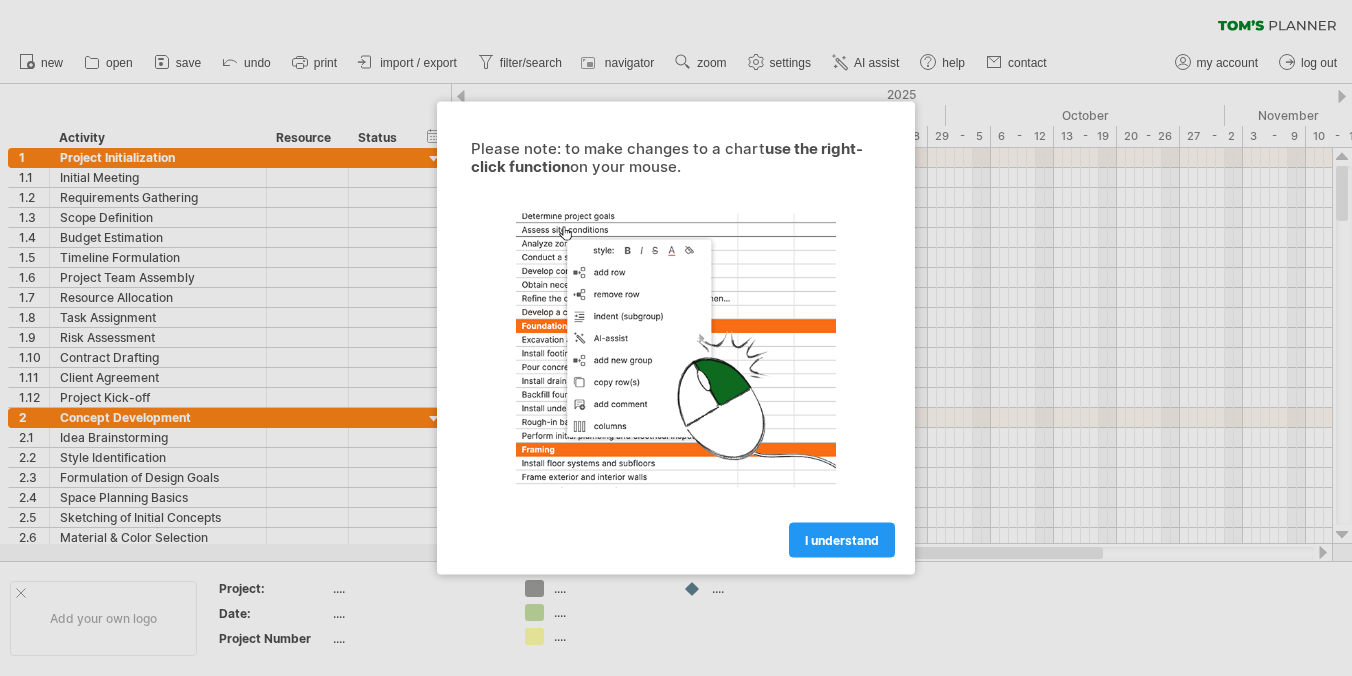 scroll, scrollTop: 0, scrollLeft: 0, axis: both 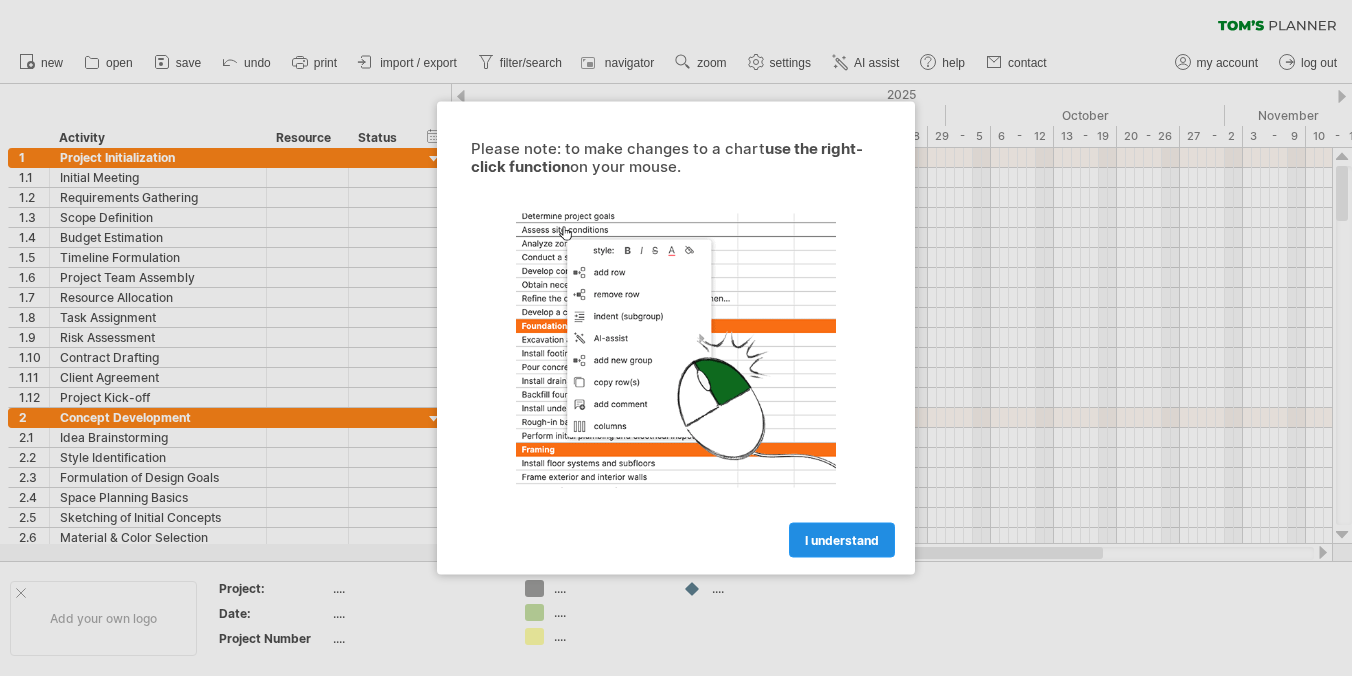 click on "I understand" at bounding box center (842, 540) 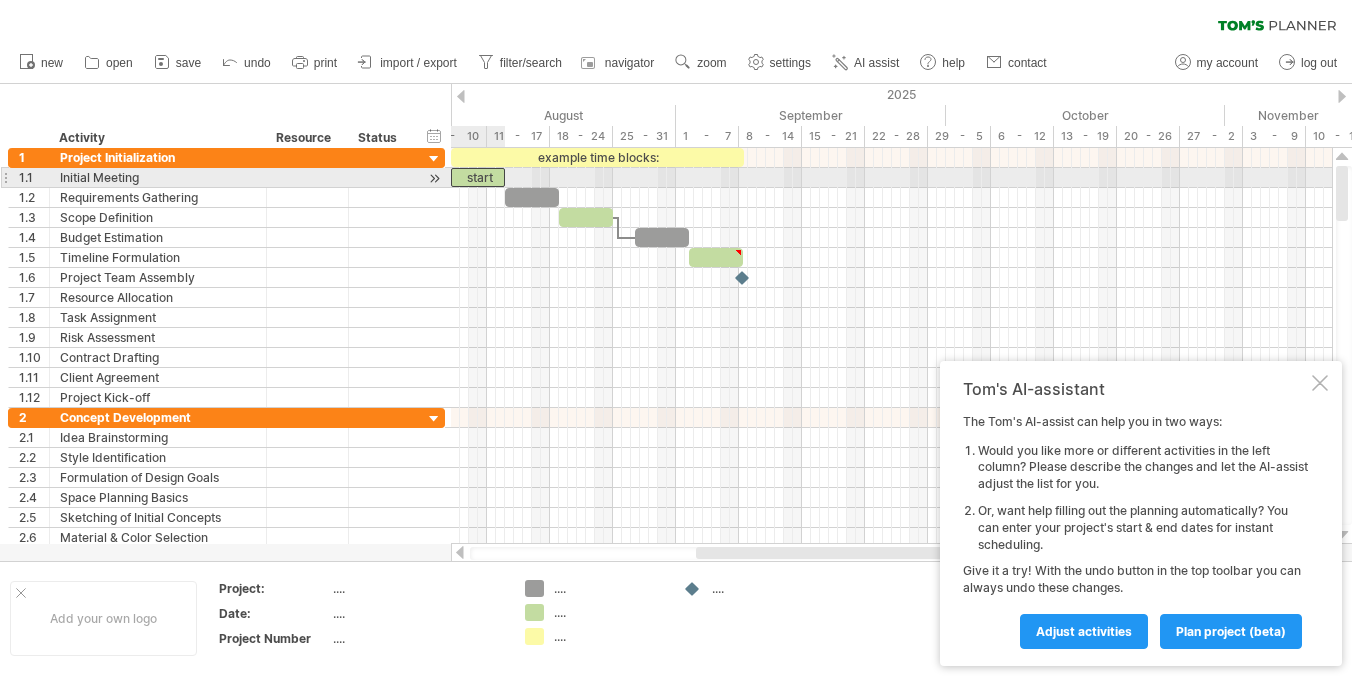 click on "start" at bounding box center (478, 177) 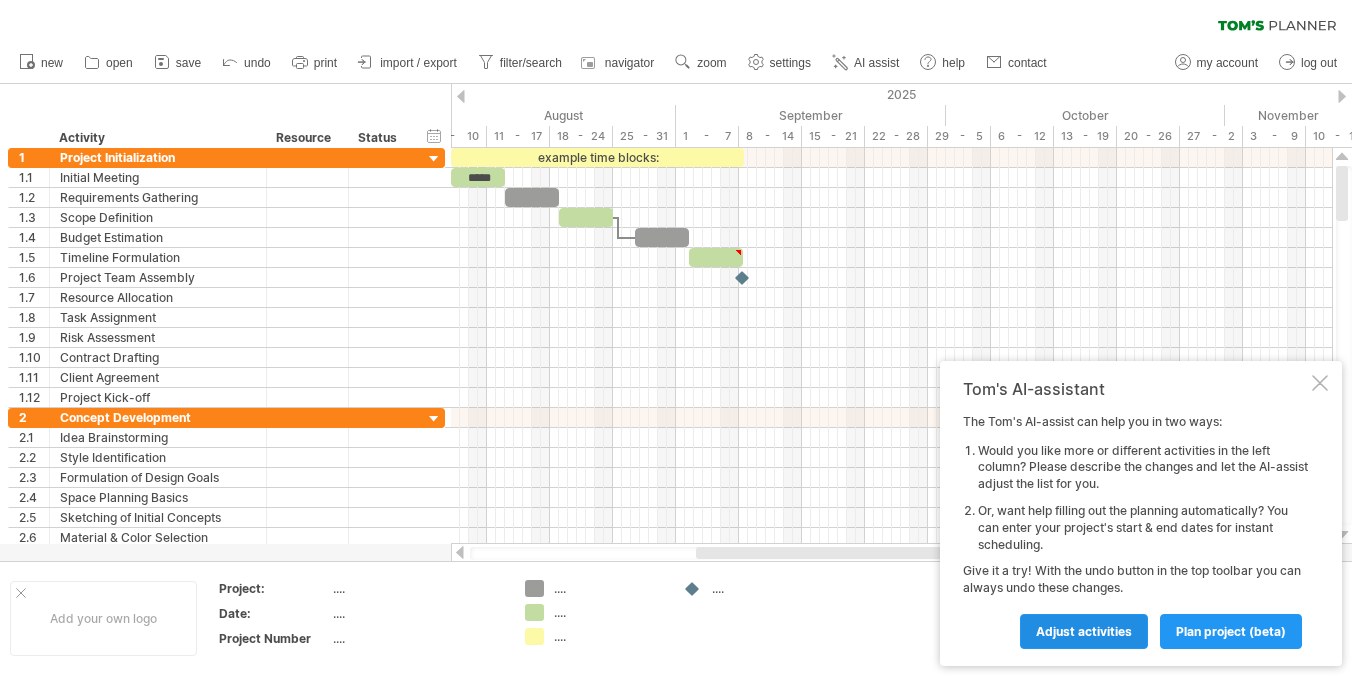 click on "Adjust activities" at bounding box center (1084, 631) 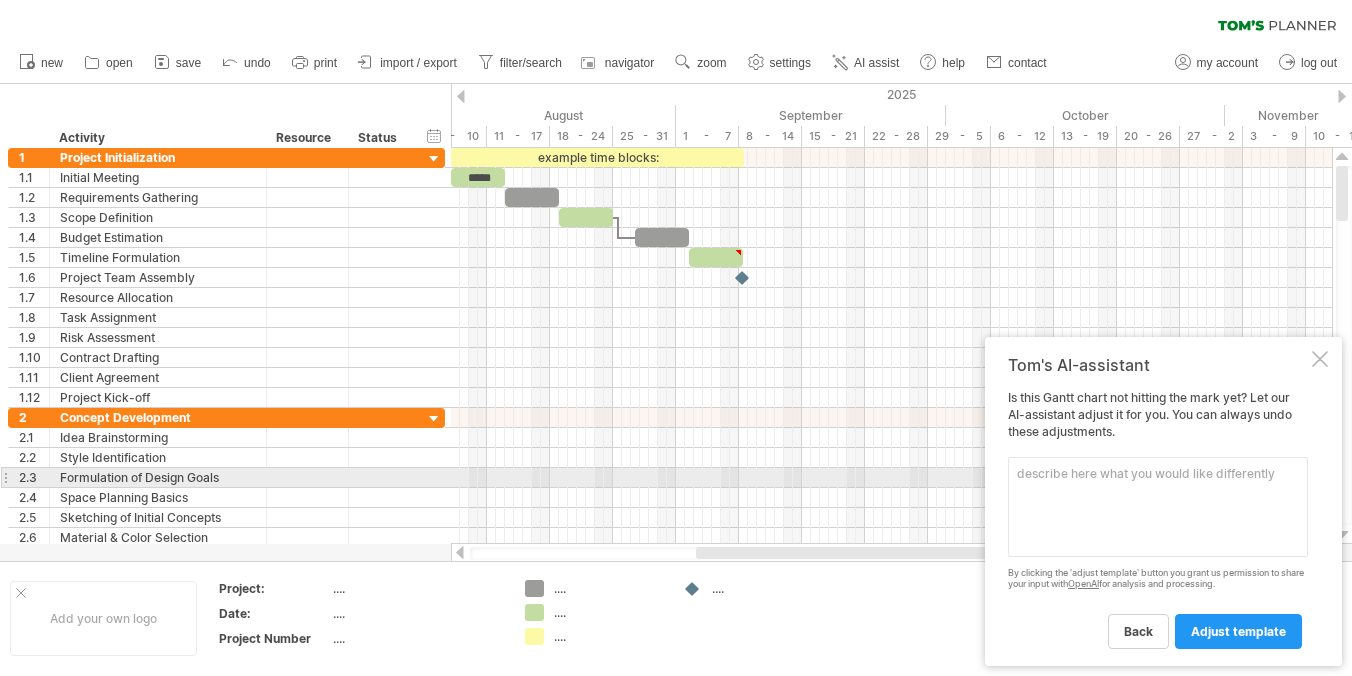 click at bounding box center (1158, 507) 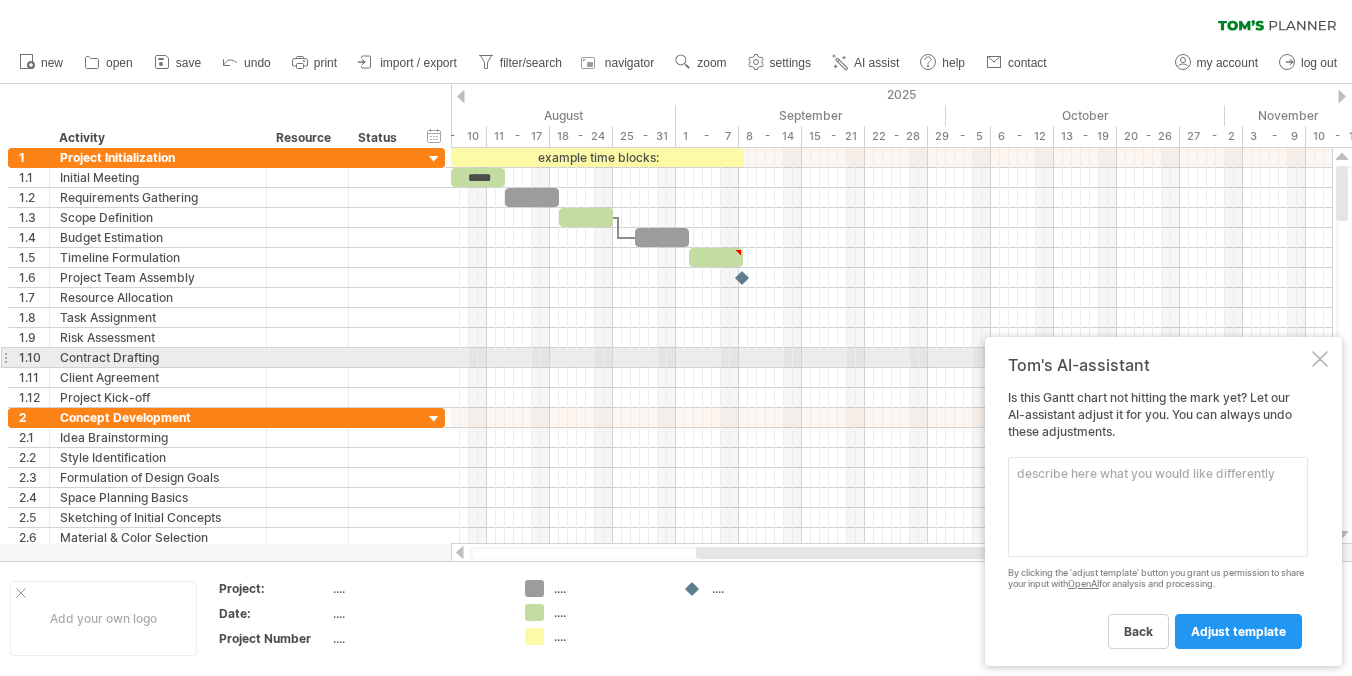 click at bounding box center (1320, 359) 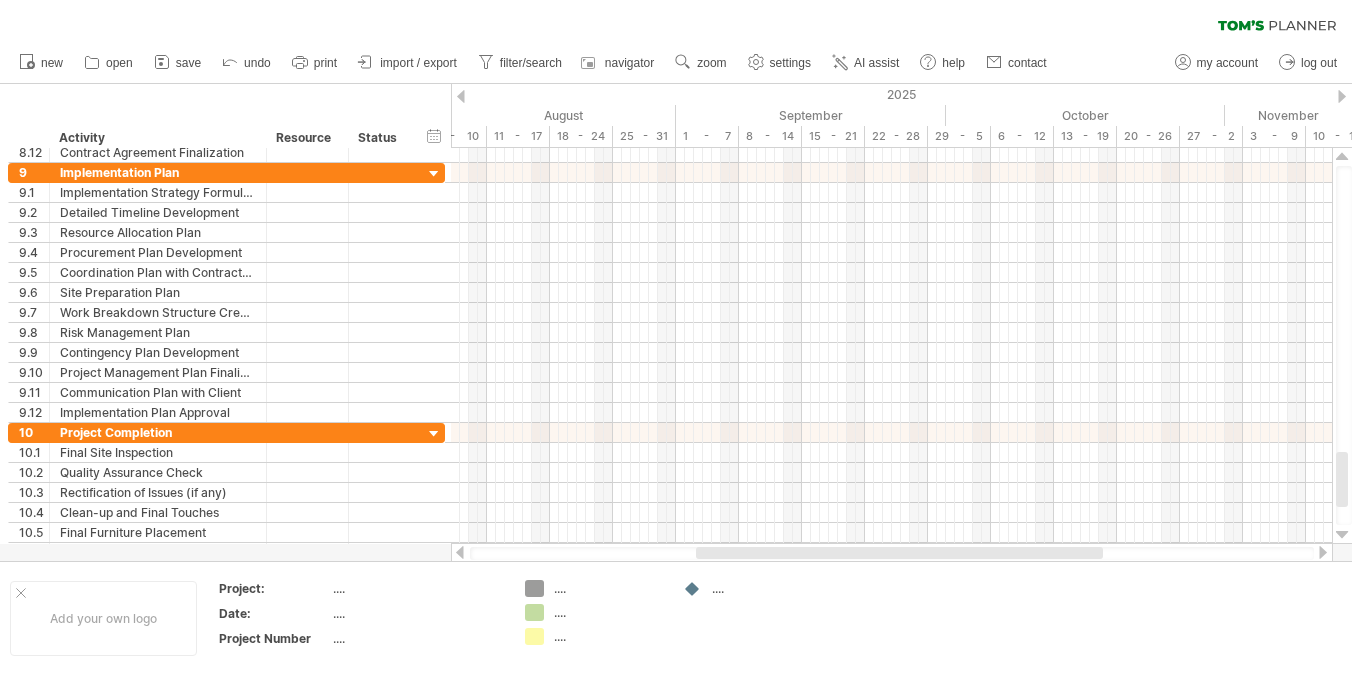 click 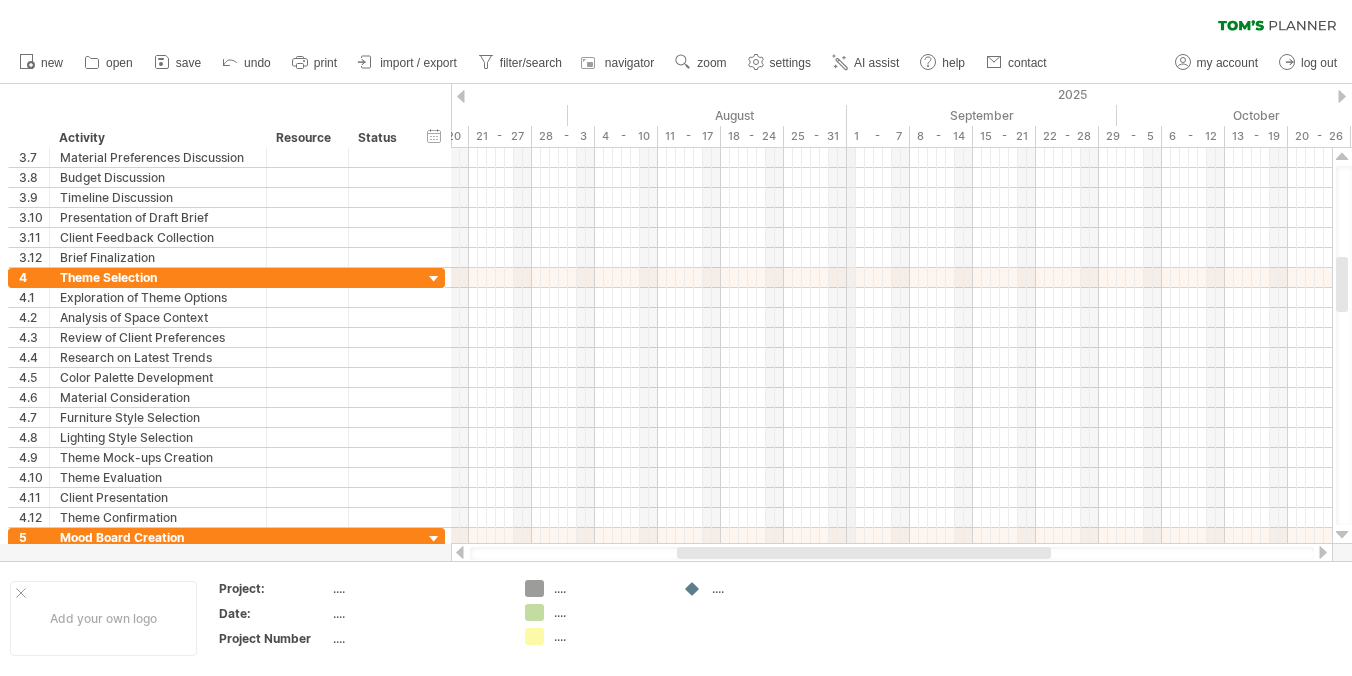 drag, startPoint x: 678, startPoint y: 113, endPoint x: 925, endPoint y: 146, distance: 249.1947 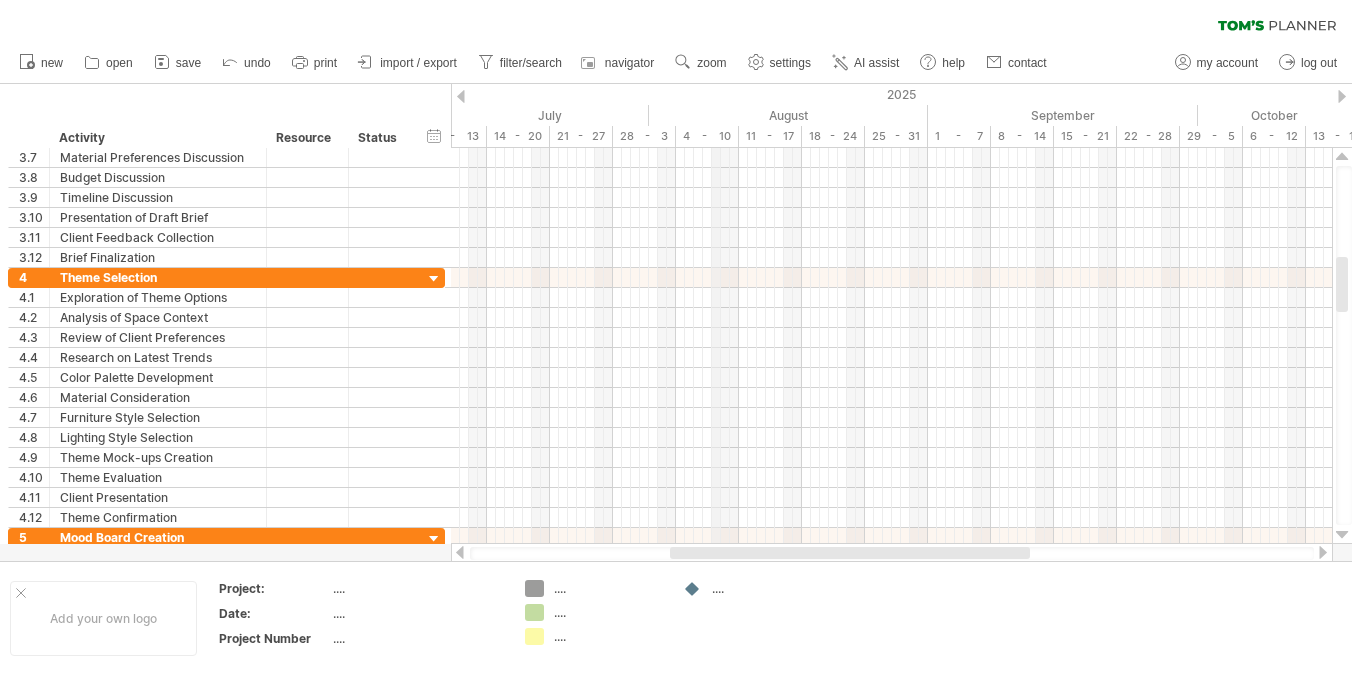 click on "4 - 10" at bounding box center [707, 136] 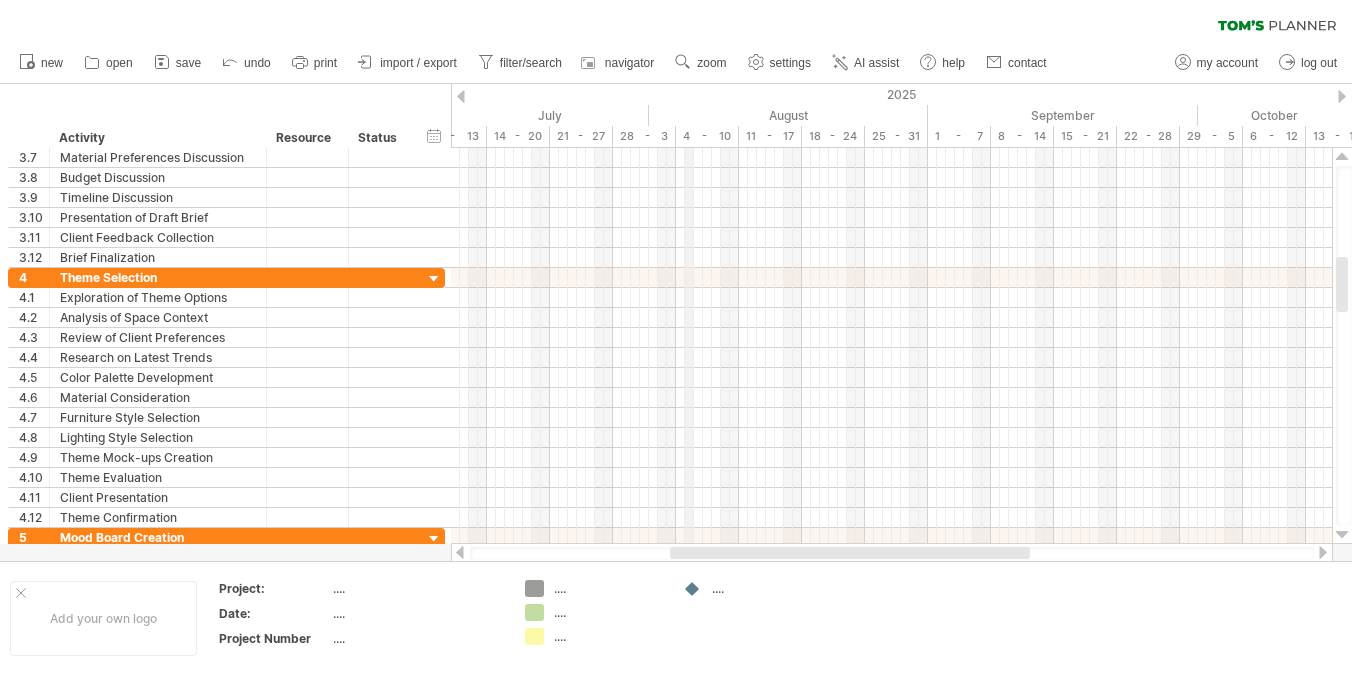 click on "4 - 10" at bounding box center [707, 136] 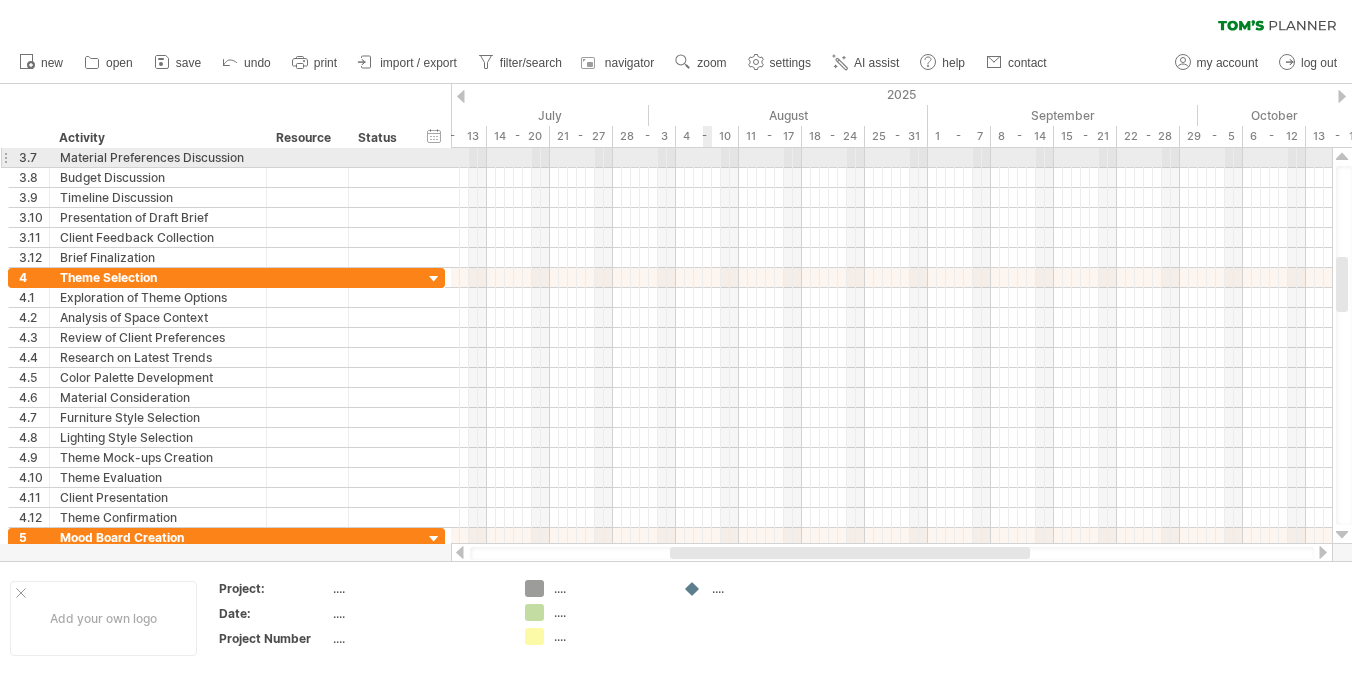 click at bounding box center [891, 158] 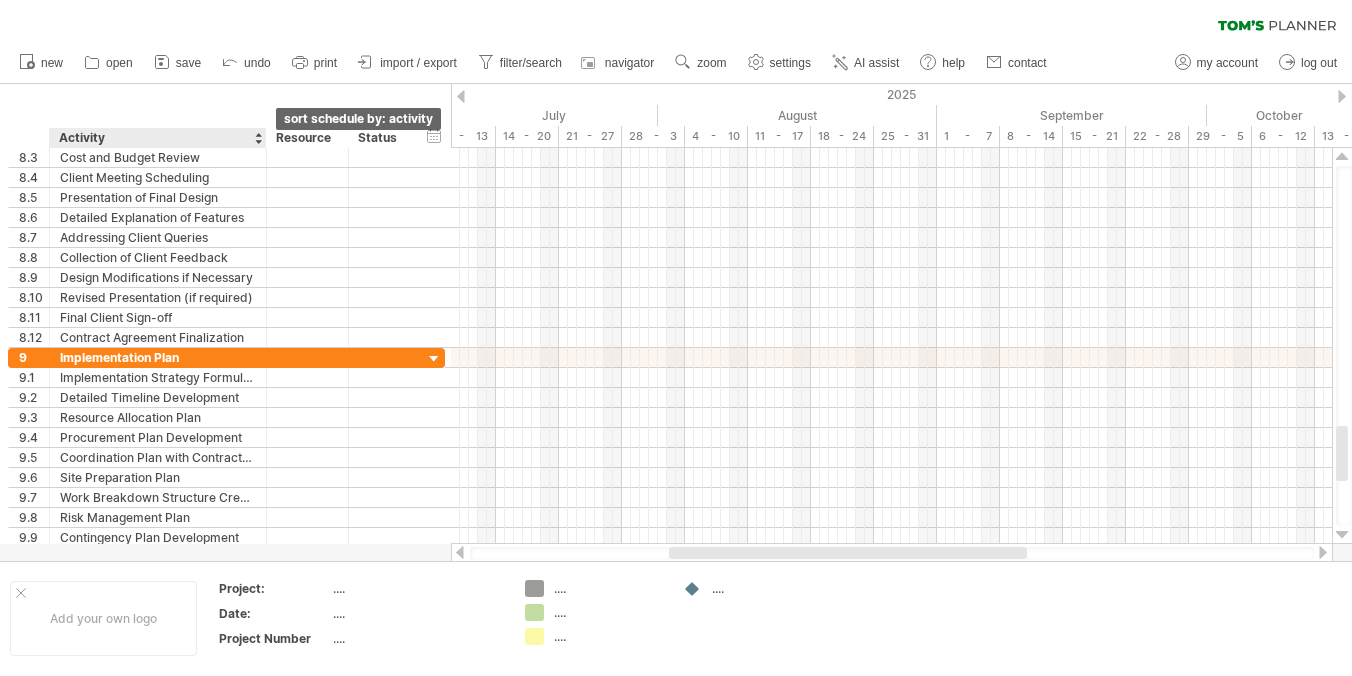 click at bounding box center (258, 138) 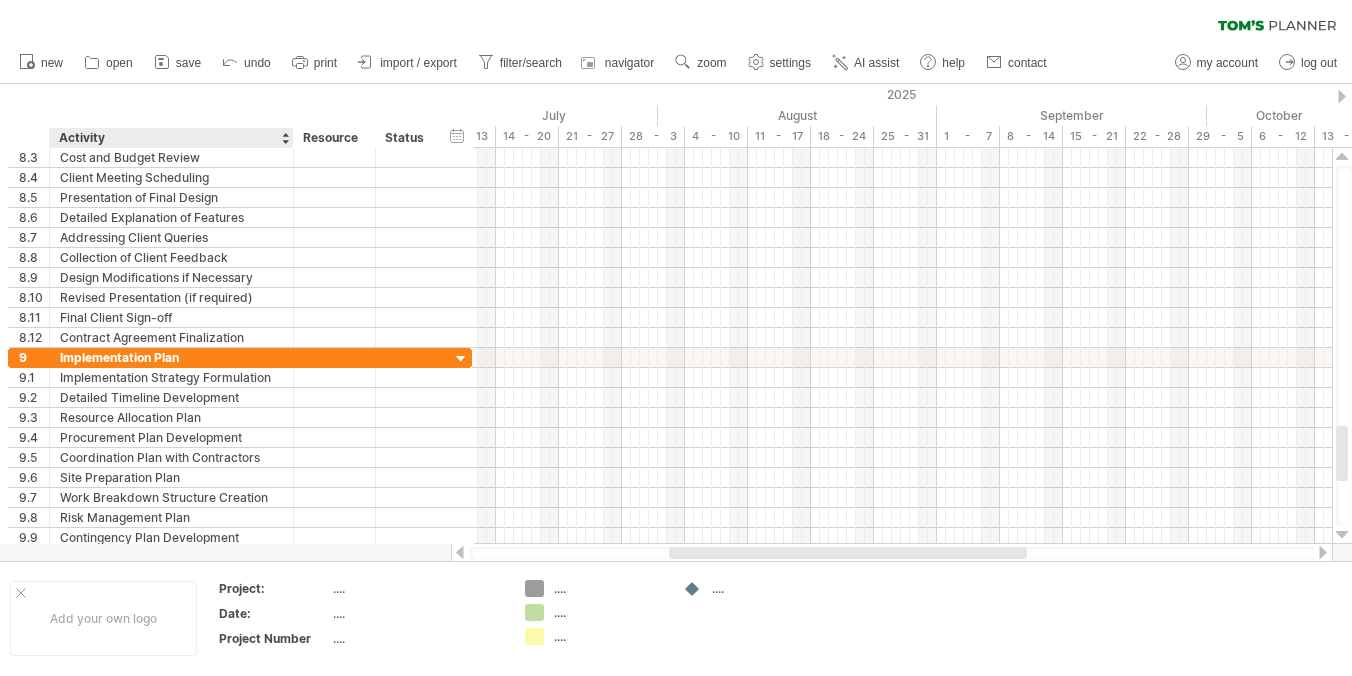 drag, startPoint x: 263, startPoint y: 137, endPoint x: 291, endPoint y: 144, distance: 28.86174 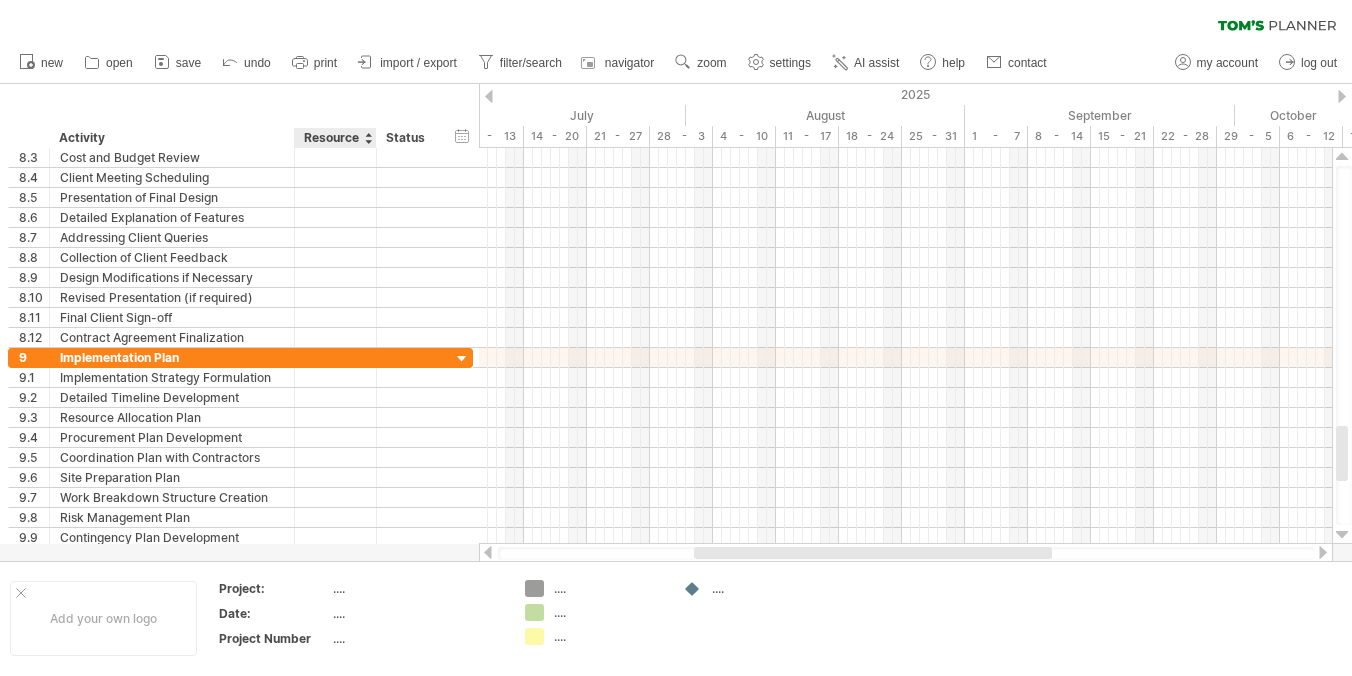 click on "Resource" at bounding box center [334, 138] 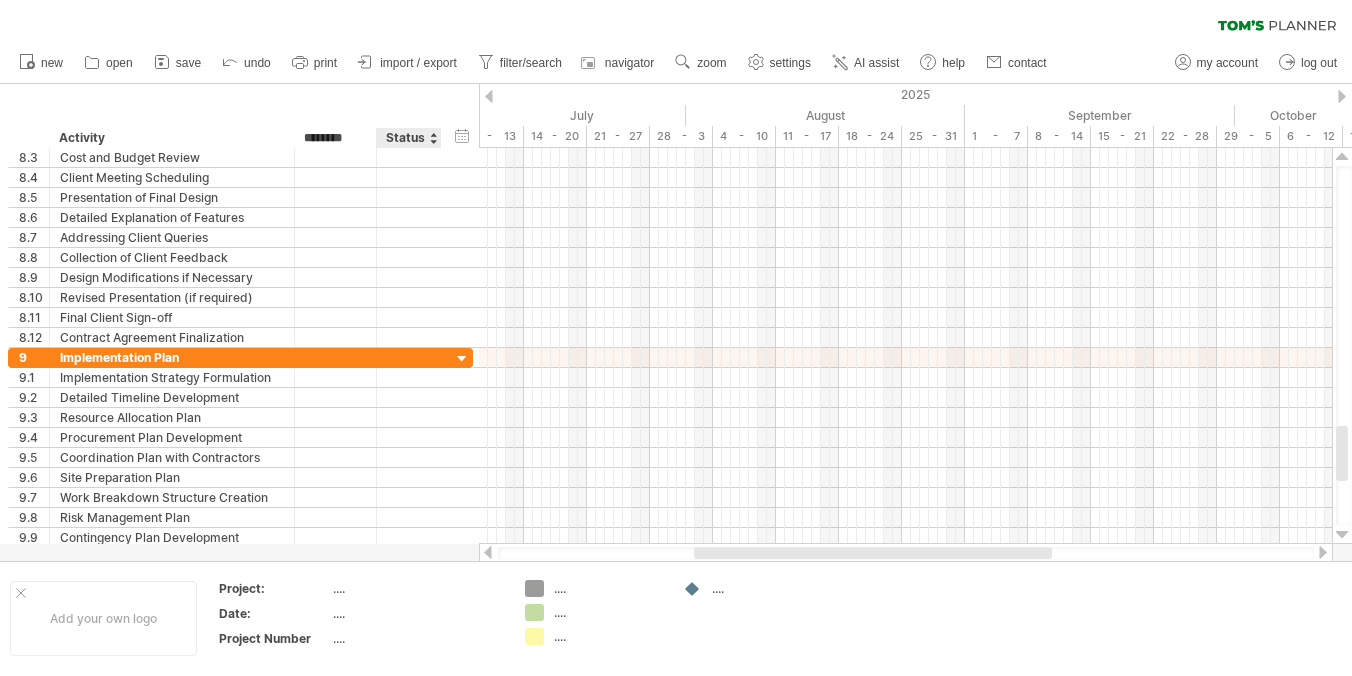 click on "Status" at bounding box center (408, 138) 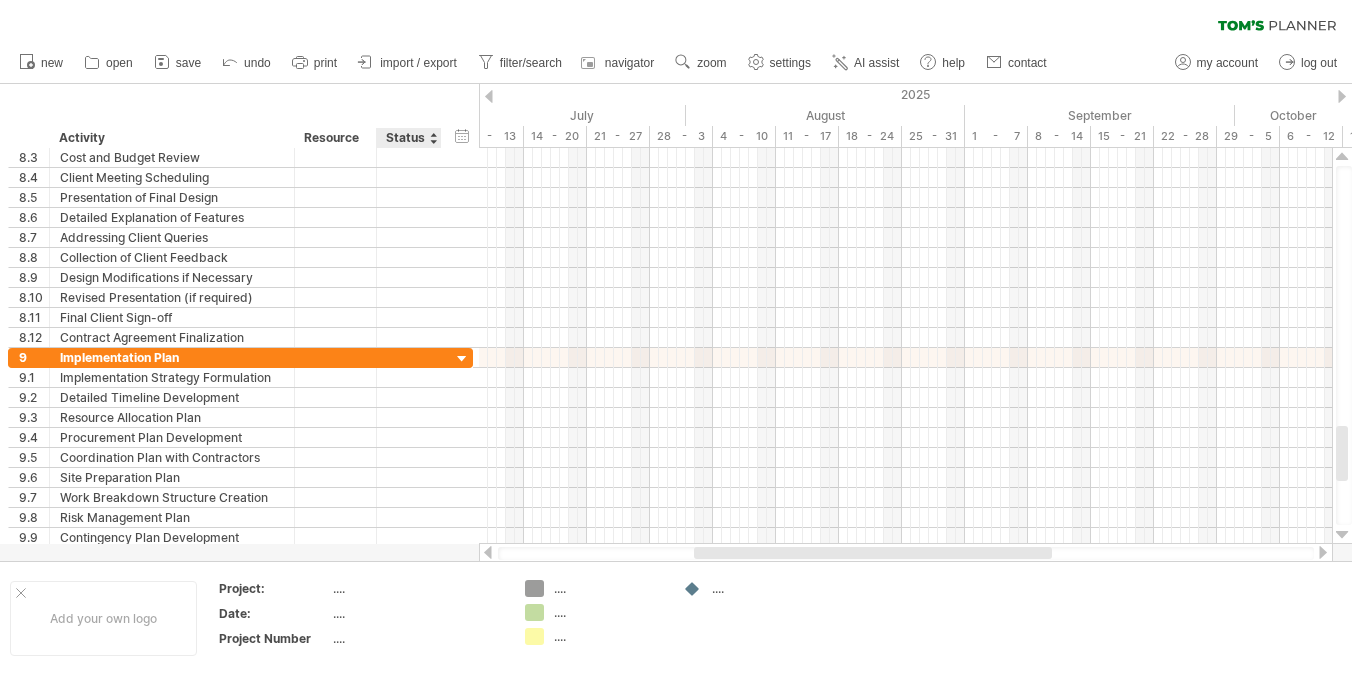 click at bounding box center (433, 138) 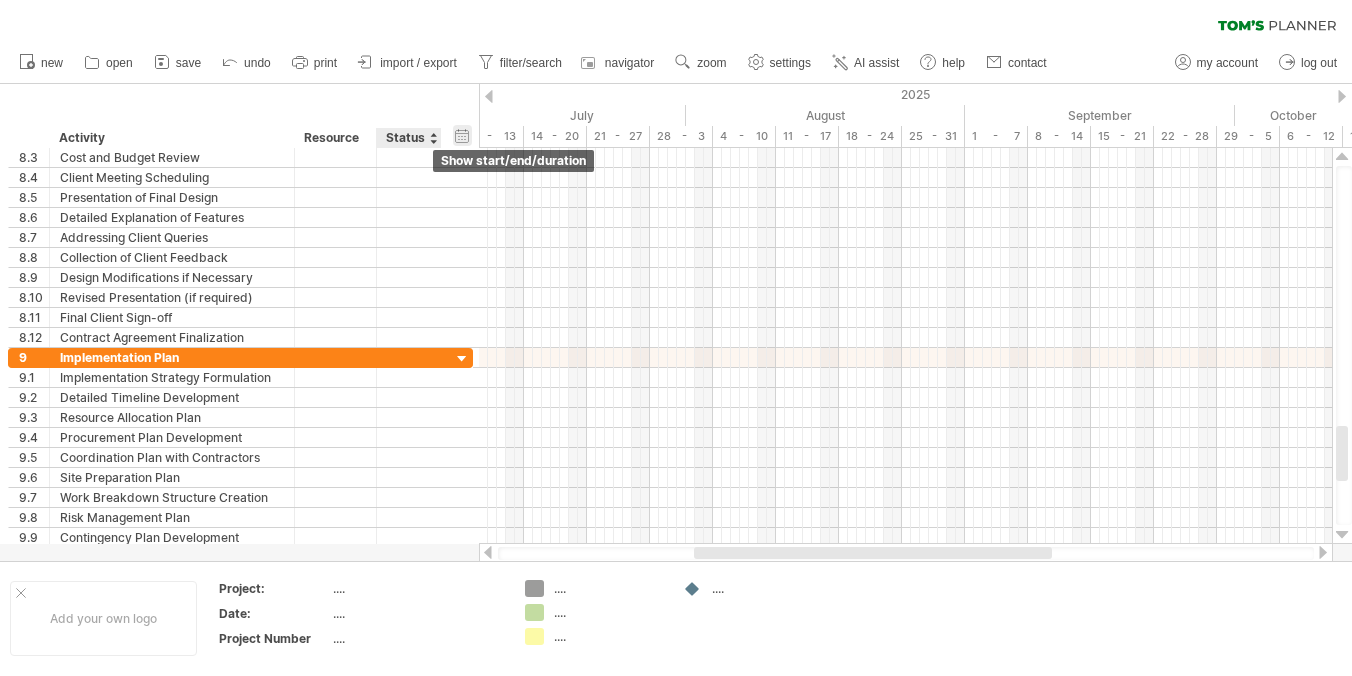 click on "hide start/end/duration show start/end/duration" at bounding box center [462, 135] 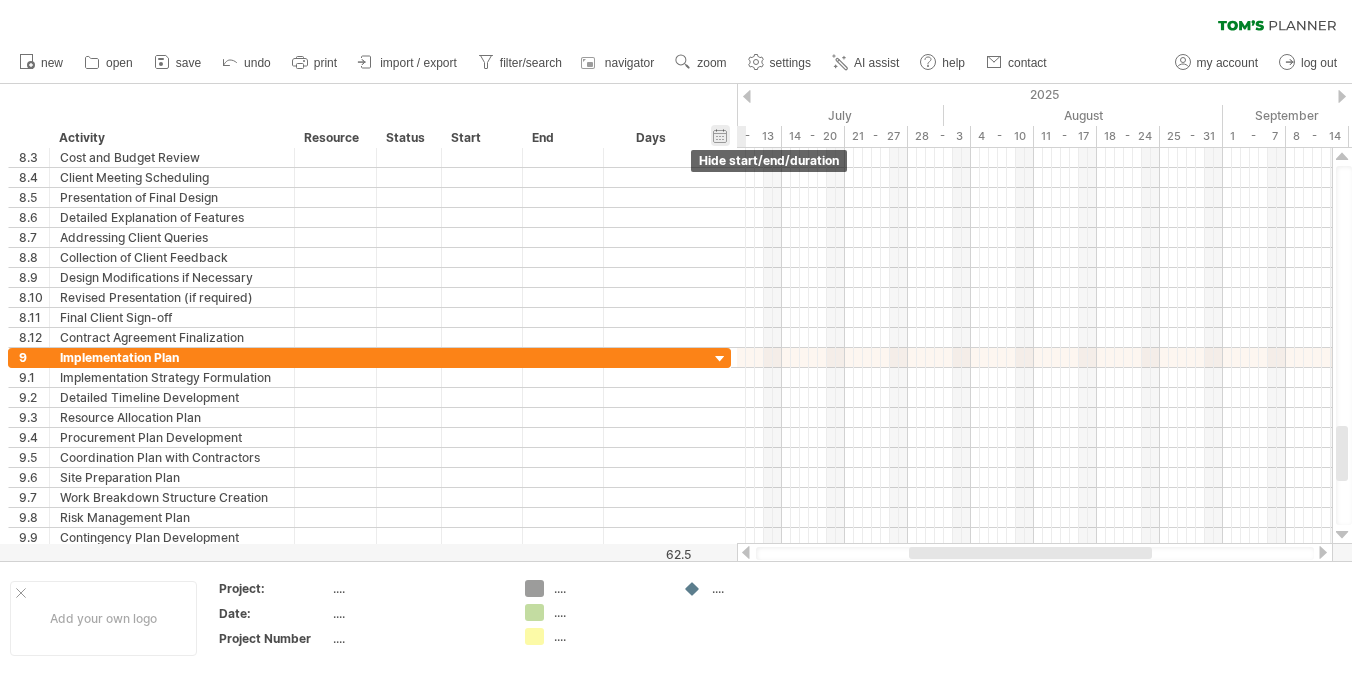click on "Start" at bounding box center [481, 138] 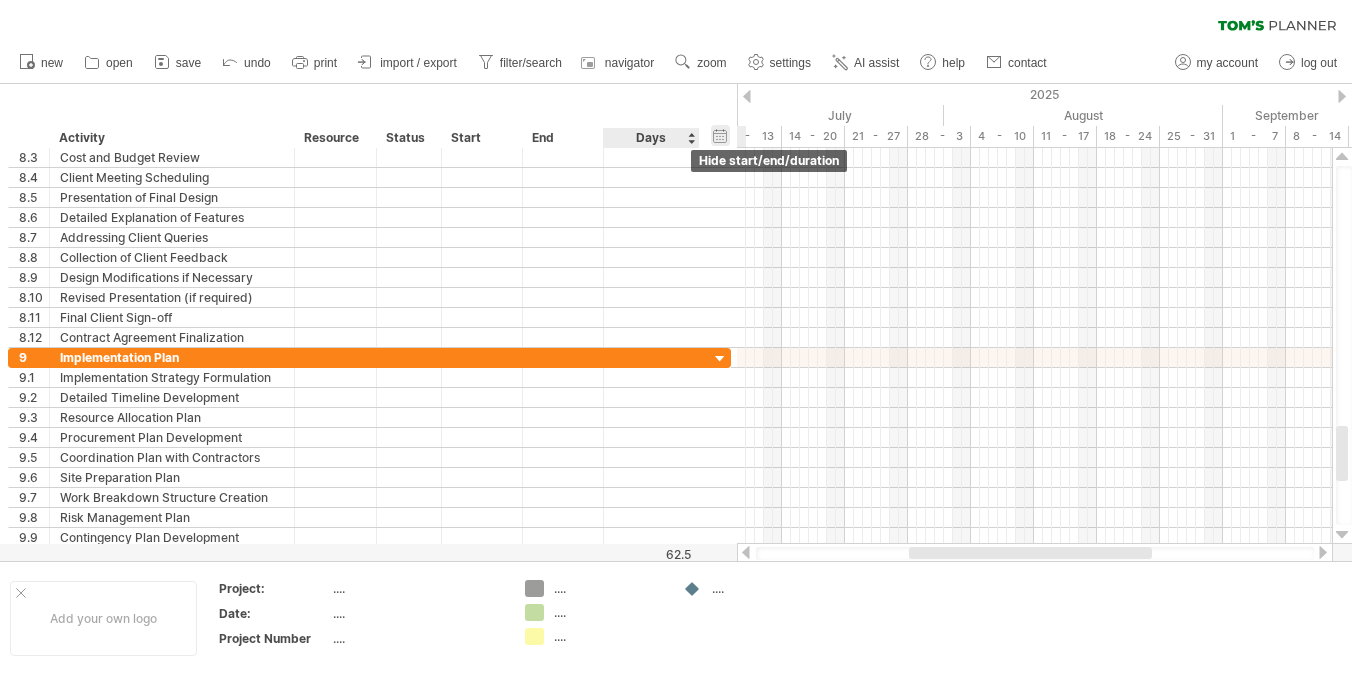 click on "hide start/end/duration show start/end/duration" at bounding box center (720, 135) 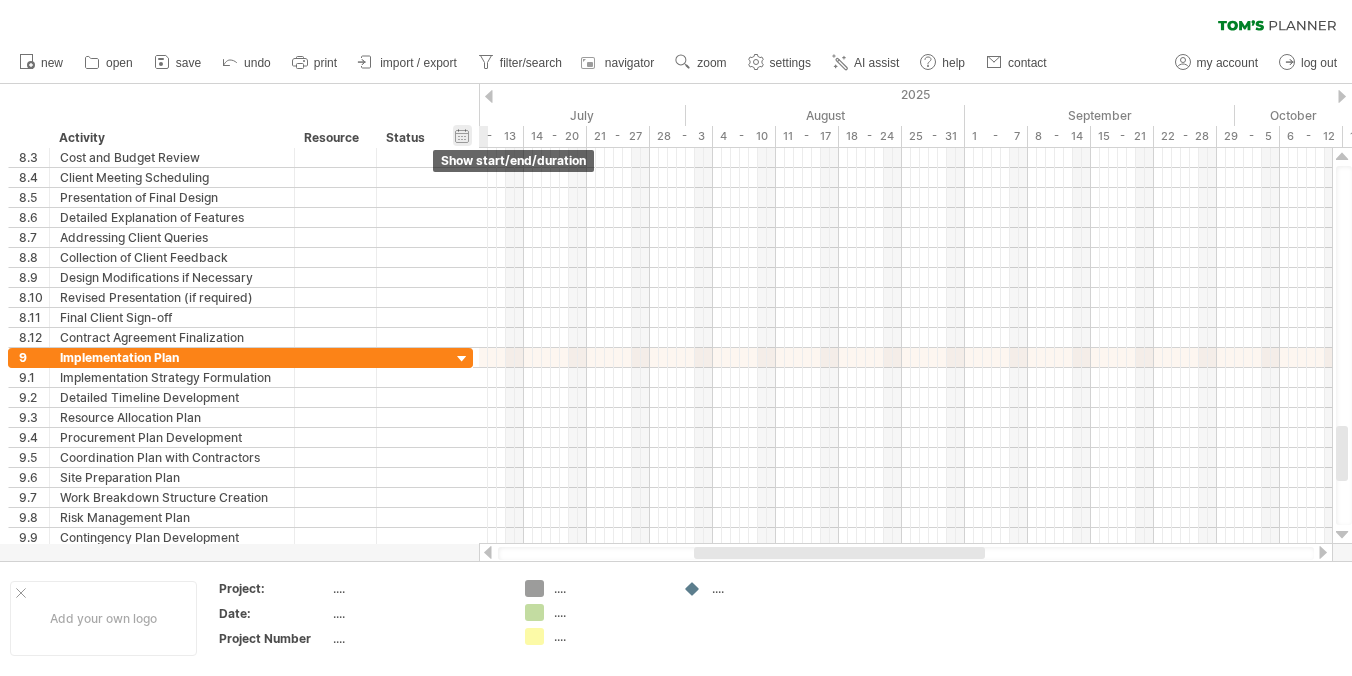 click on "hide start/end/duration show start/end/duration" at bounding box center (462, 135) 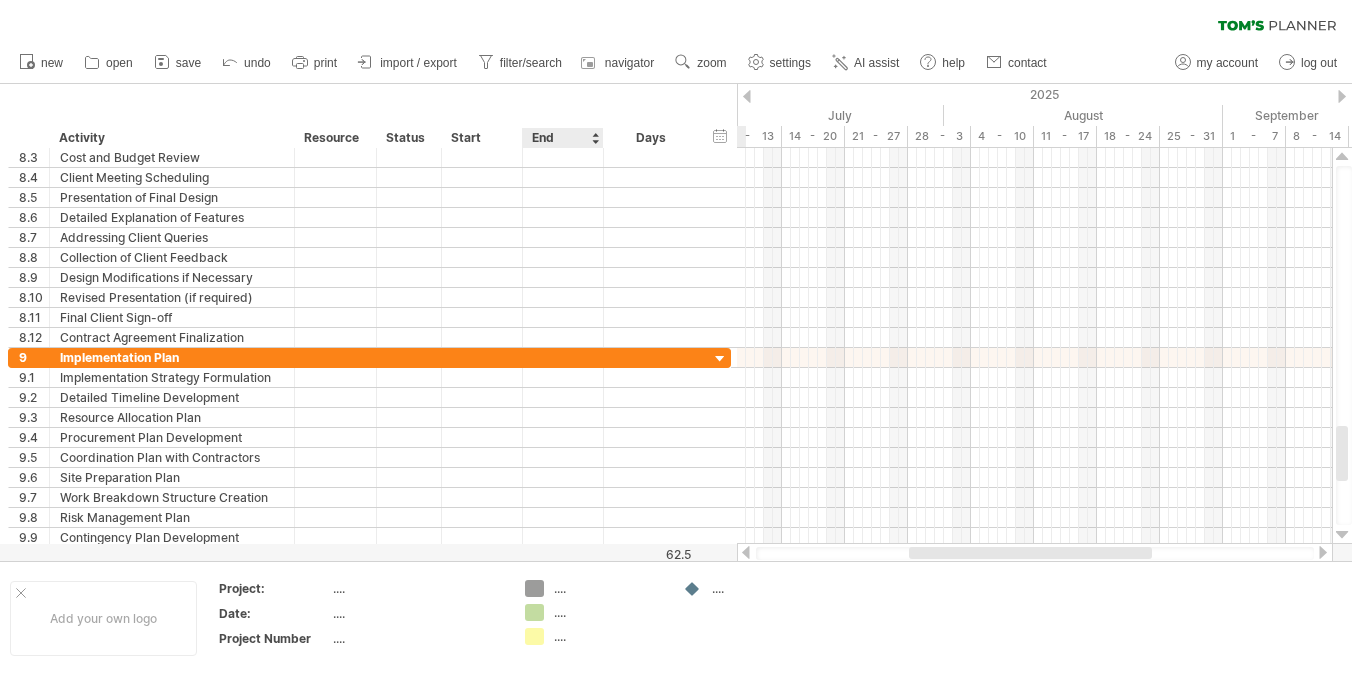 click on "End" at bounding box center [562, 138] 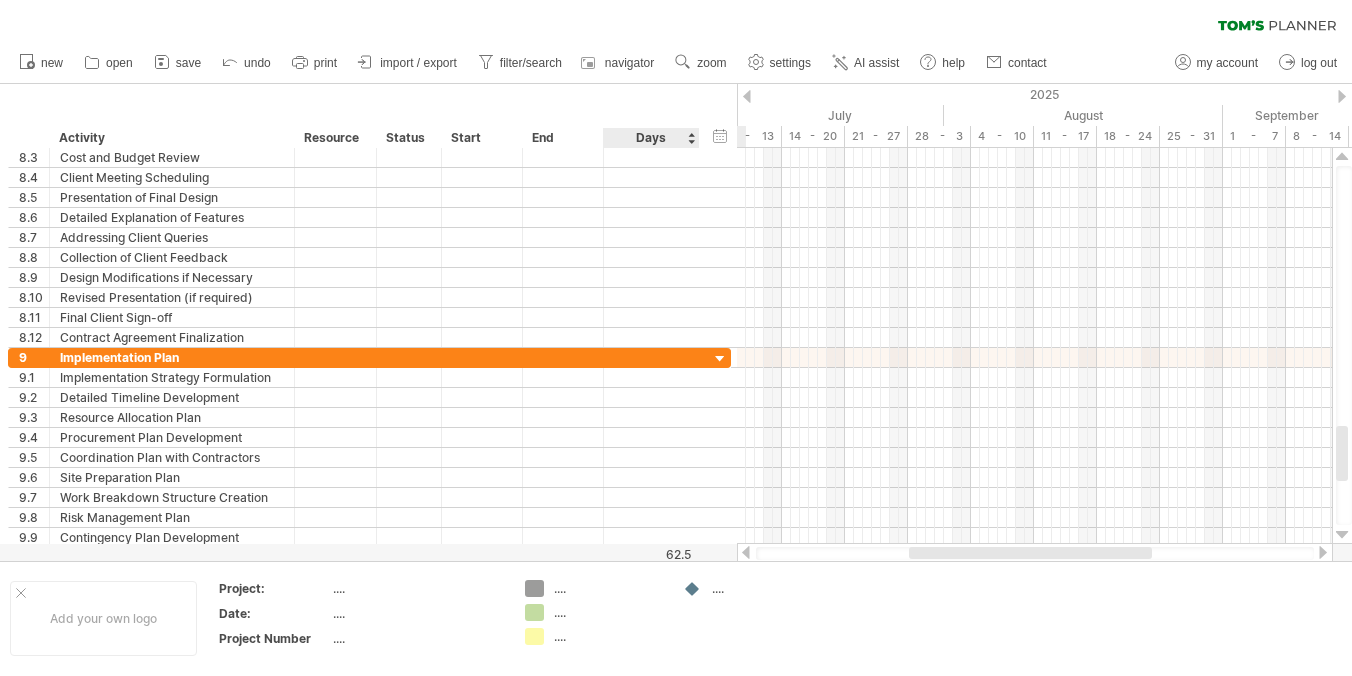 click on "Days" at bounding box center [650, 138] 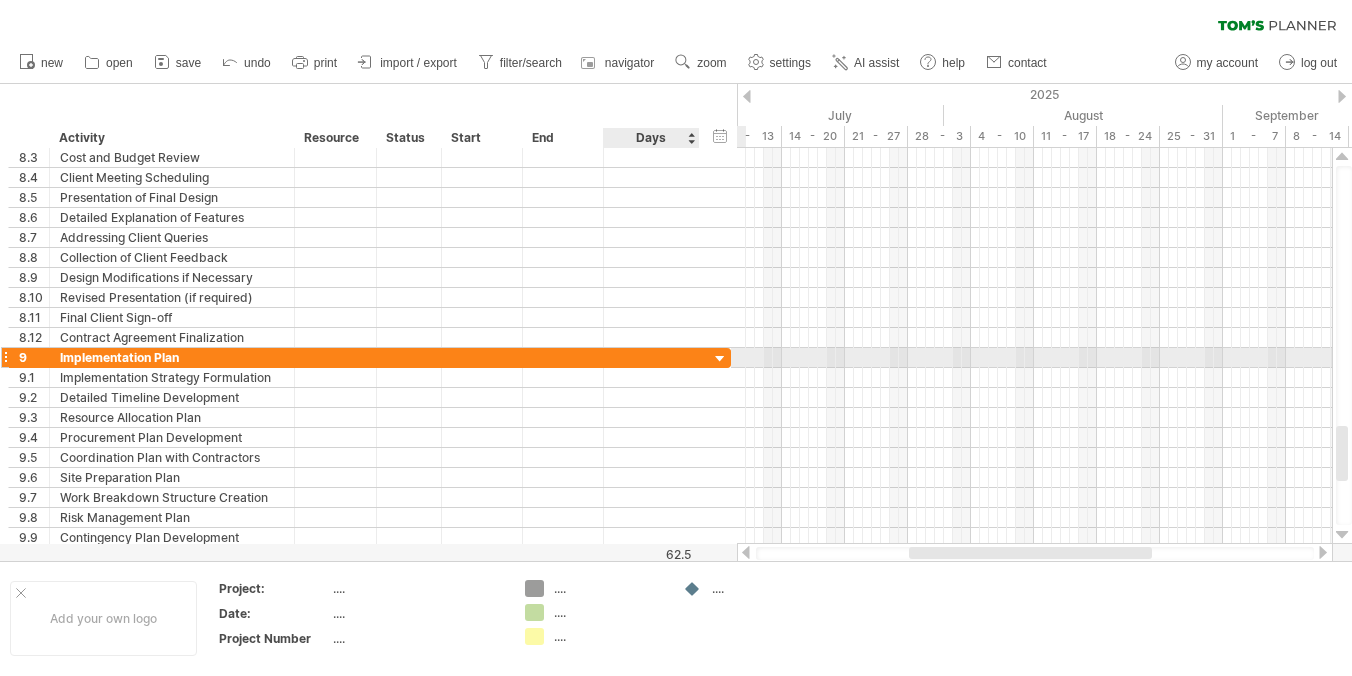 click at bounding box center (720, 359) 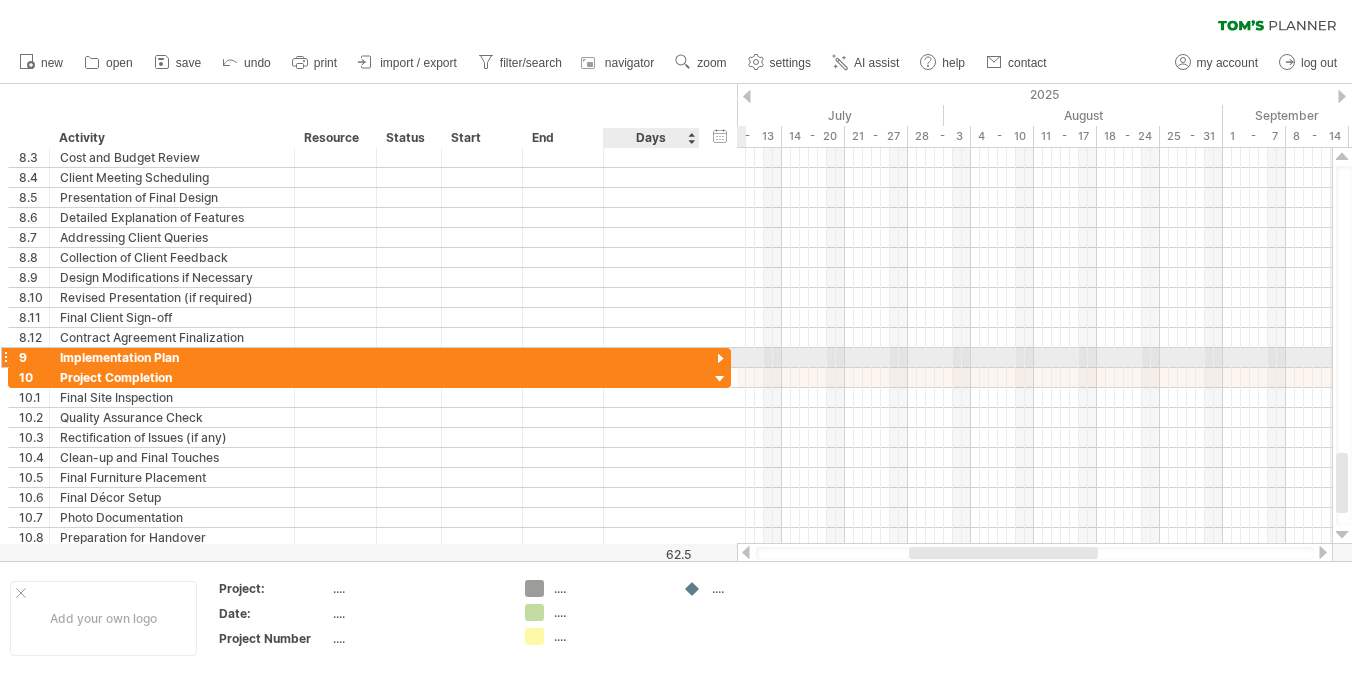 click at bounding box center (720, 359) 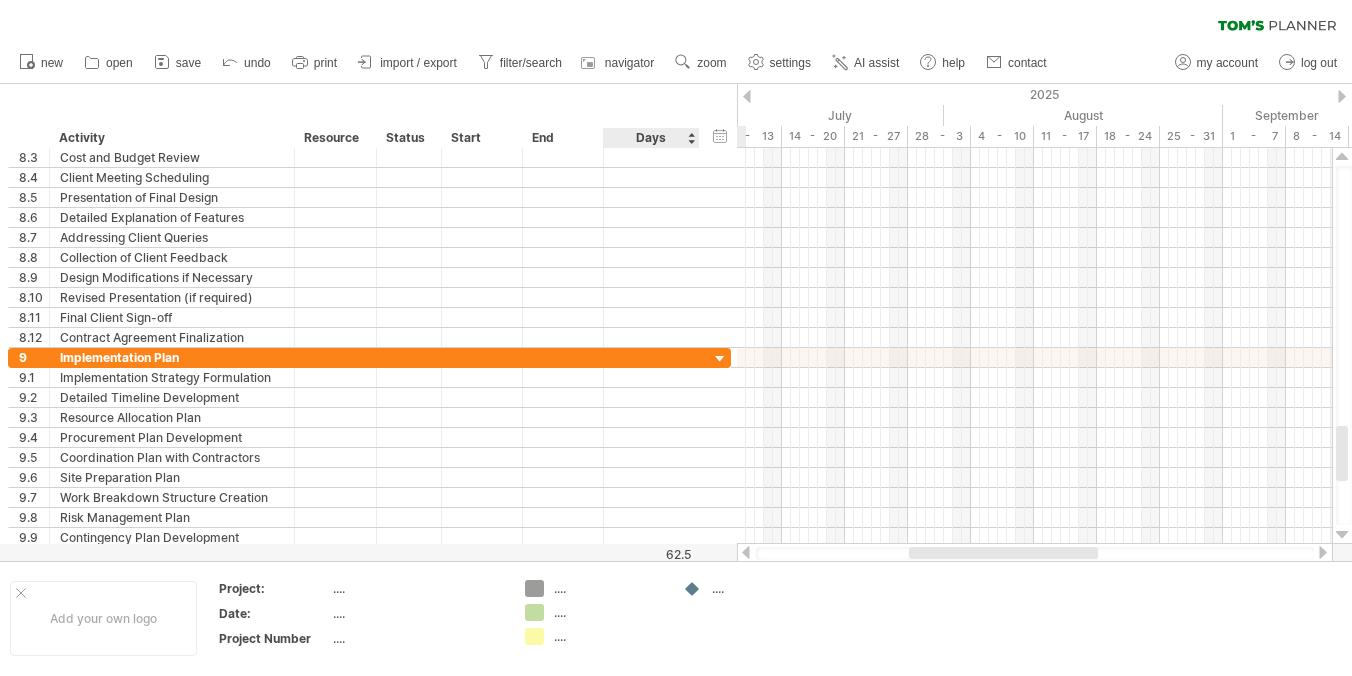 click on "Days" at bounding box center [650, 138] 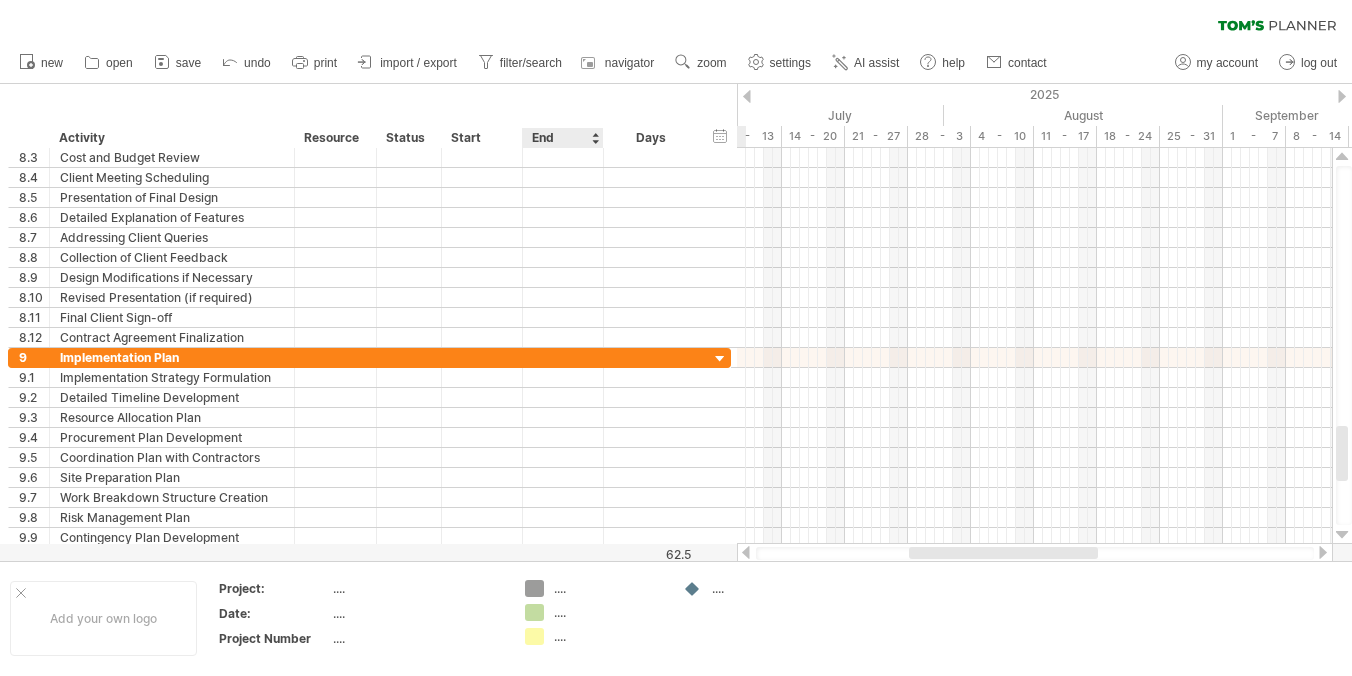 click on "End" at bounding box center (562, 138) 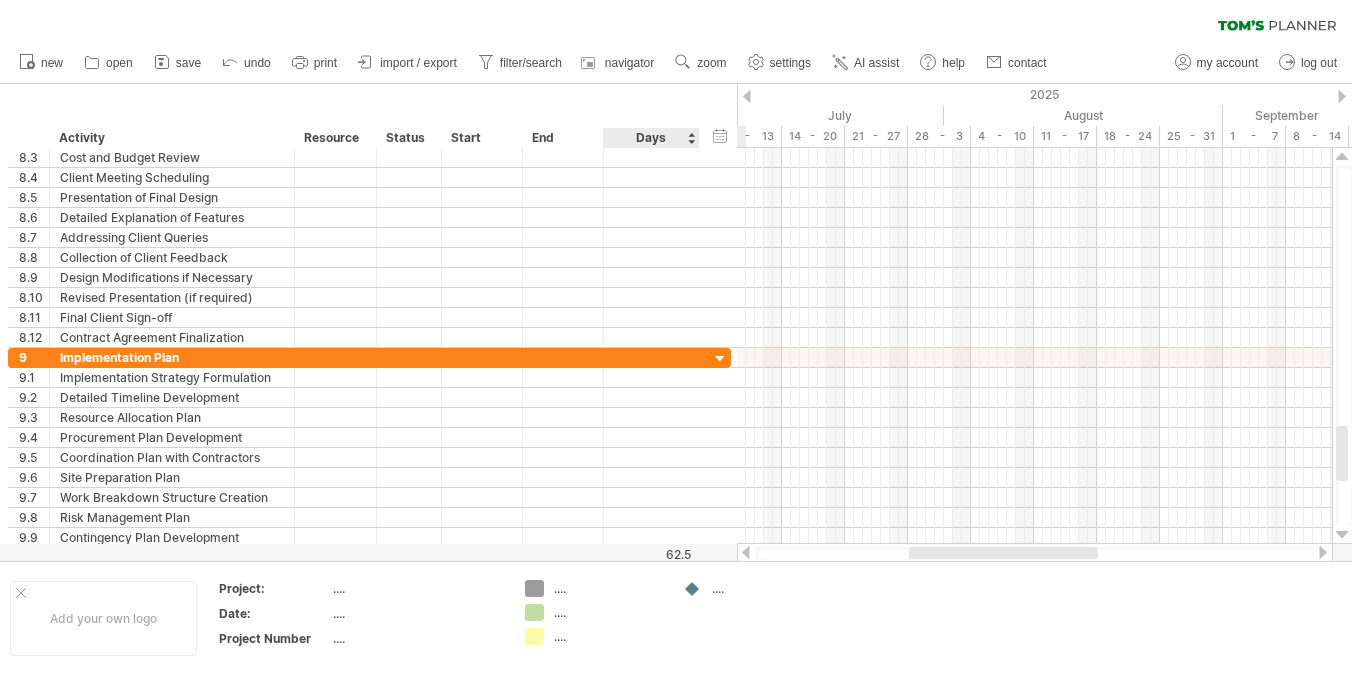 click on "hide start/end/duration show start/end/duration
******** Activity ******** Resource ****** Status Start   End   Days" at bounding box center [368, 116] 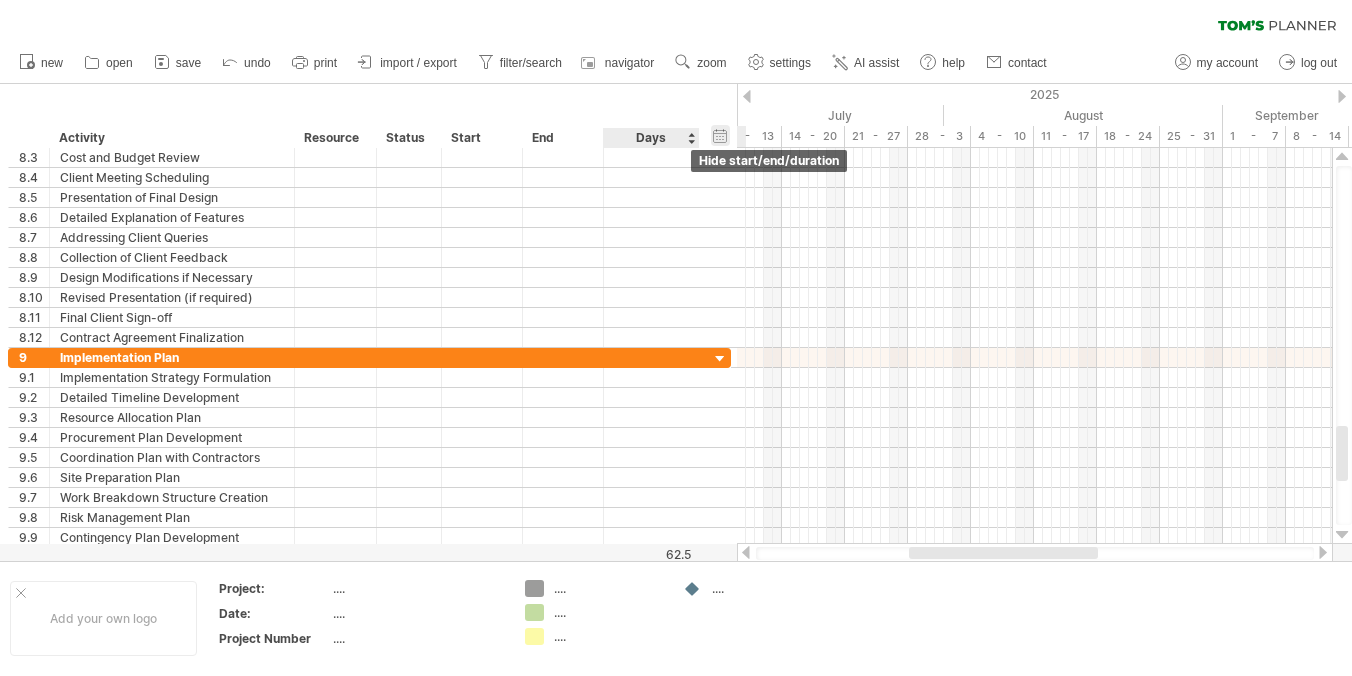 click on "hide start/end/duration show start/end/duration" at bounding box center (720, 135) 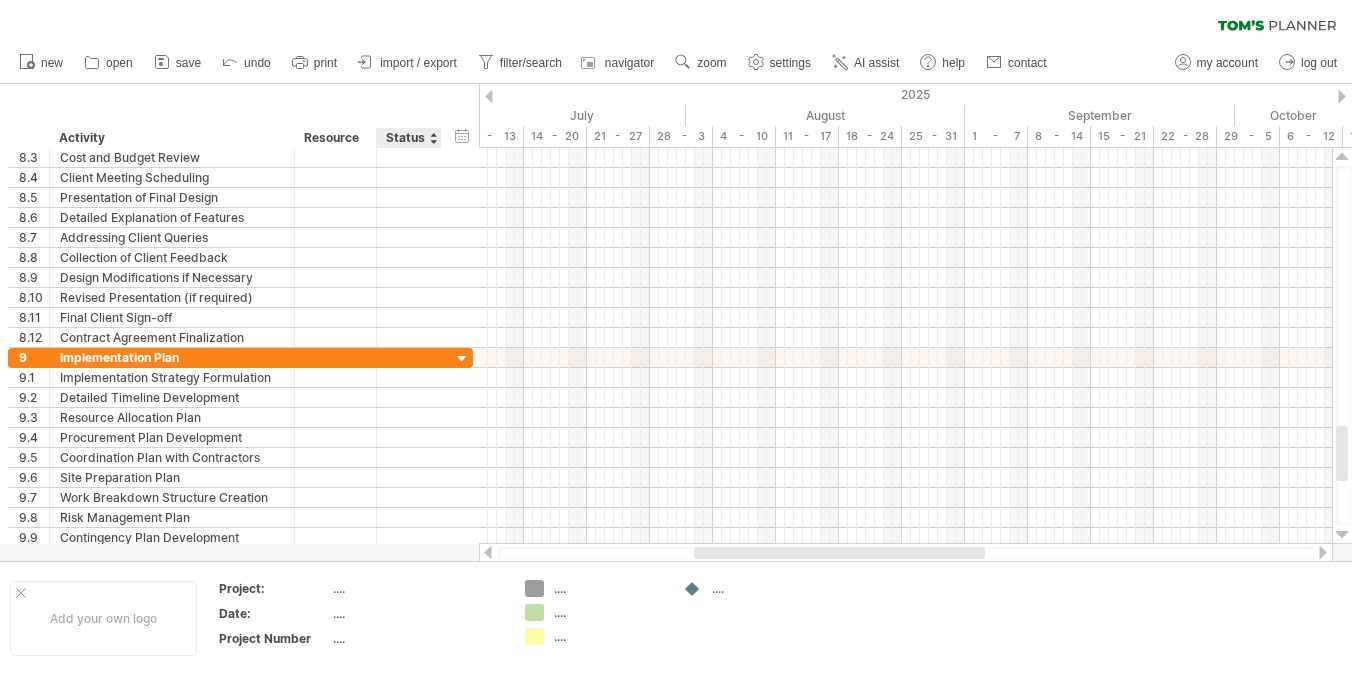 click on "Status" at bounding box center [408, 138] 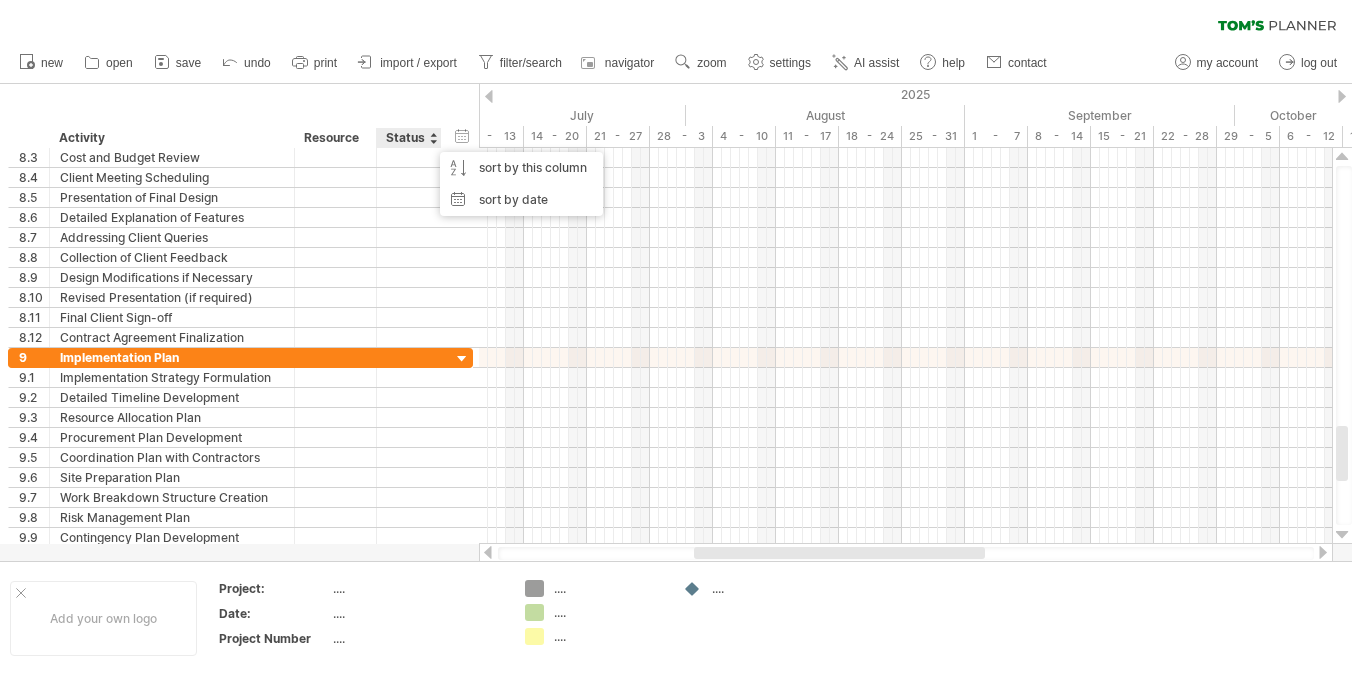 click at bounding box center (433, 138) 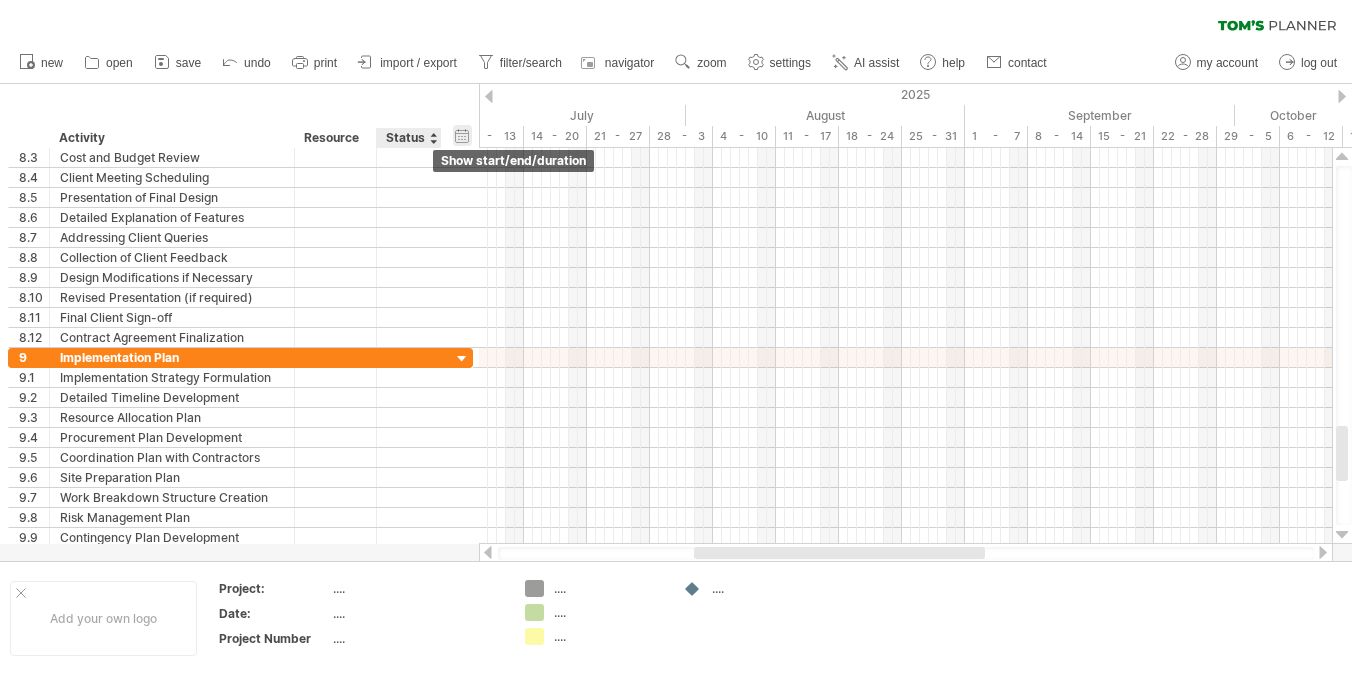 click on "hide start/end/duration show start/end/duration" at bounding box center [462, 135] 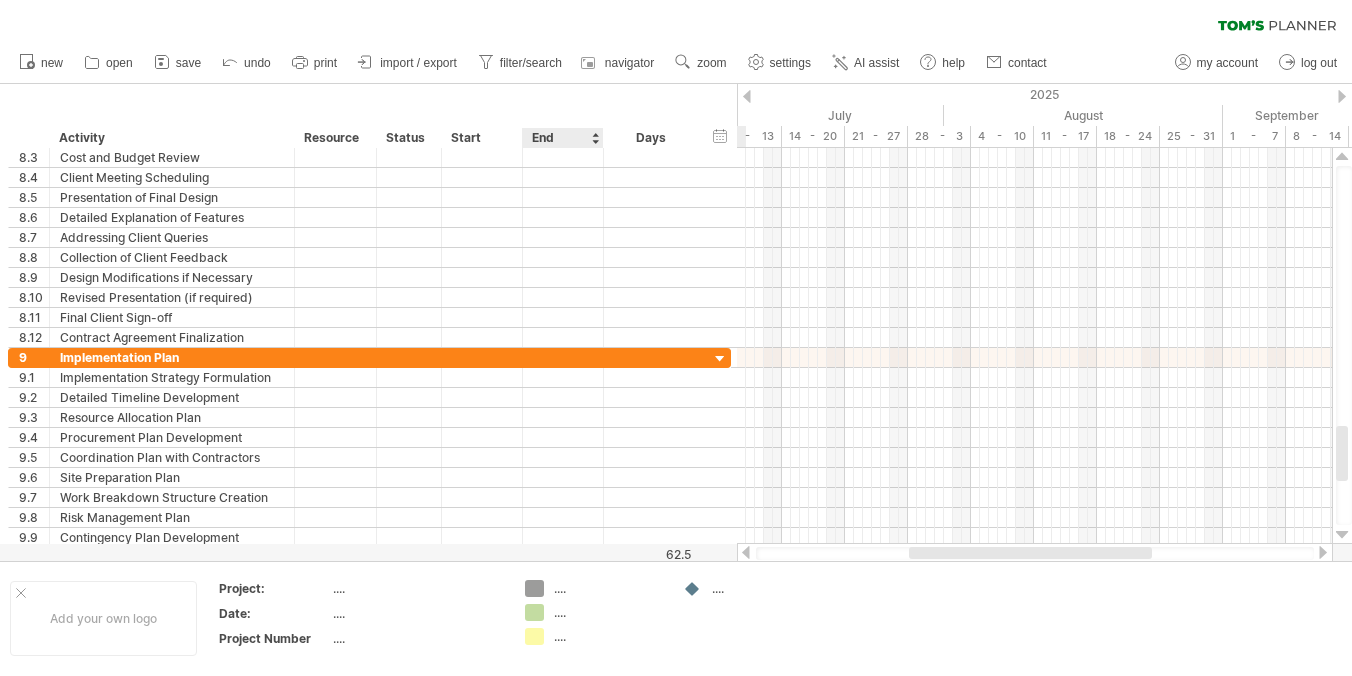 click on "End" at bounding box center (562, 138) 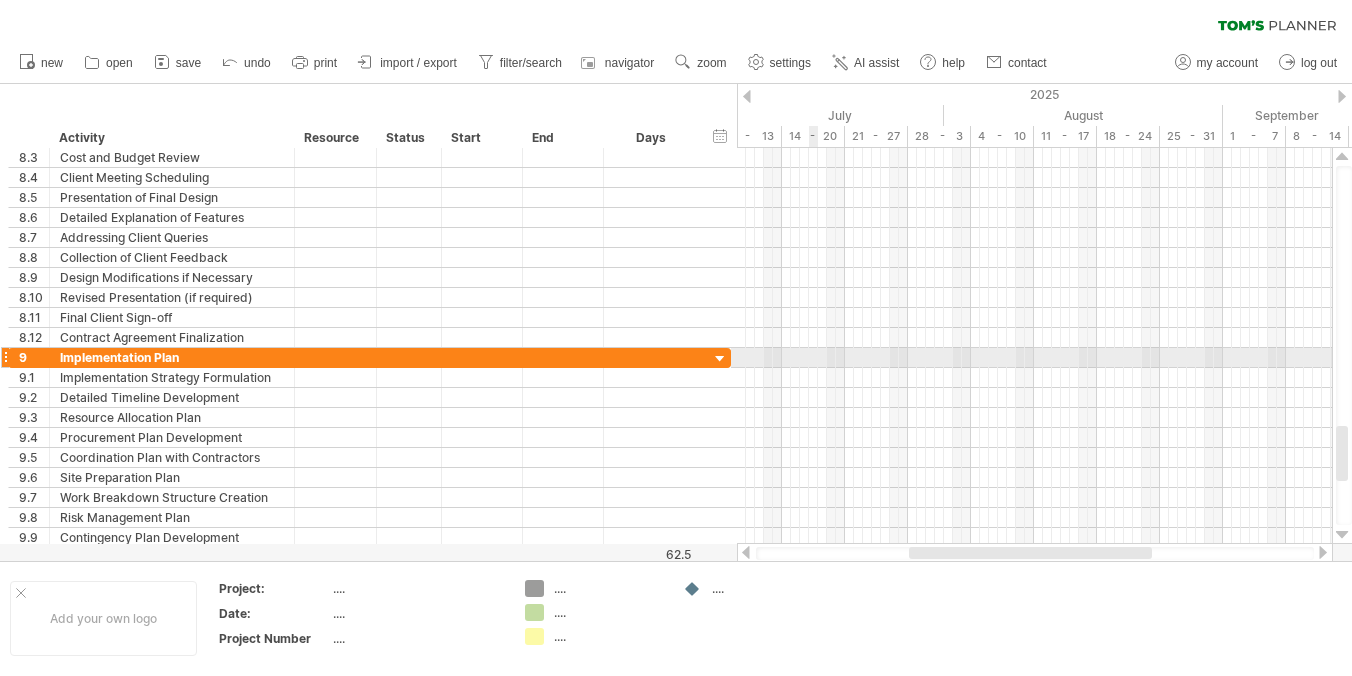 click at bounding box center (1034, 358) 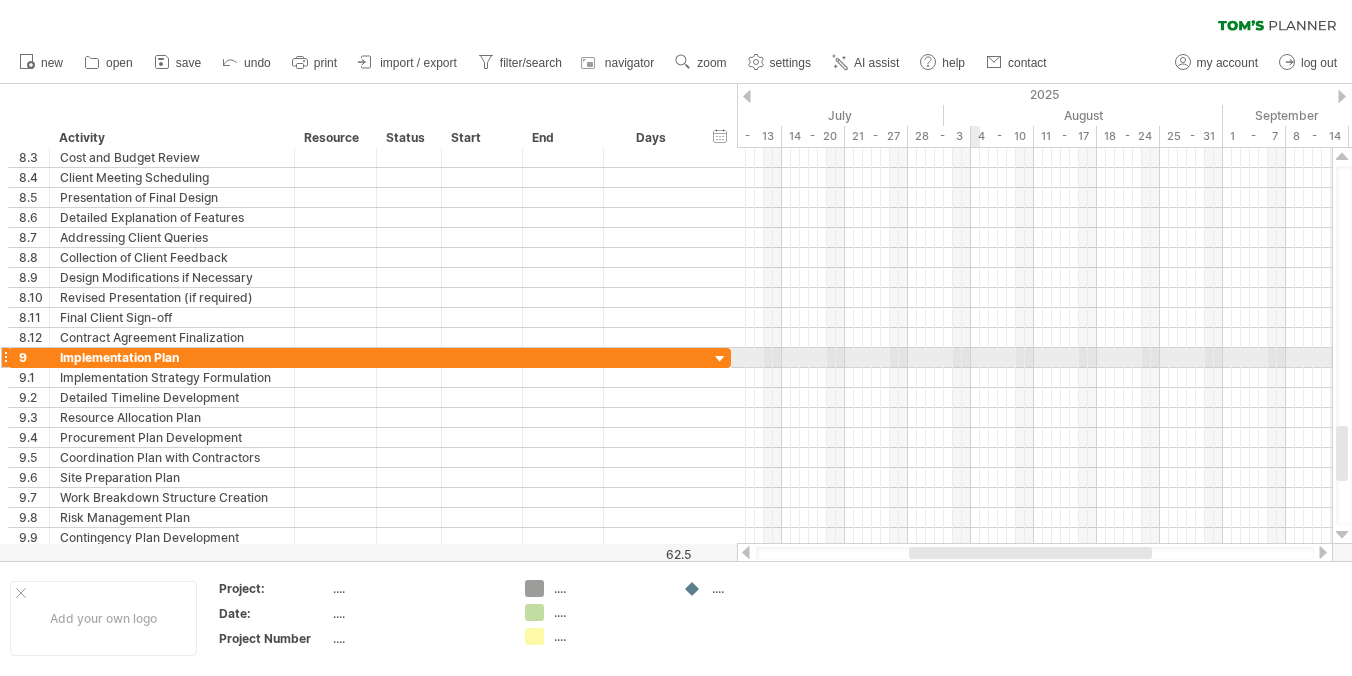 click at bounding box center [1034, 358] 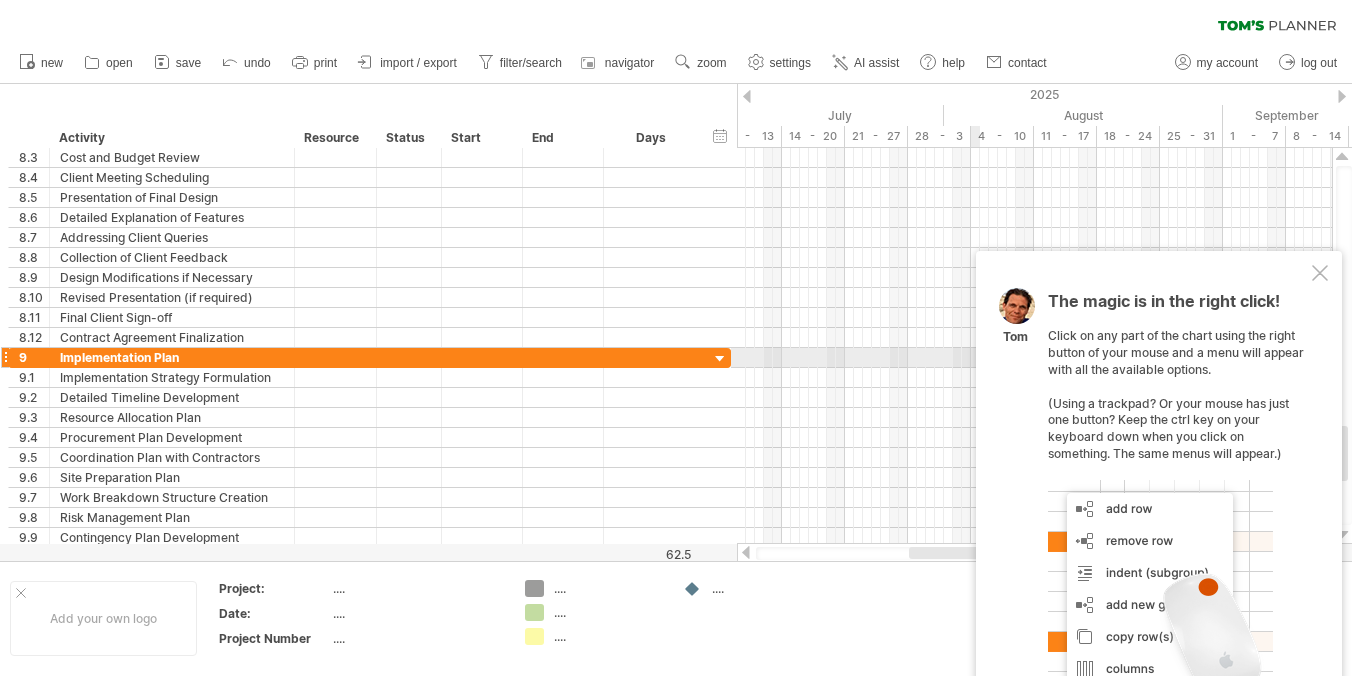 click on "The magic is in the right click! Click on any part of the chart using the right button of your mouse and a menu will appear with all the available options. (Using a trackpad? Or your mouse has just one button? Keep the ctrl key on your keyboard down when you click on something. The same menus will appear.) [NAME]" at bounding box center [1159, 496] 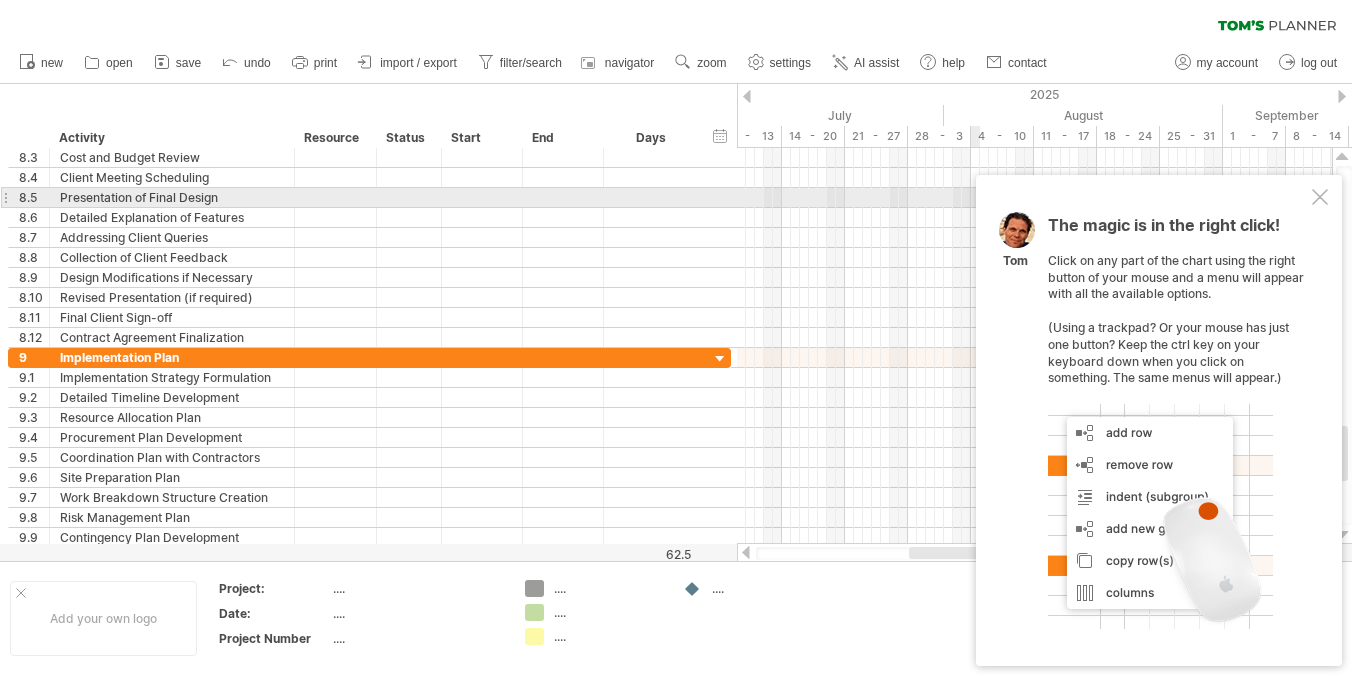 click at bounding box center [1320, 197] 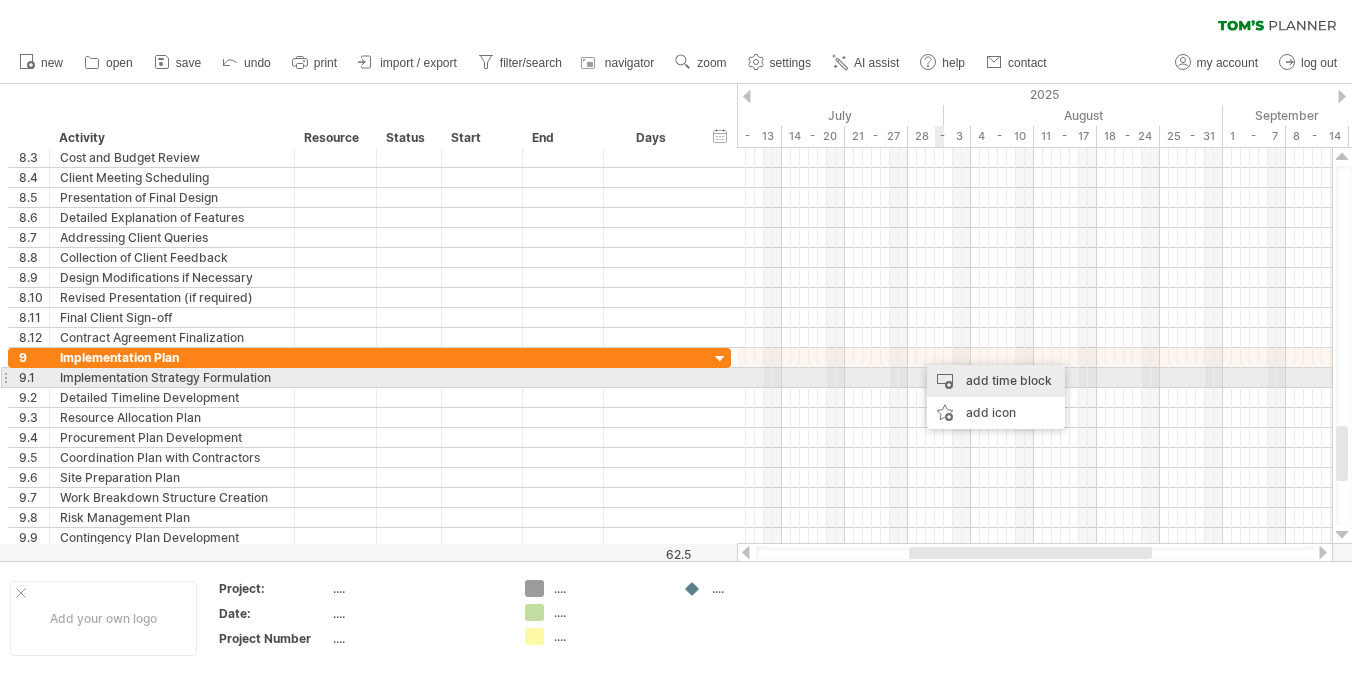 click on "add time block" at bounding box center [996, 381] 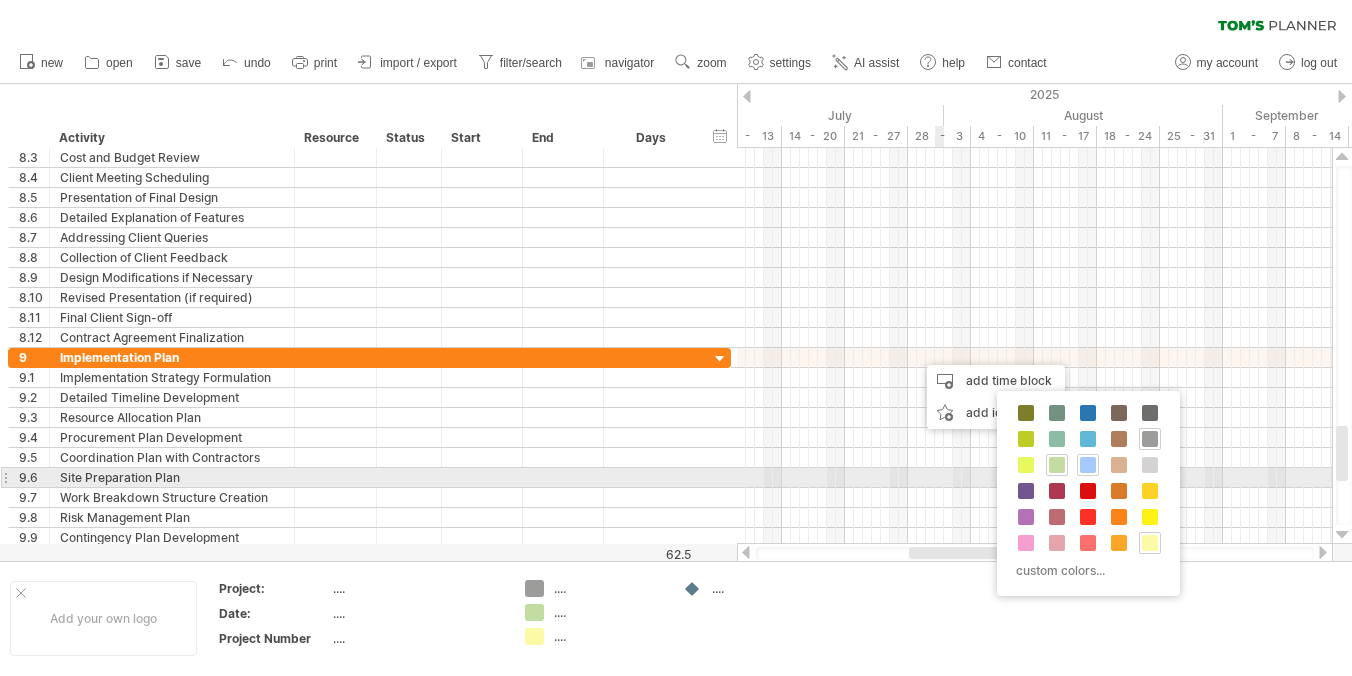 click at bounding box center [1088, 465] 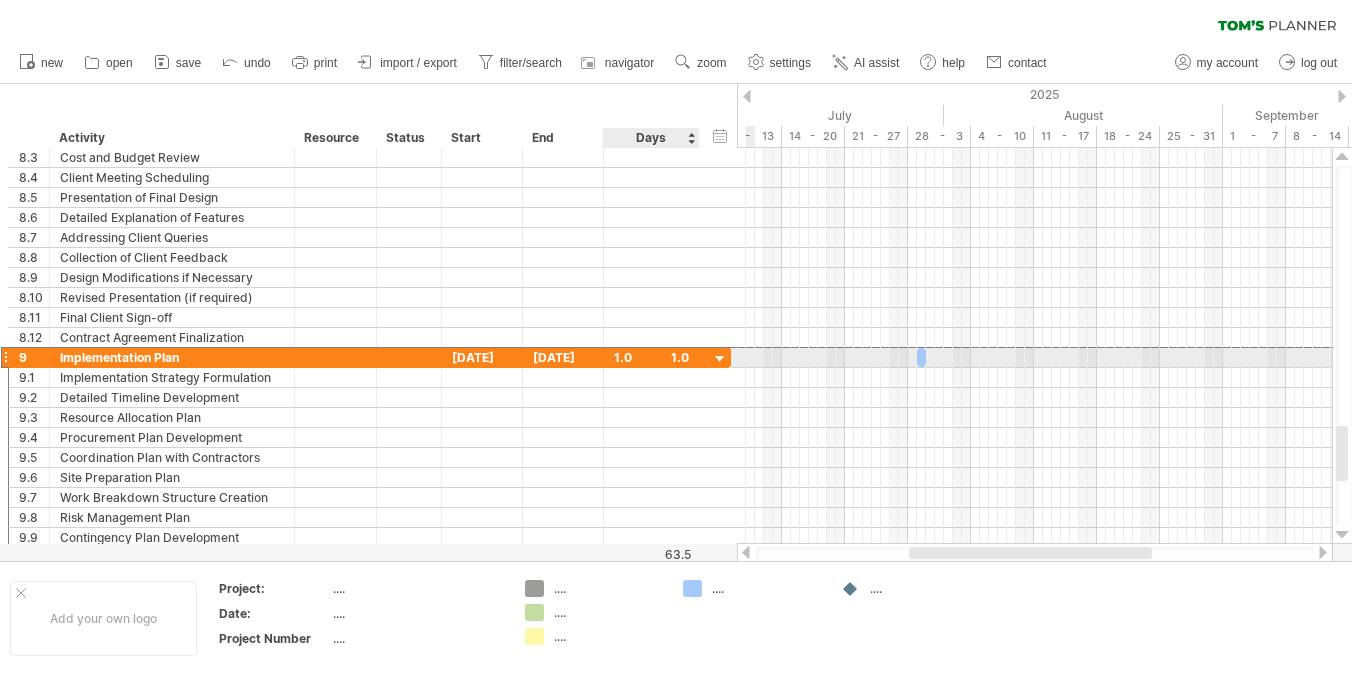 click on "1.0" at bounding box center [651, 357] 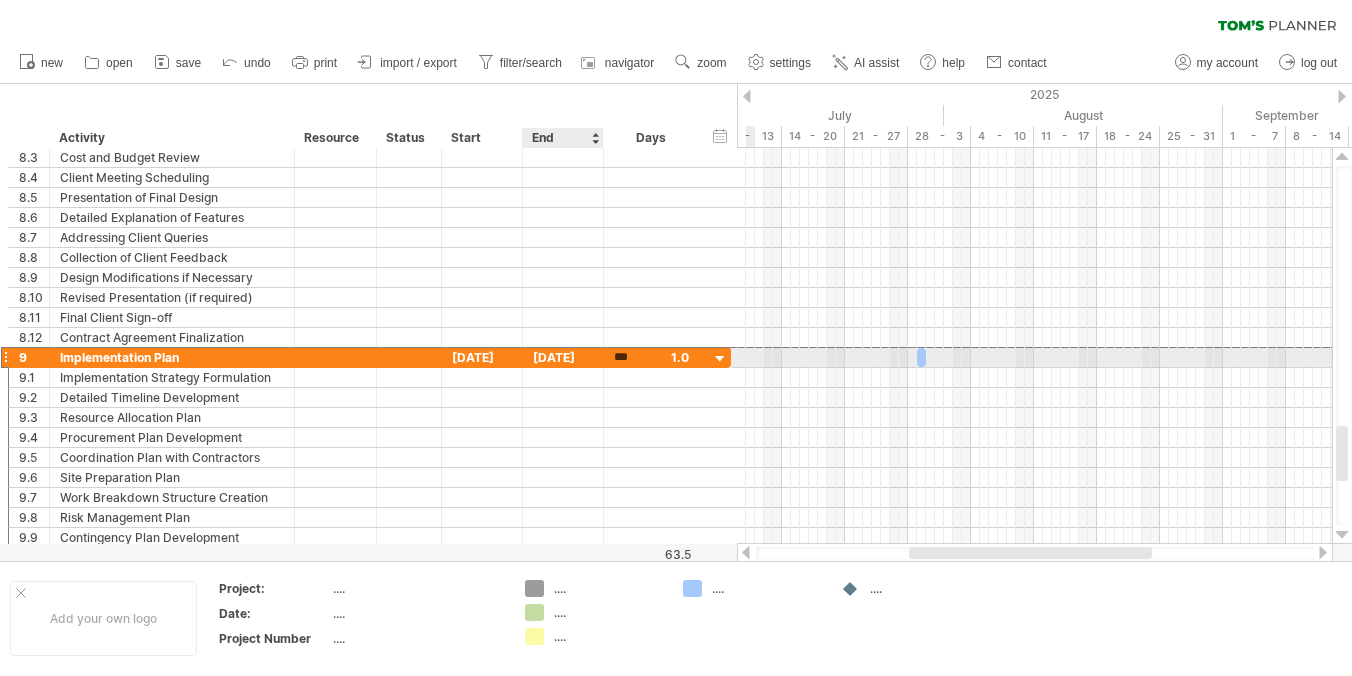 click on "[DATE]" at bounding box center (563, 357) 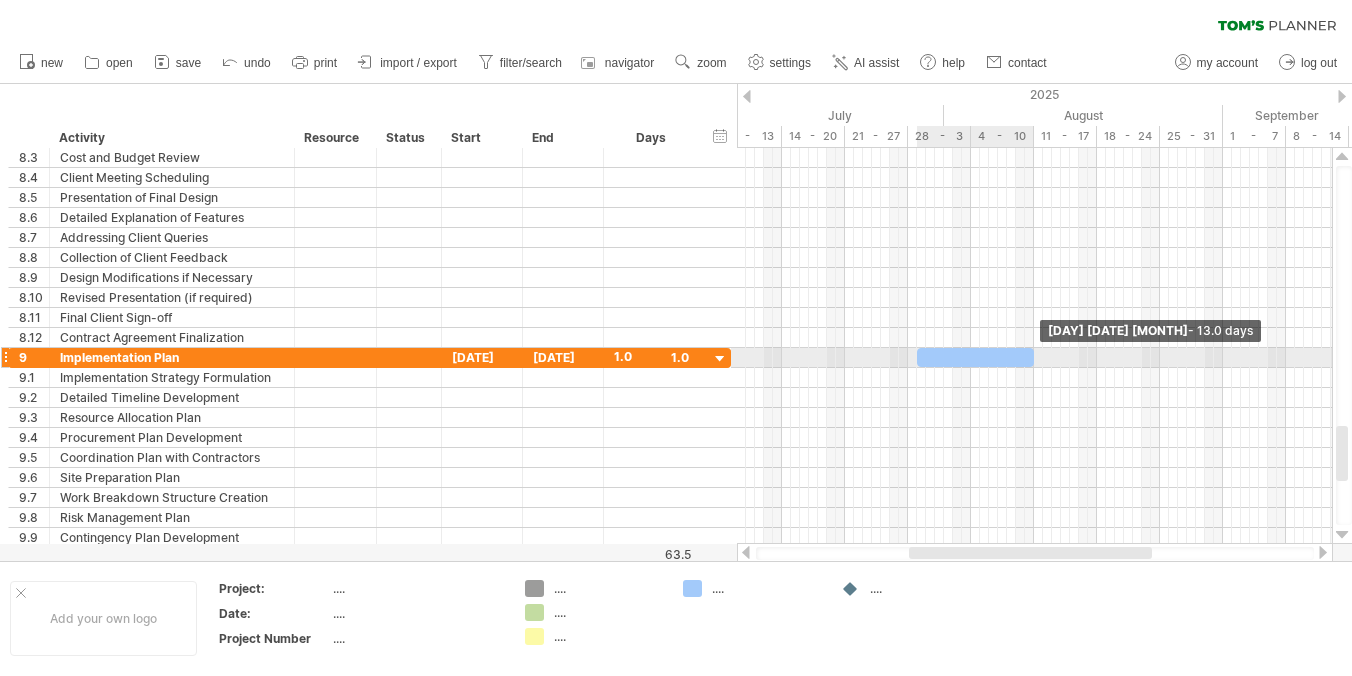 drag, startPoint x: 923, startPoint y: 356, endPoint x: 1031, endPoint y: 361, distance: 108.11568 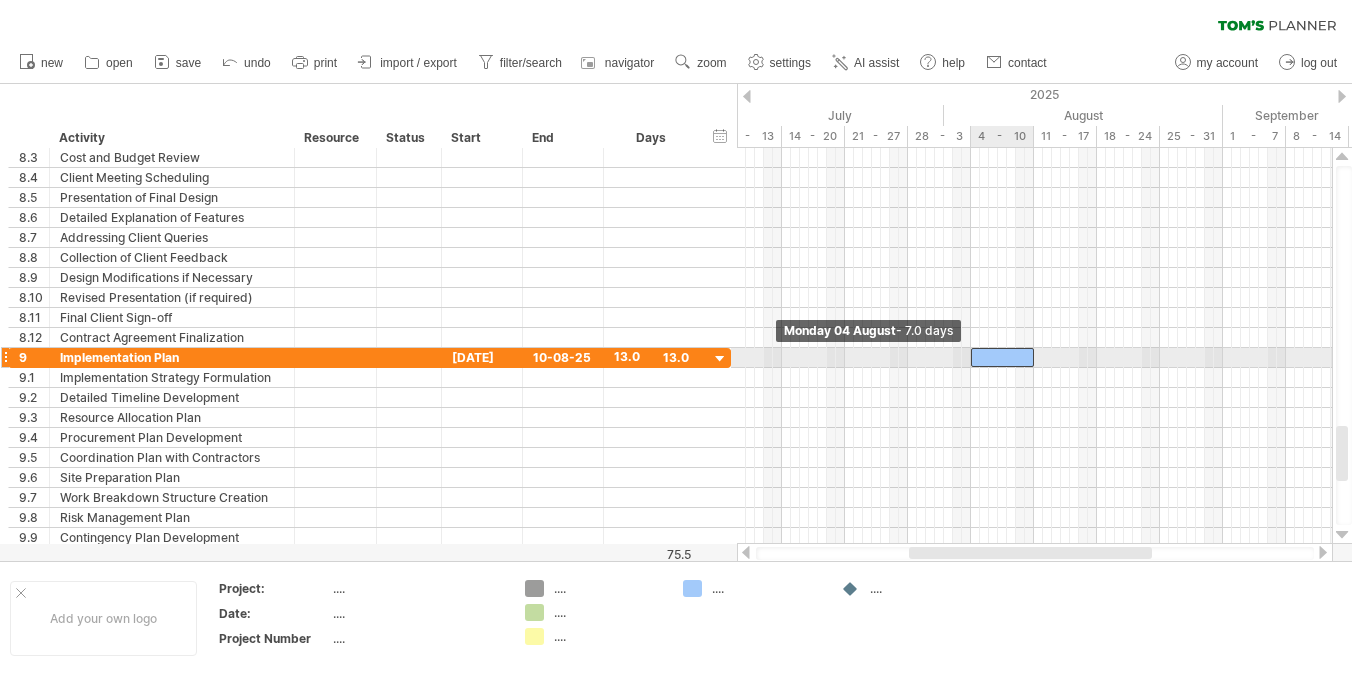 drag, startPoint x: 919, startPoint y: 357, endPoint x: 972, endPoint y: 357, distance: 53 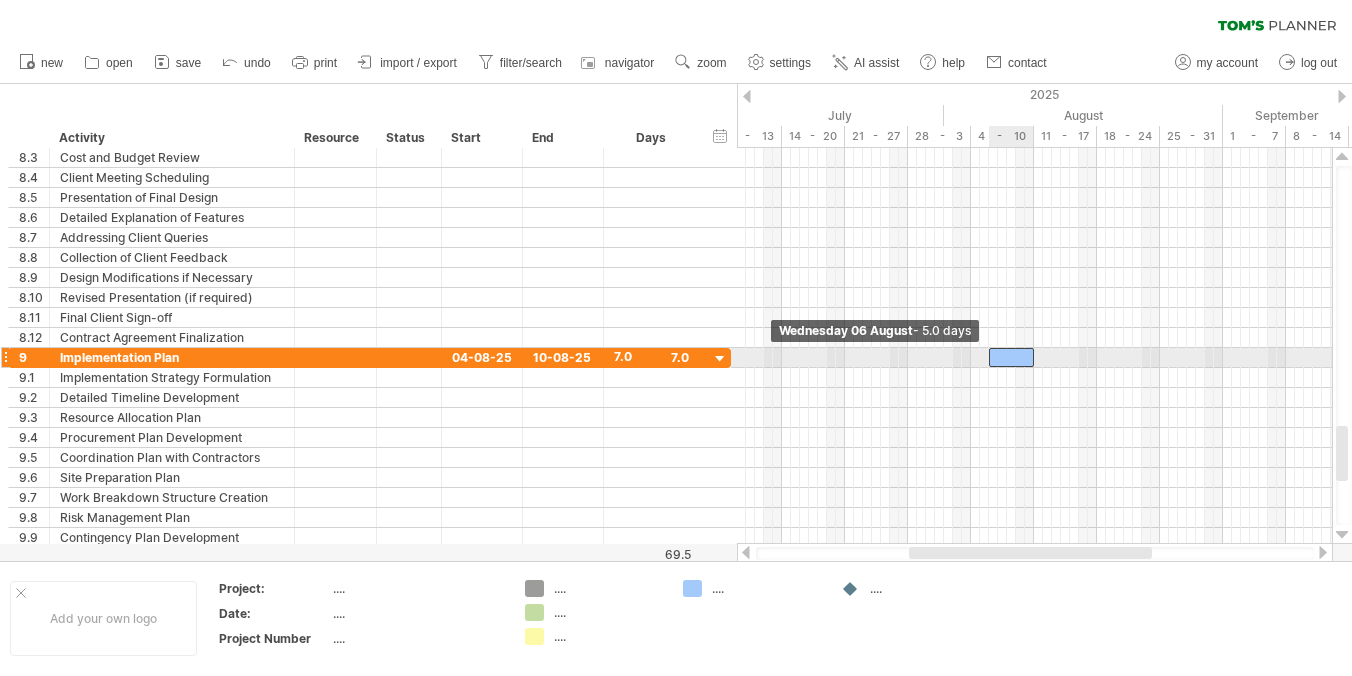 drag, startPoint x: 972, startPoint y: 357, endPoint x: 991, endPoint y: 358, distance: 19.026299 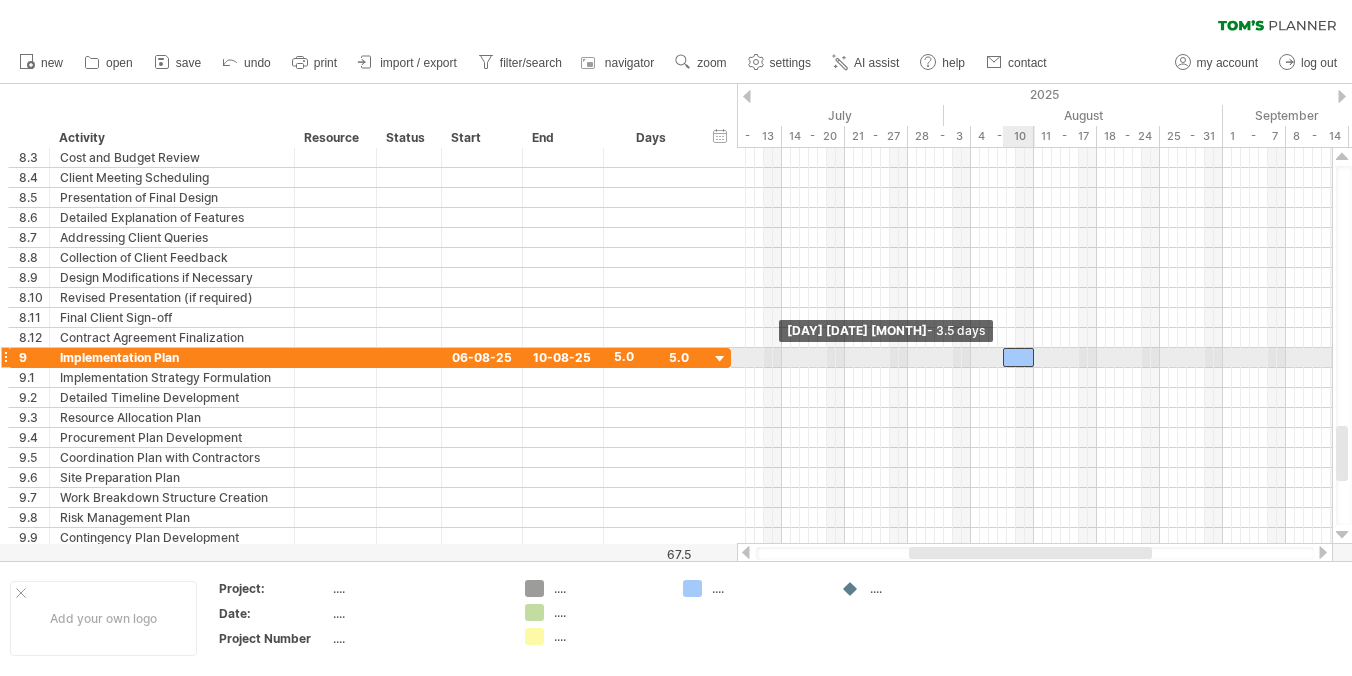 drag, startPoint x: 991, startPoint y: 358, endPoint x: 1006, endPoint y: 358, distance: 15 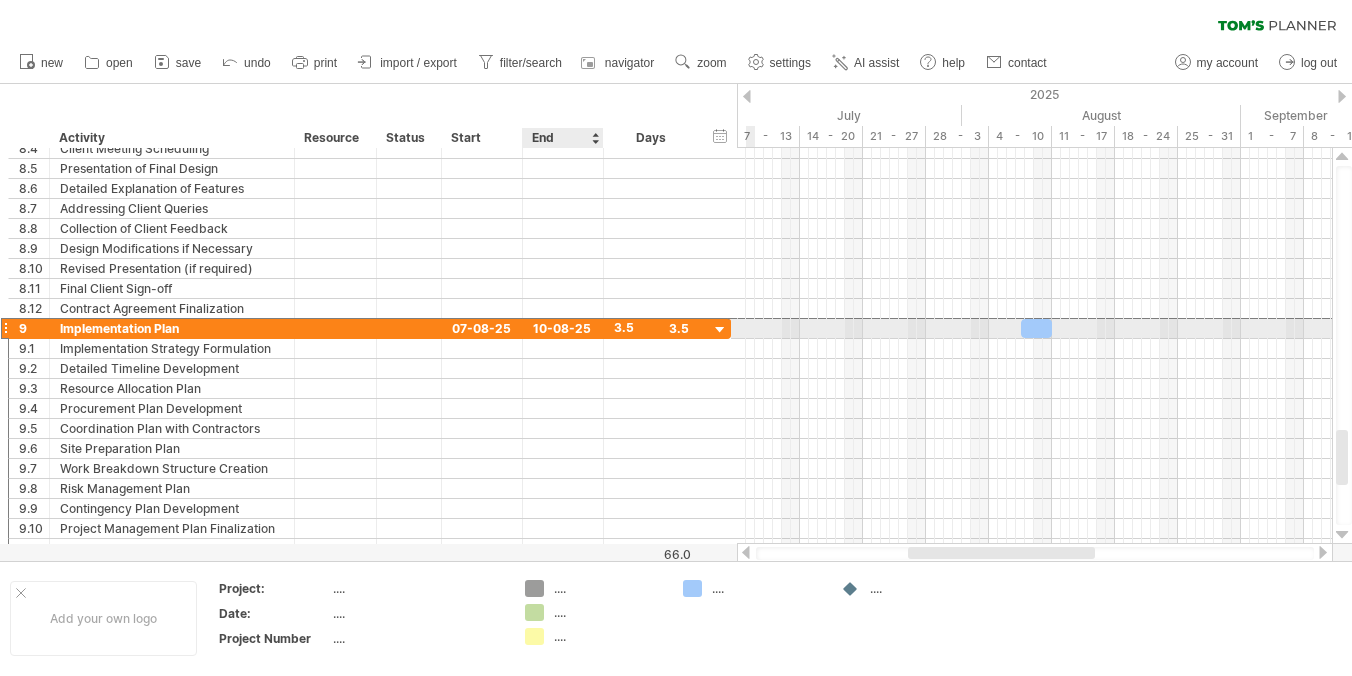 click on "10-08-25" at bounding box center (563, 328) 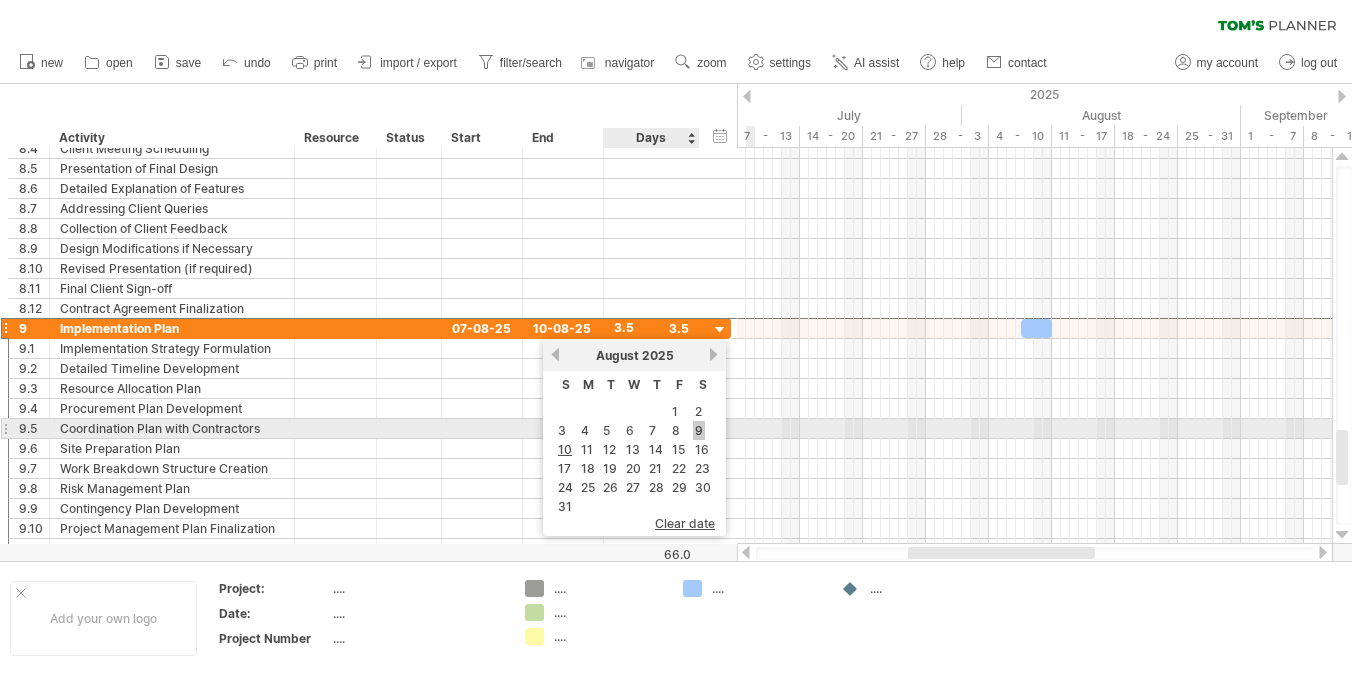 click on "9" at bounding box center [699, 430] 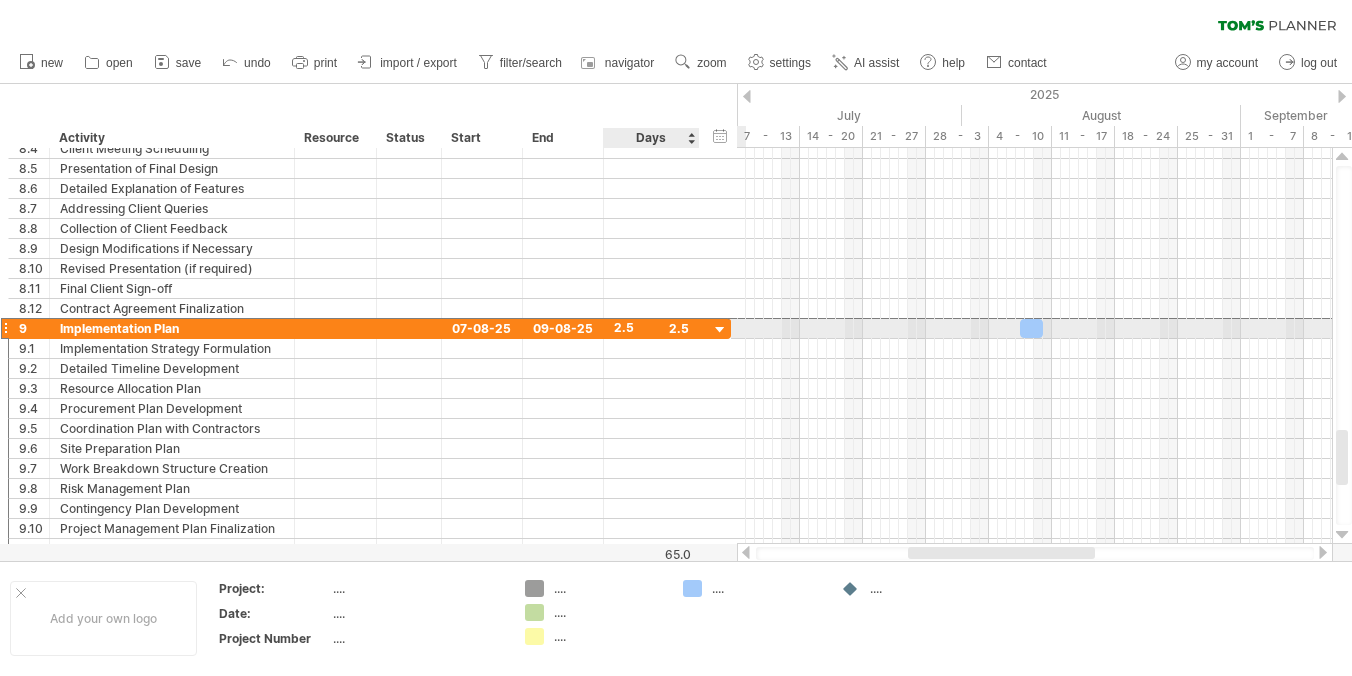 click on "2.5" at bounding box center (651, 328) 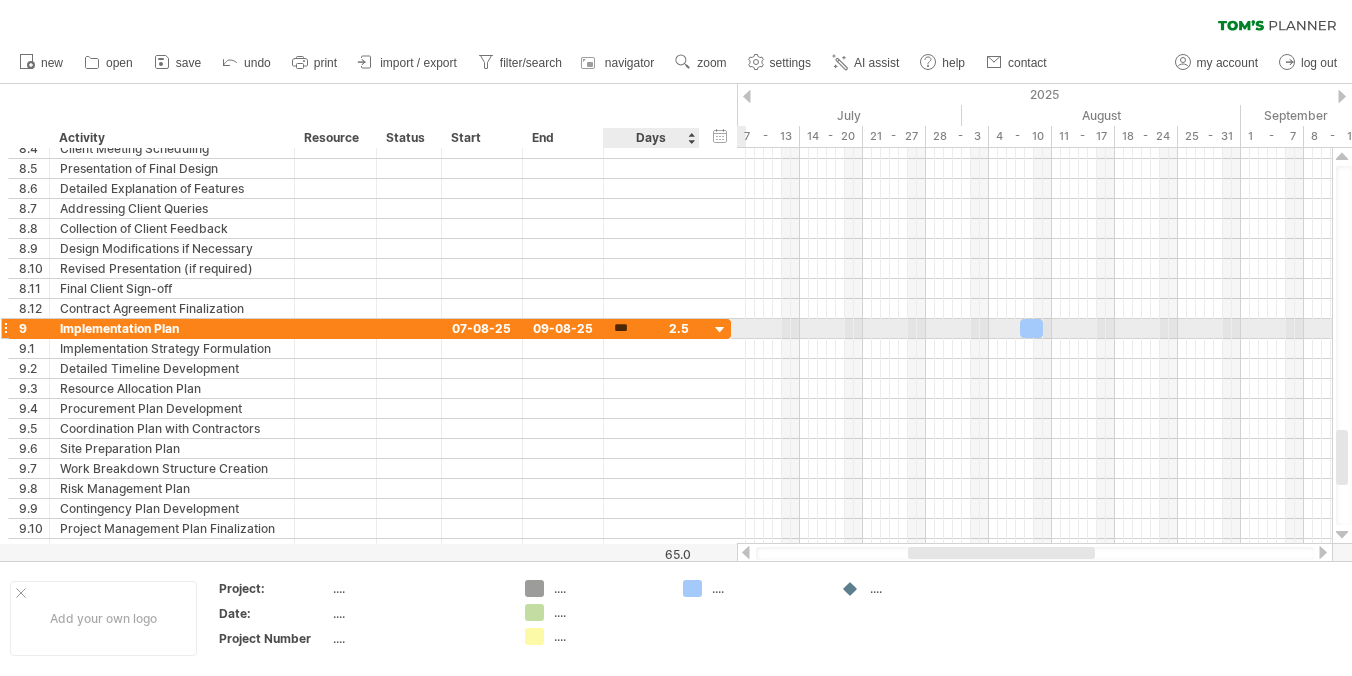 click on "***" at bounding box center [651, 328] 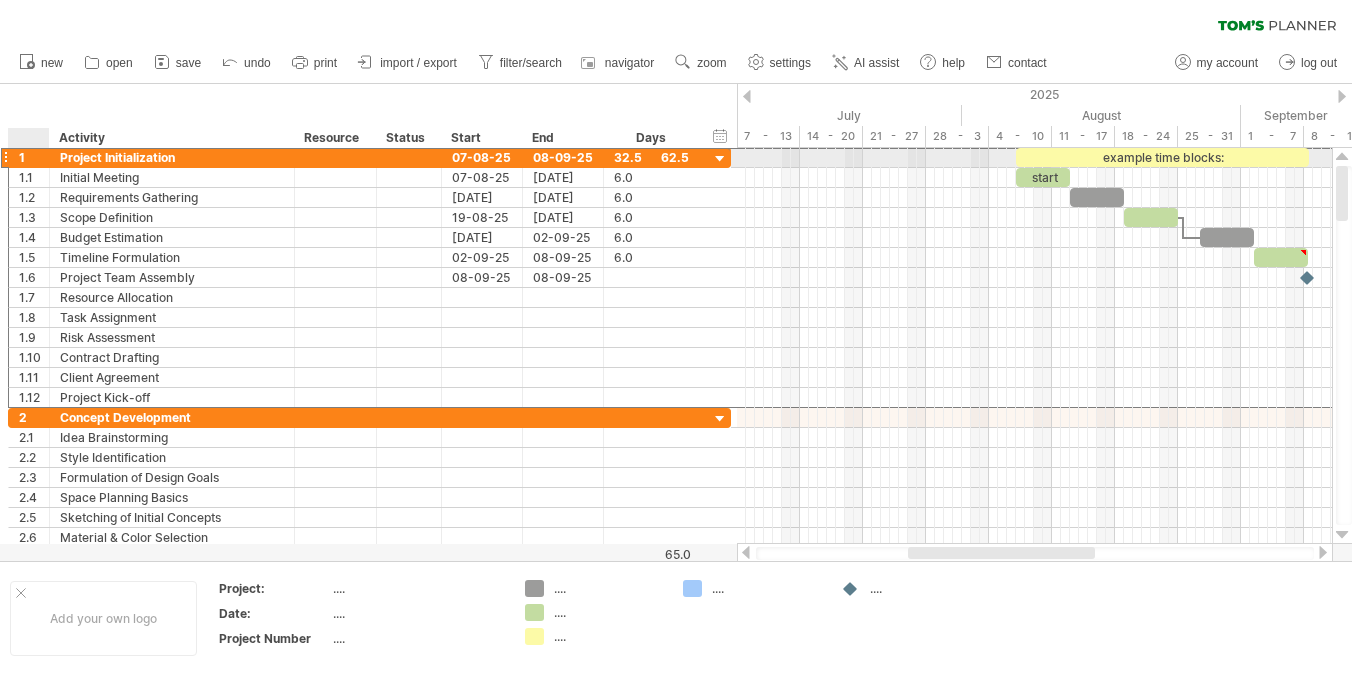 click on "1" at bounding box center [34, 157] 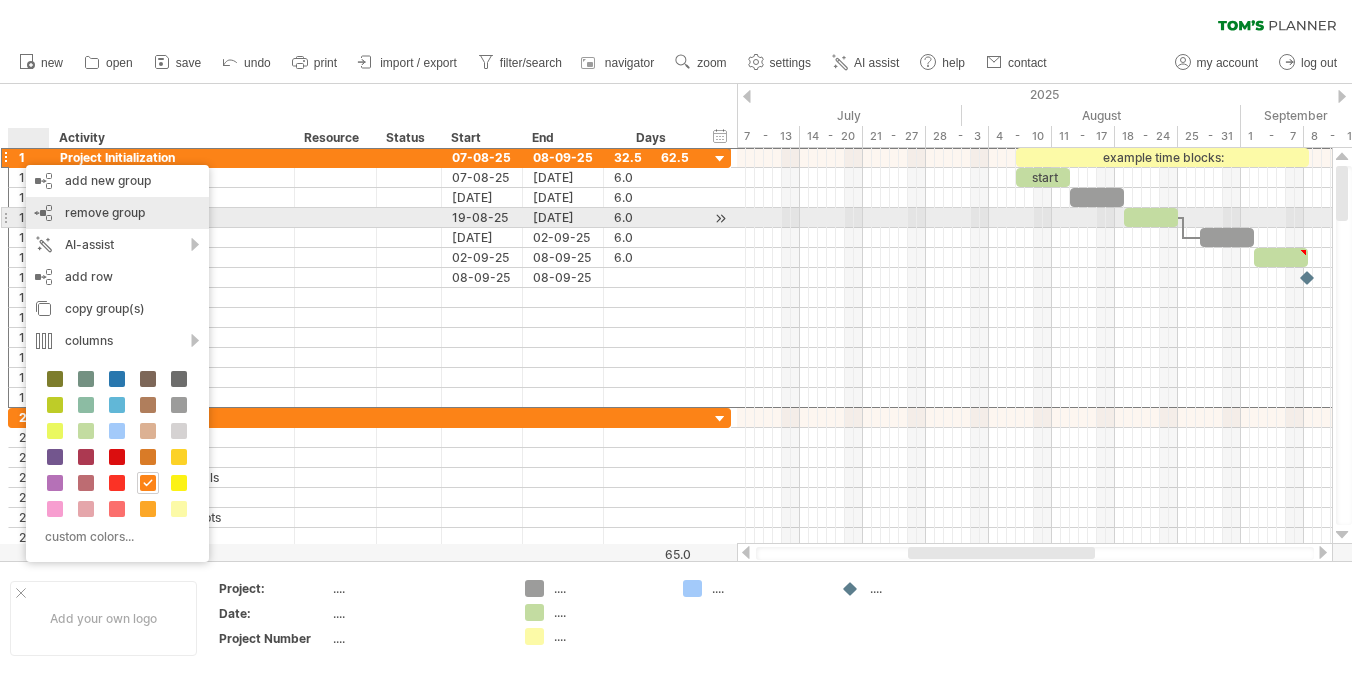 click on "remove group" at bounding box center (105, 212) 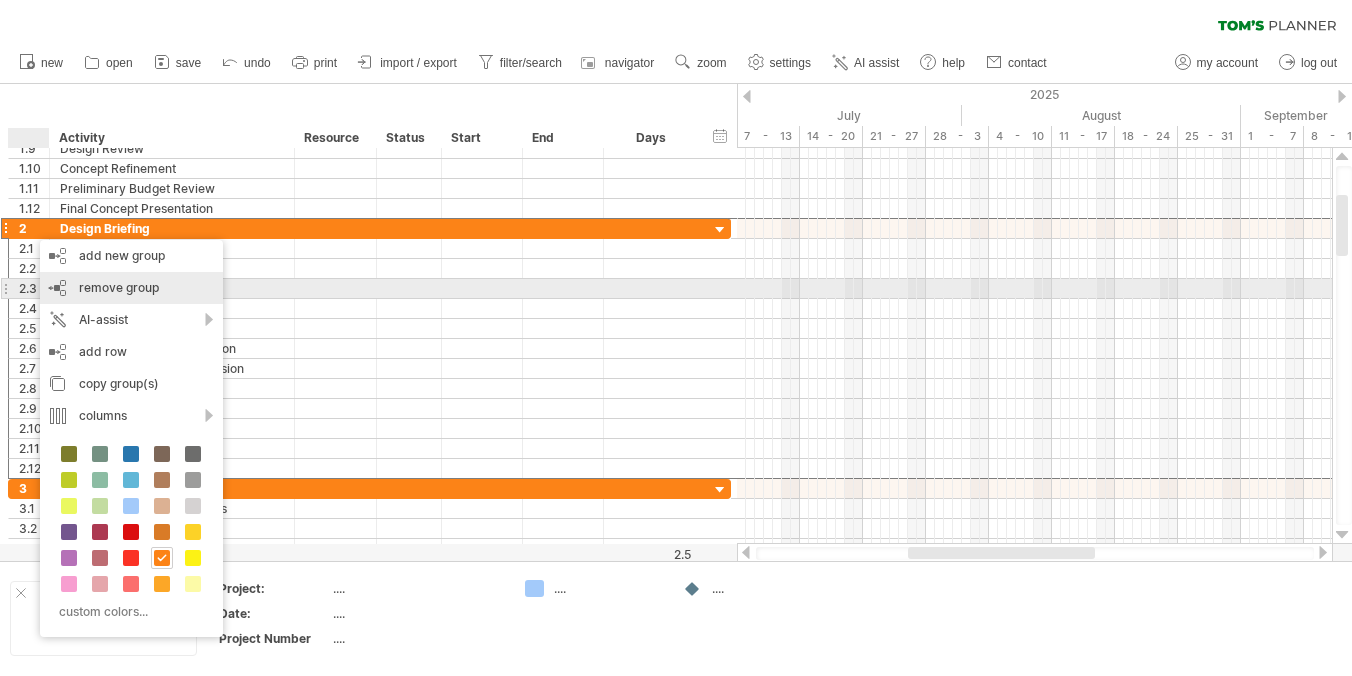 click on "remove group remove selected groups" at bounding box center [131, 288] 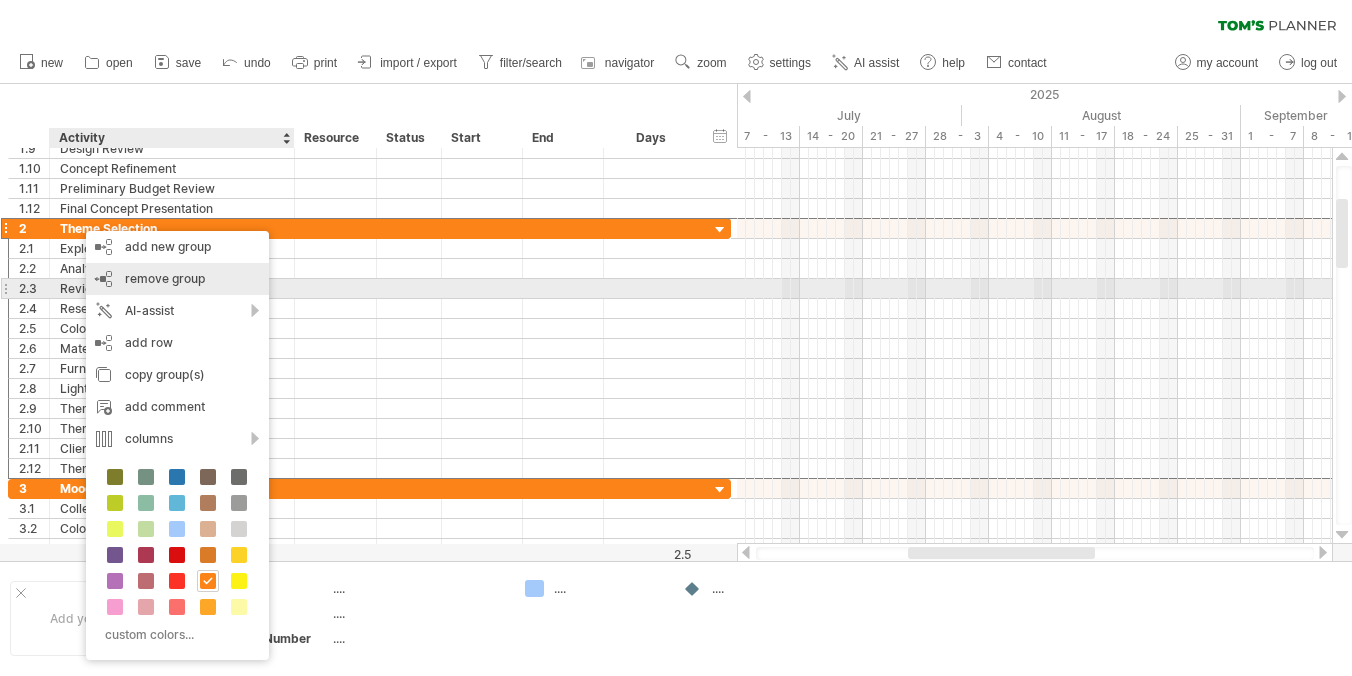 click on "remove group" at bounding box center (165, 278) 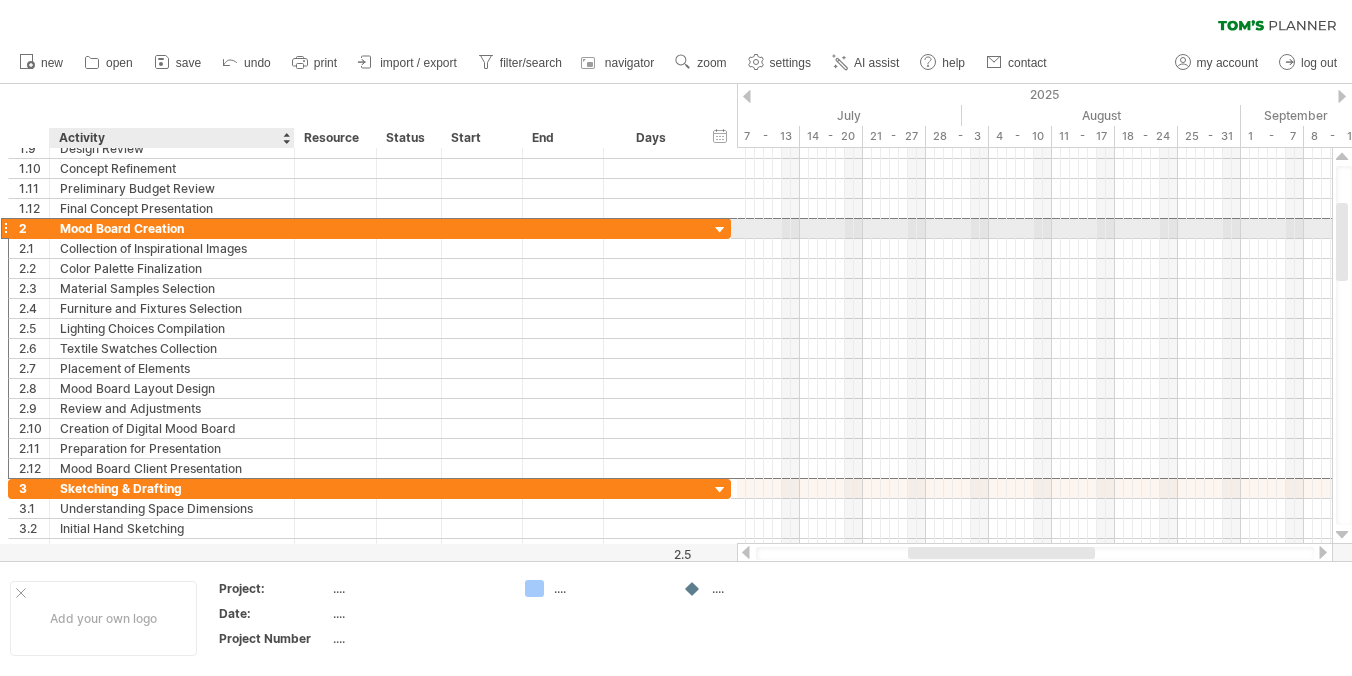 click on "Mood Board Creation" at bounding box center [172, 228] 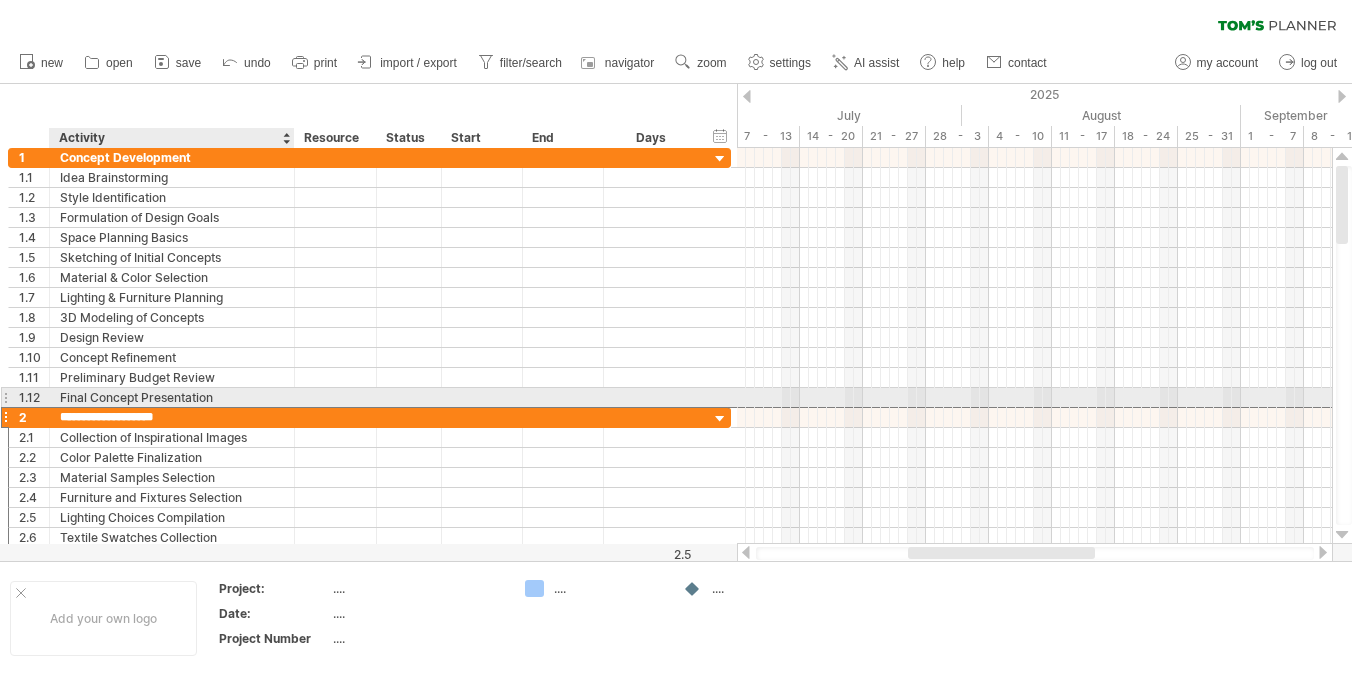 click on "Final Concept Presentation" at bounding box center [172, 397] 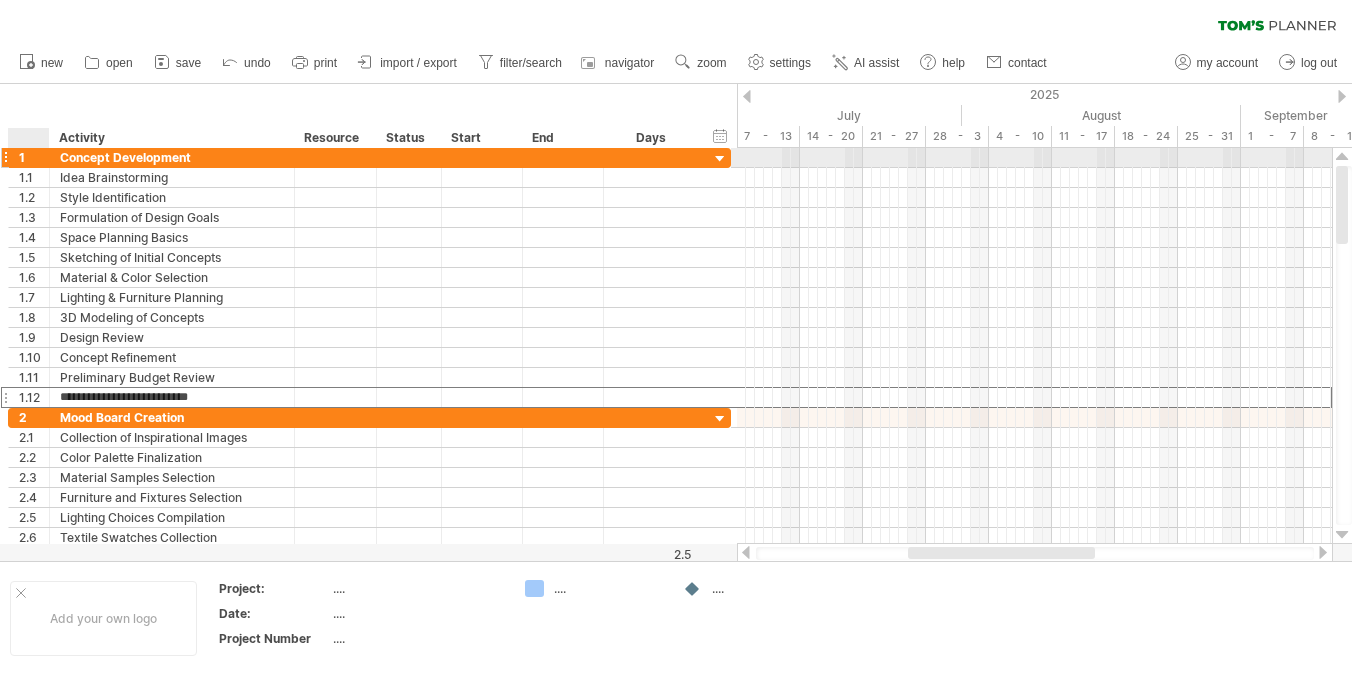 click on "1" at bounding box center [34, 157] 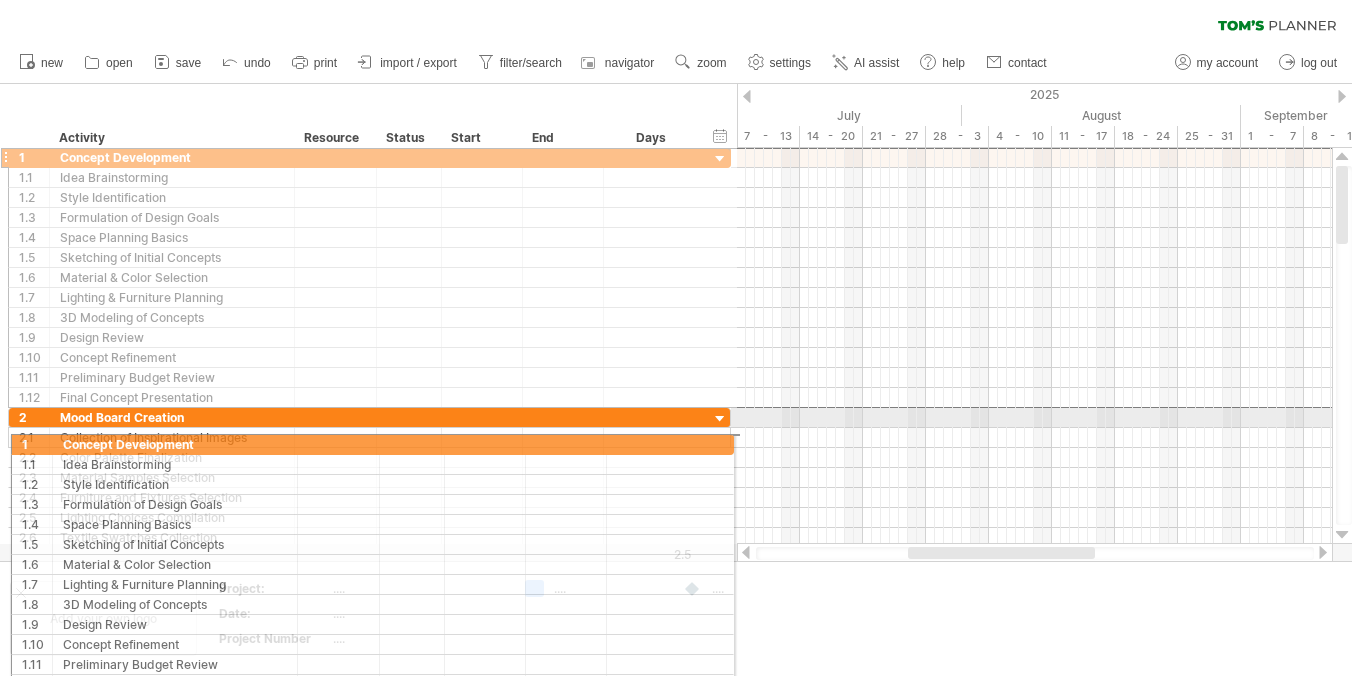 drag, startPoint x: 7, startPoint y: 156, endPoint x: 4, endPoint y: 439, distance: 283.0159 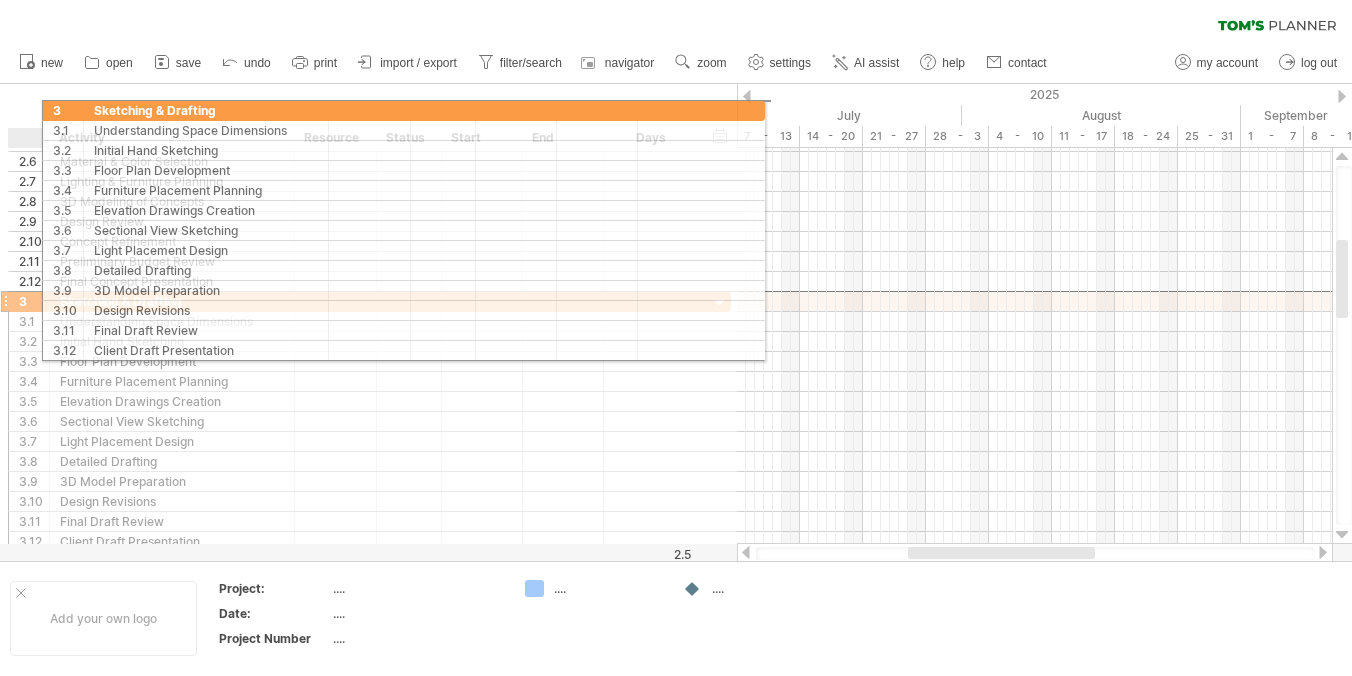 drag, startPoint x: 6, startPoint y: 242, endPoint x: 33, endPoint y: 110, distance: 134.73306 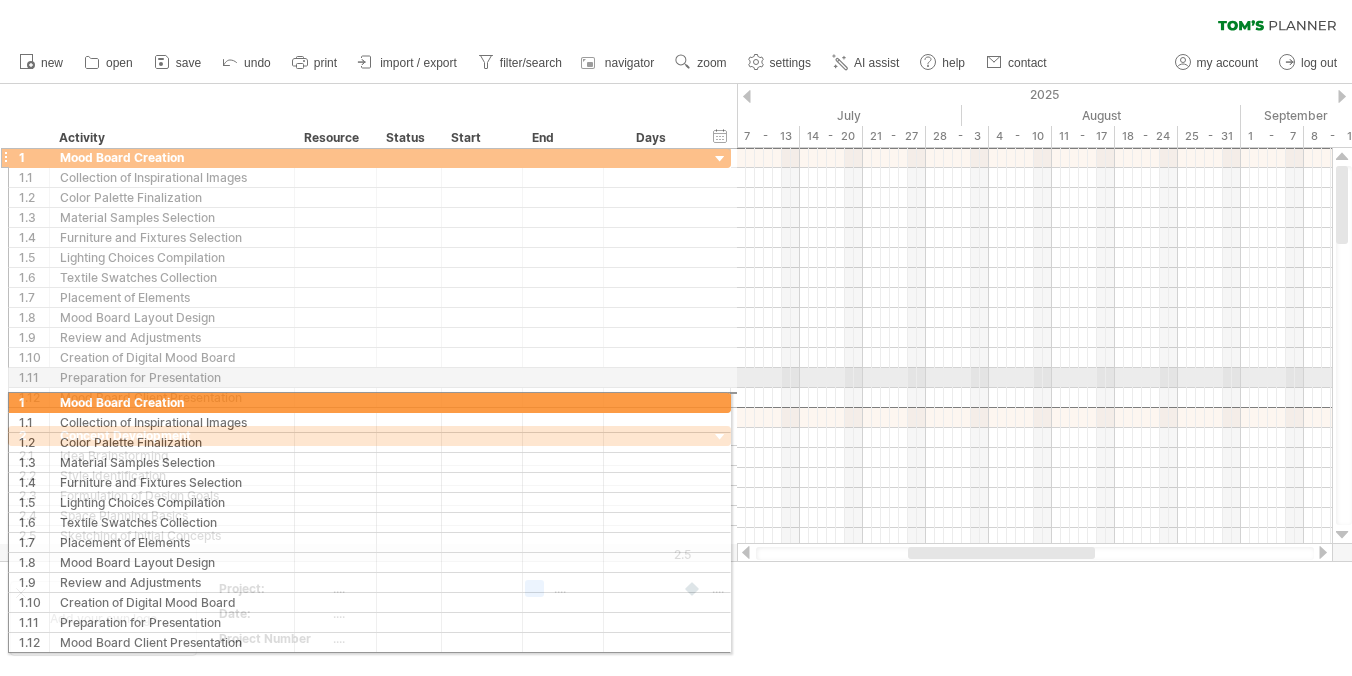 drag, startPoint x: 6, startPoint y: 156, endPoint x: 2, endPoint y: 397, distance: 241.03319 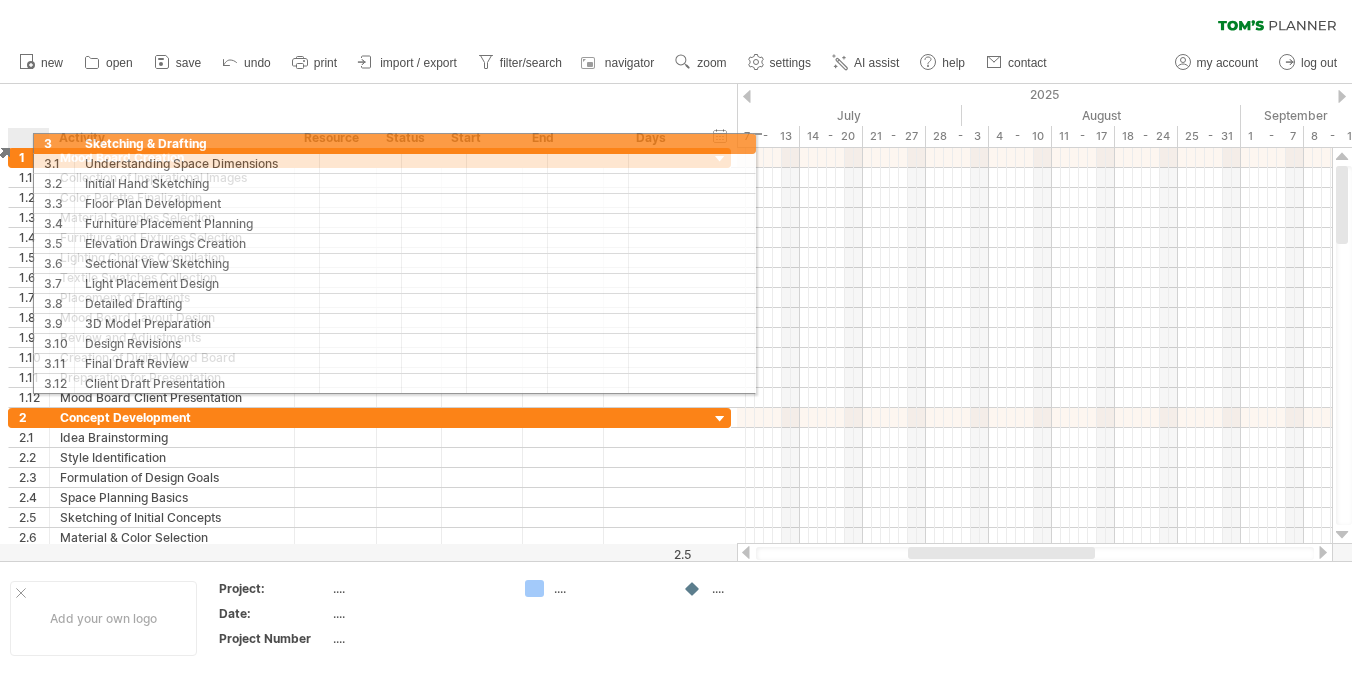 drag, startPoint x: 6, startPoint y: 299, endPoint x: 24, endPoint y: 140, distance: 160.01562 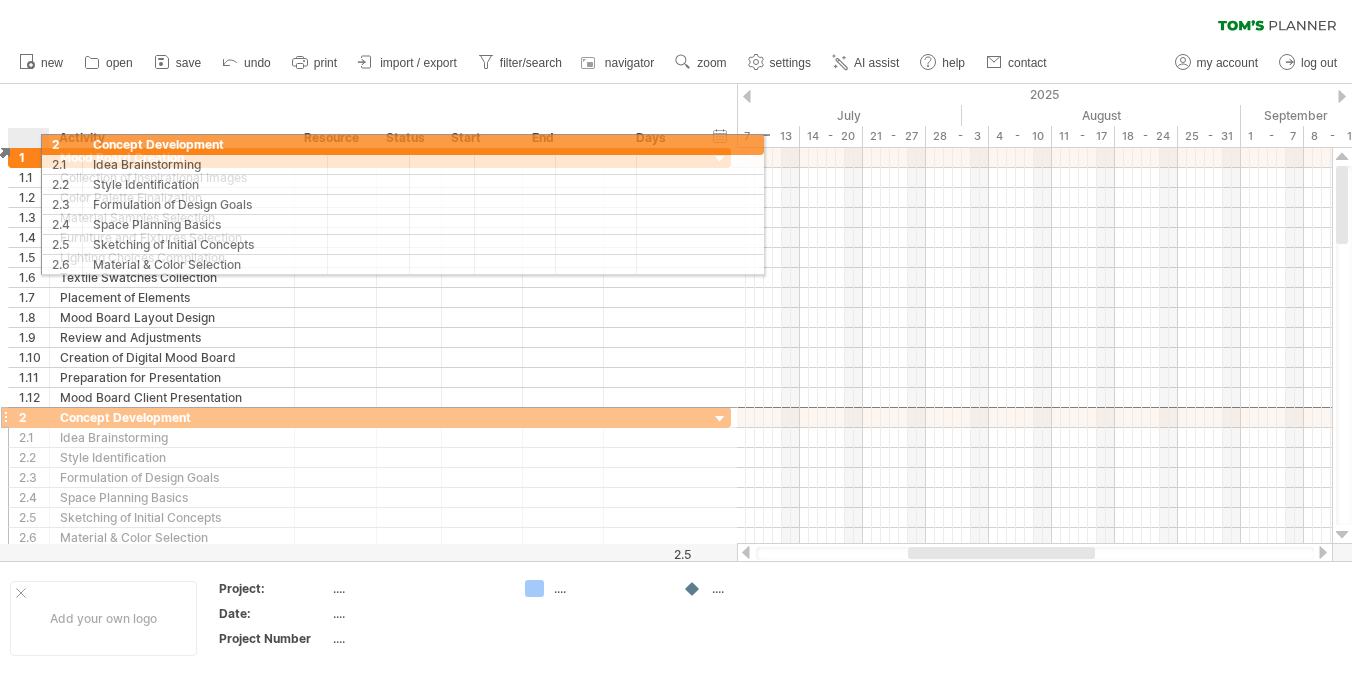 drag, startPoint x: 5, startPoint y: 420, endPoint x: 36, endPoint y: 142, distance: 279.72308 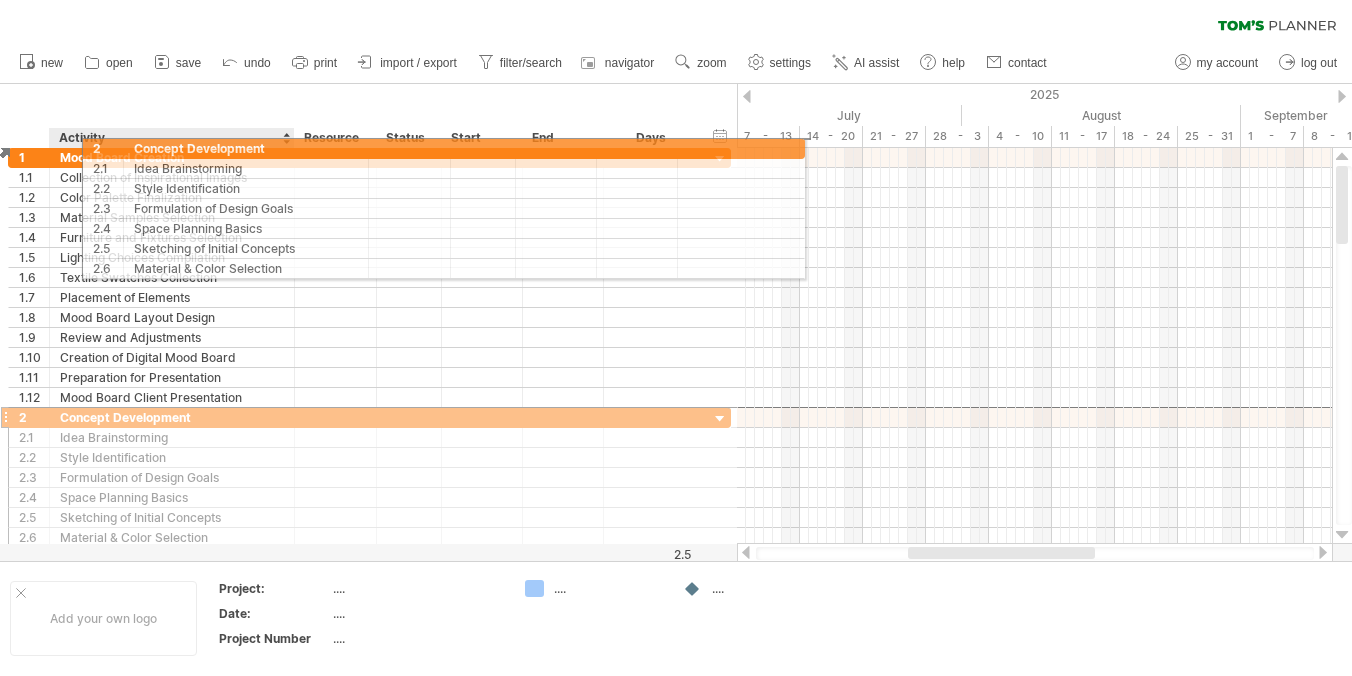 drag, startPoint x: 5, startPoint y: 417, endPoint x: 75, endPoint y: 145, distance: 280.86295 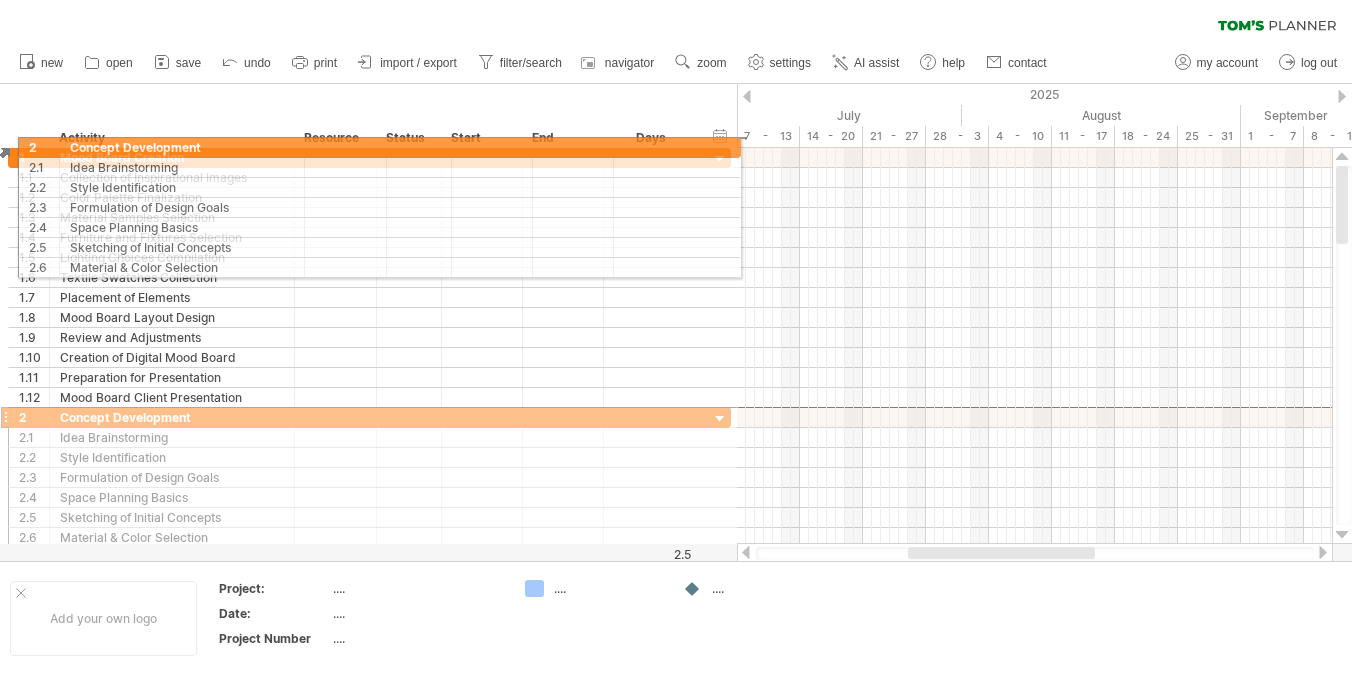 drag, startPoint x: 6, startPoint y: 417, endPoint x: 10, endPoint y: 144, distance: 273.0293 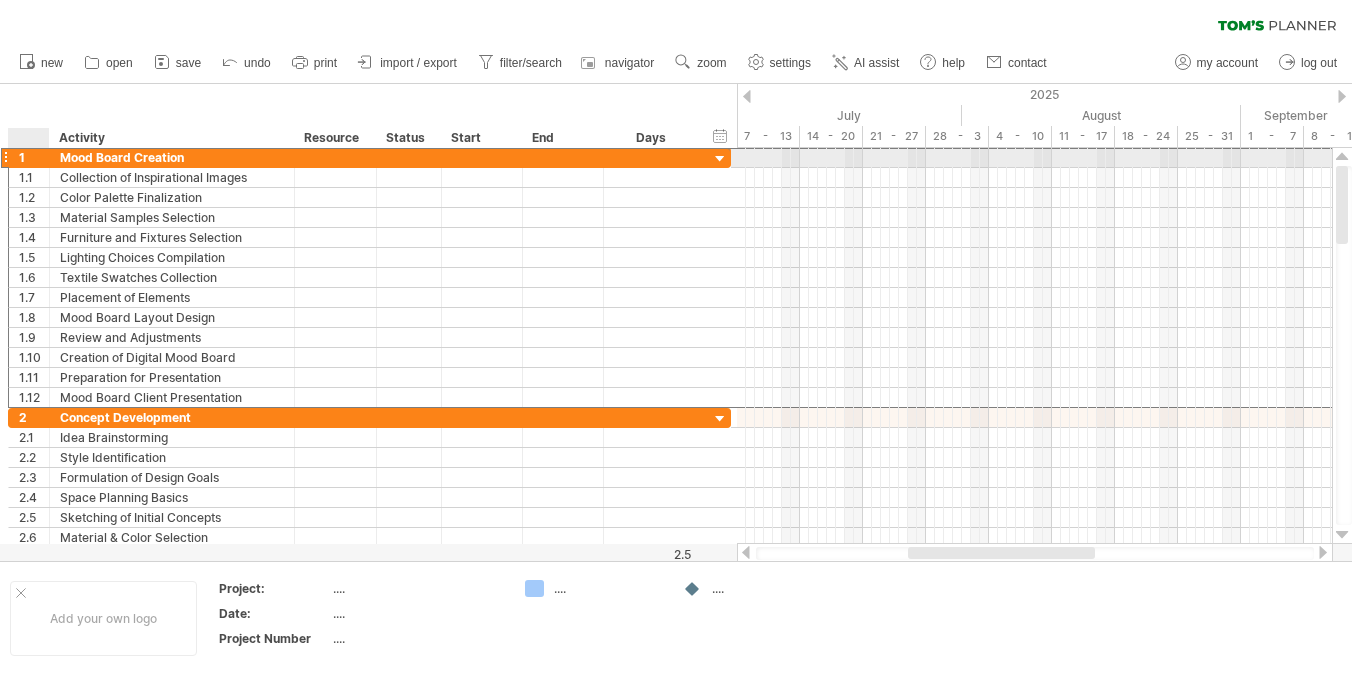 click on "1" at bounding box center (34, 157) 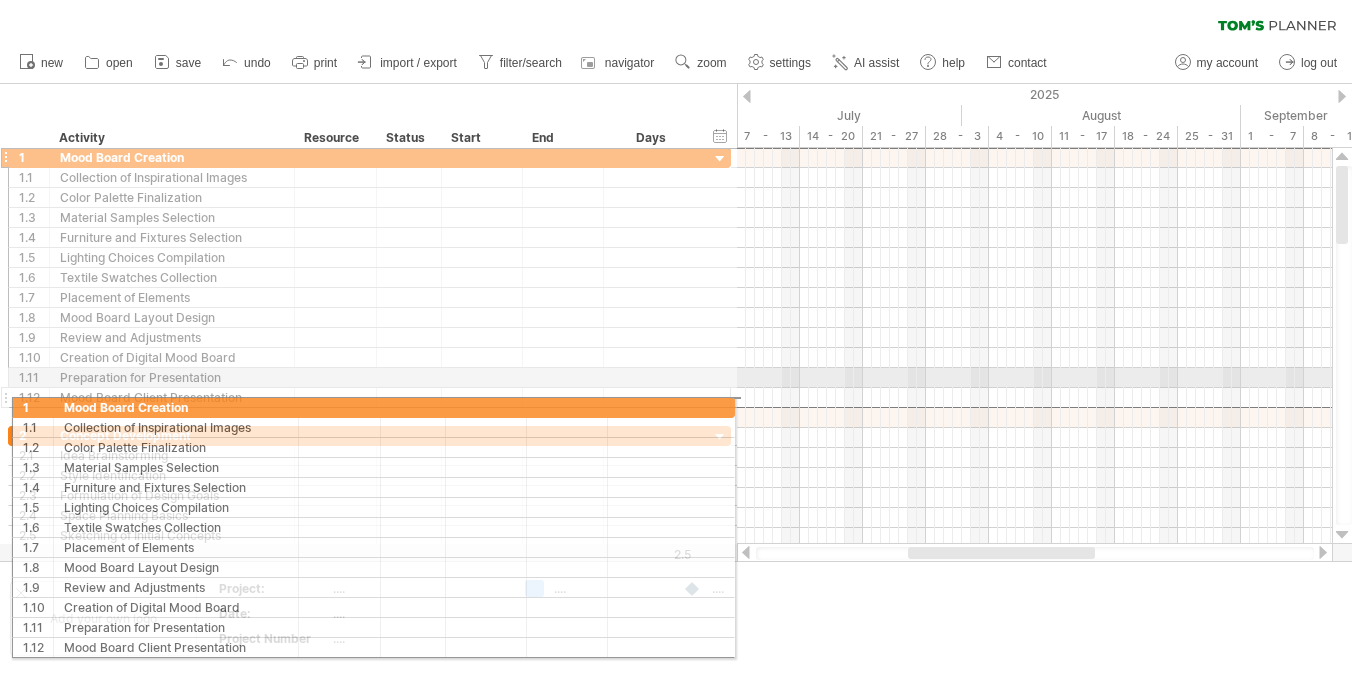drag, startPoint x: 6, startPoint y: 160, endPoint x: 1, endPoint y: 404, distance: 244.05122 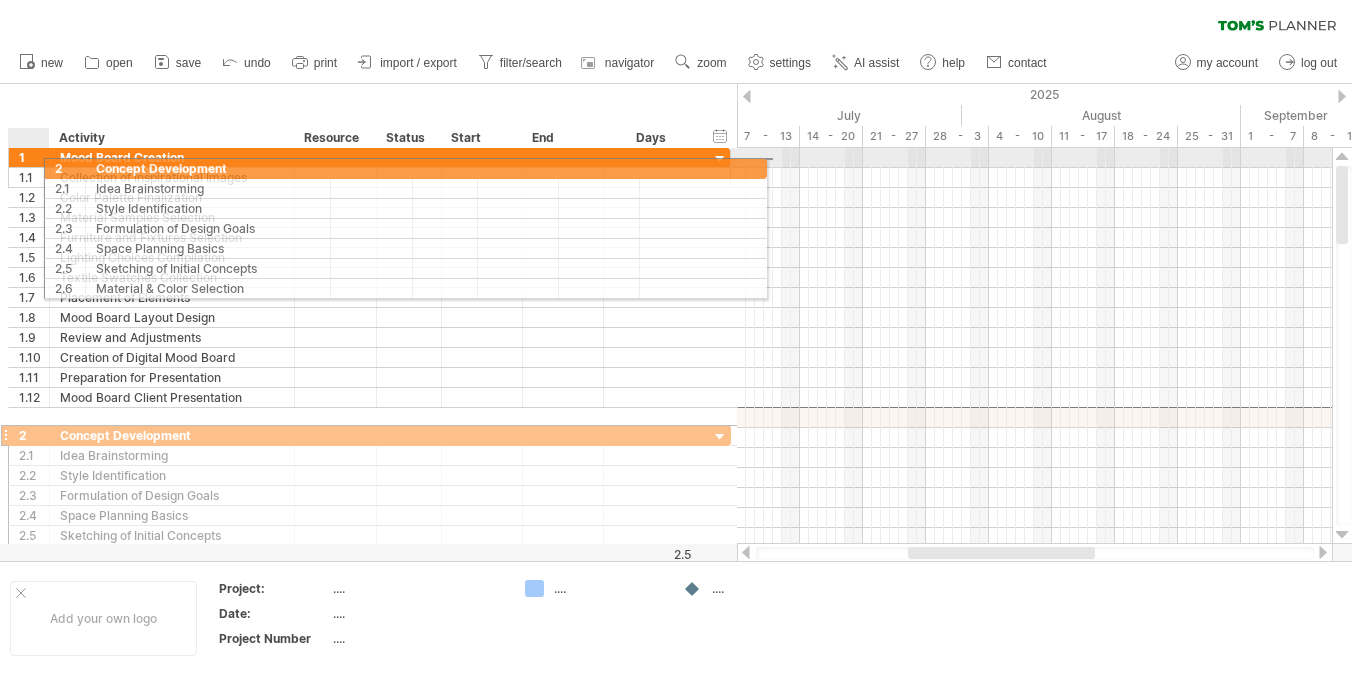 drag, startPoint x: 7, startPoint y: 417, endPoint x: 37, endPoint y: 166, distance: 252.78647 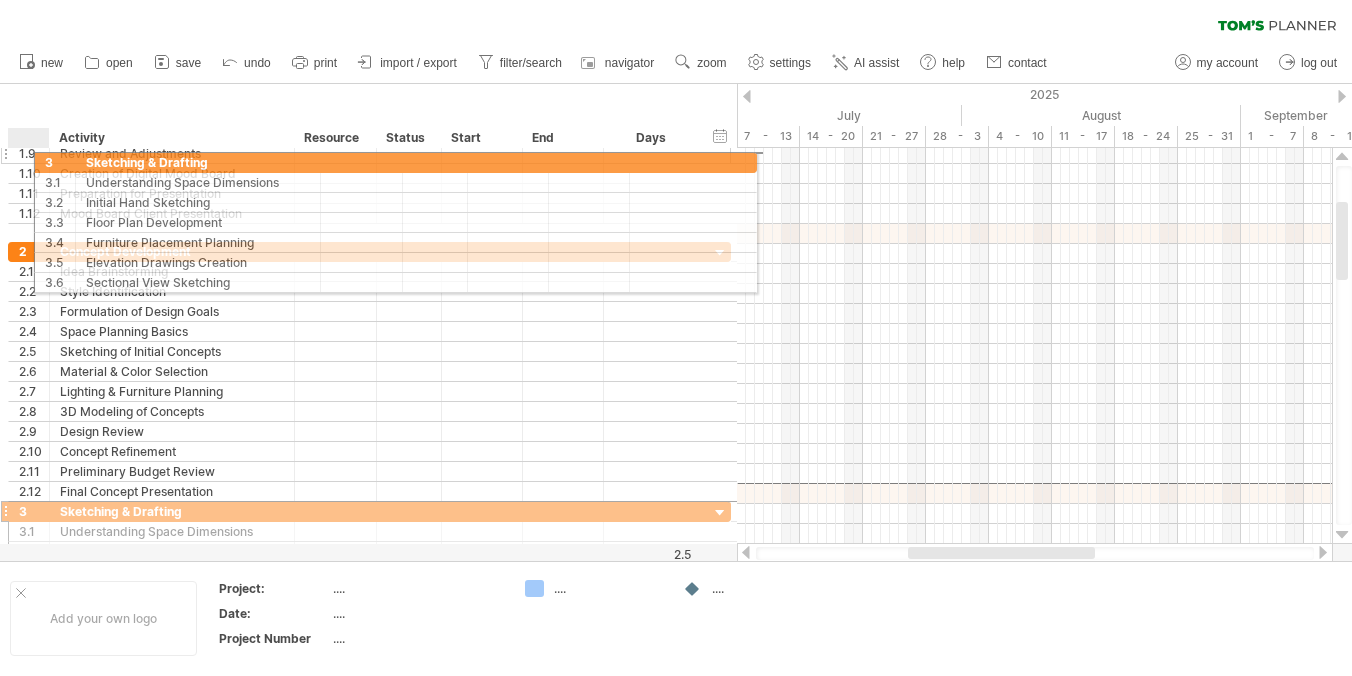 drag, startPoint x: 5, startPoint y: 434, endPoint x: 25, endPoint y: 156, distance: 278.7185 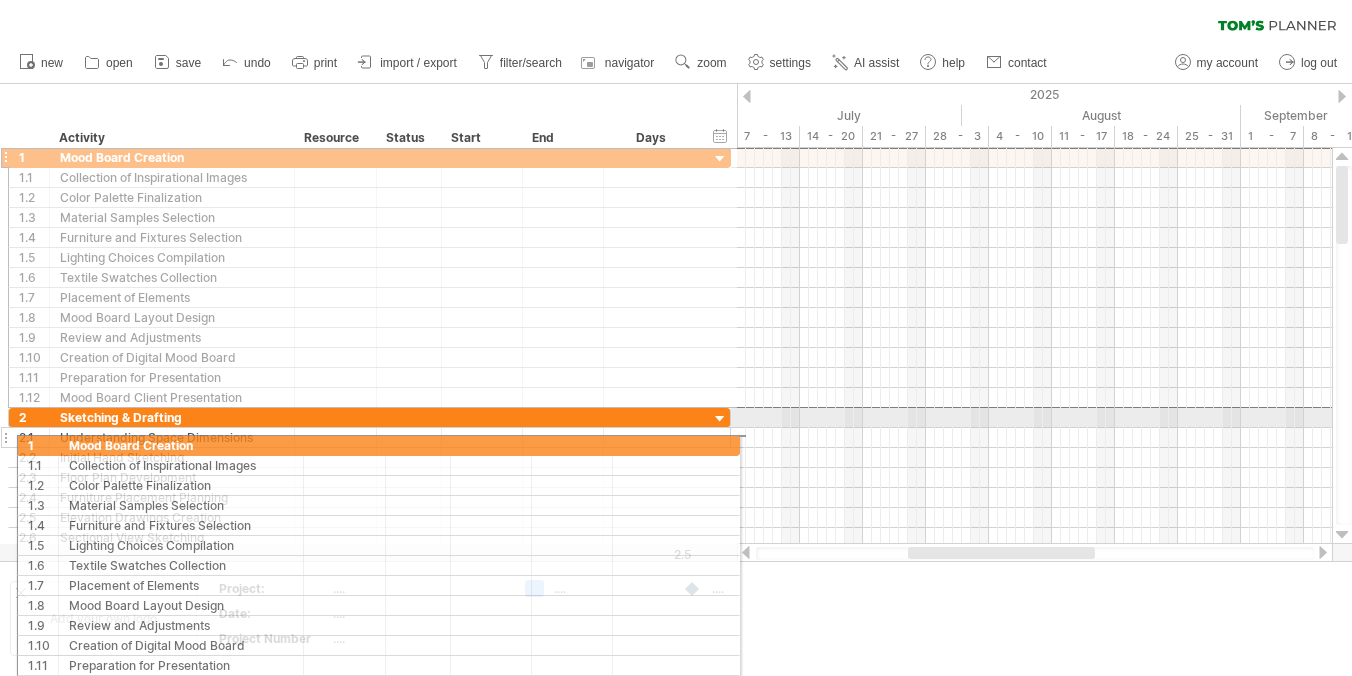 drag, startPoint x: 7, startPoint y: 159, endPoint x: 9, endPoint y: 442, distance: 283.00708 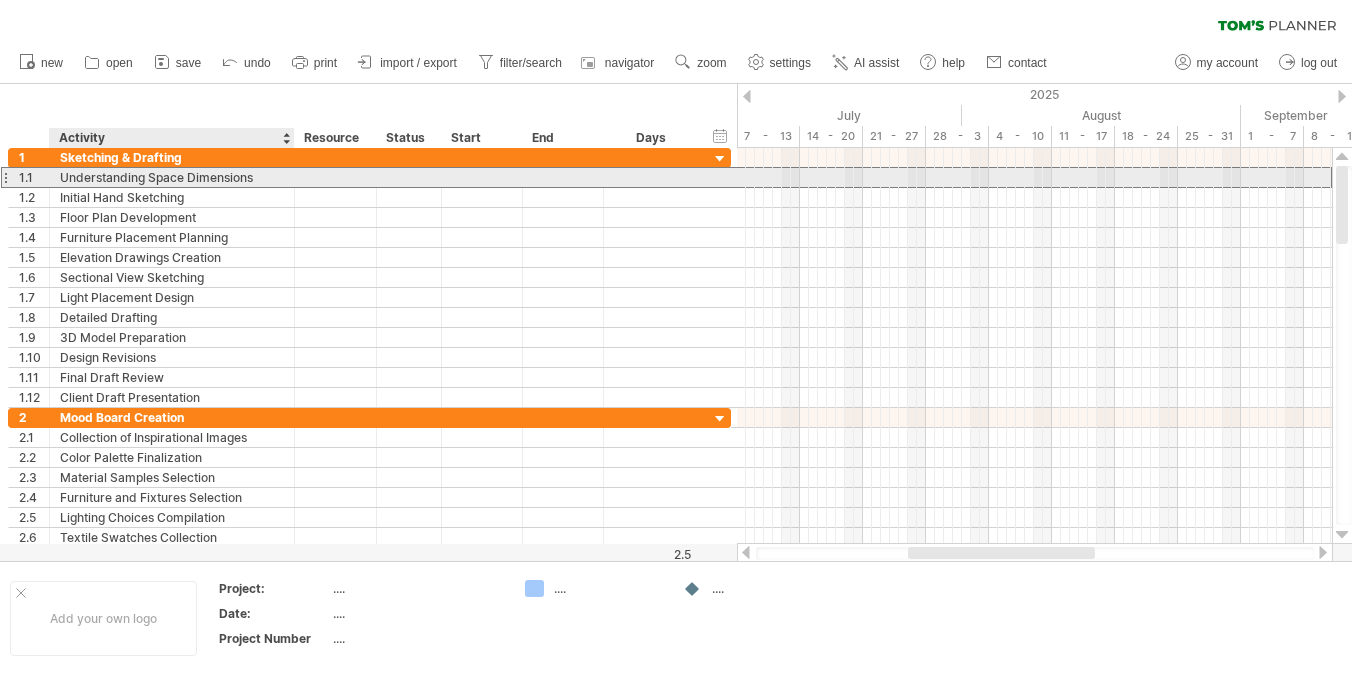 click on "Understanding Space Dimensions" at bounding box center (172, 177) 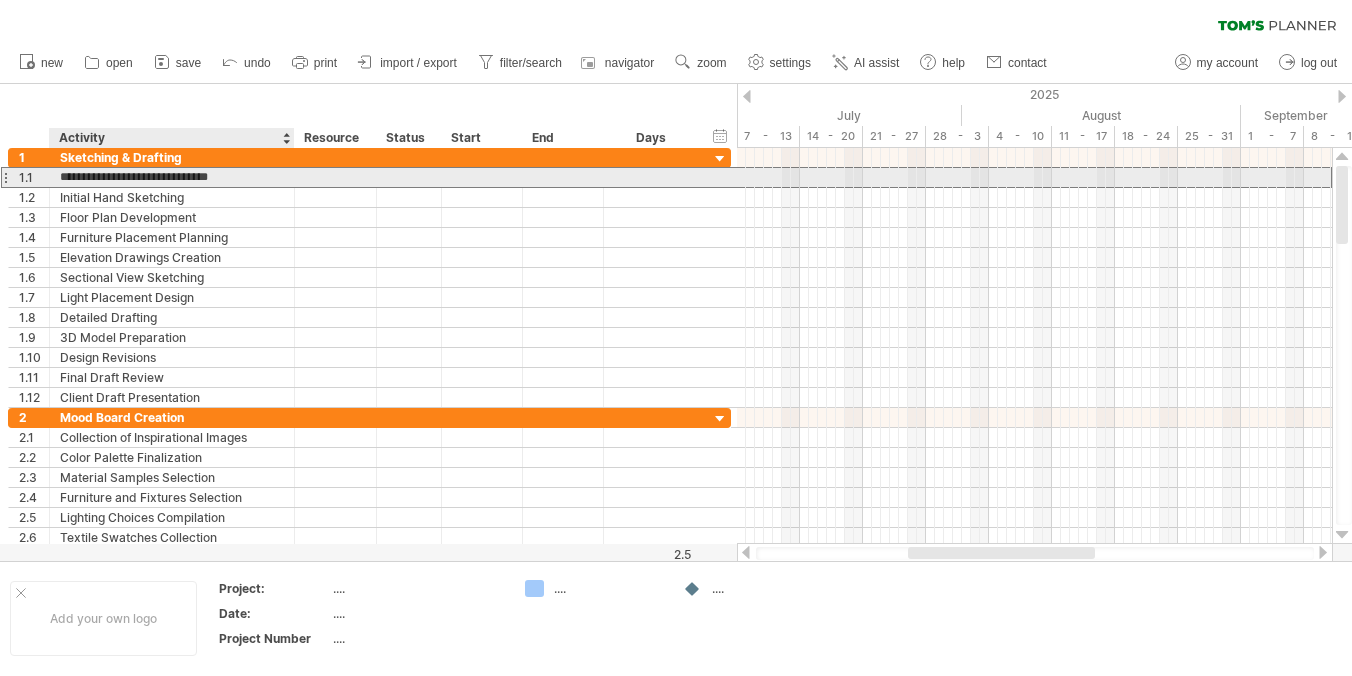 click on "**********" at bounding box center [172, 177] 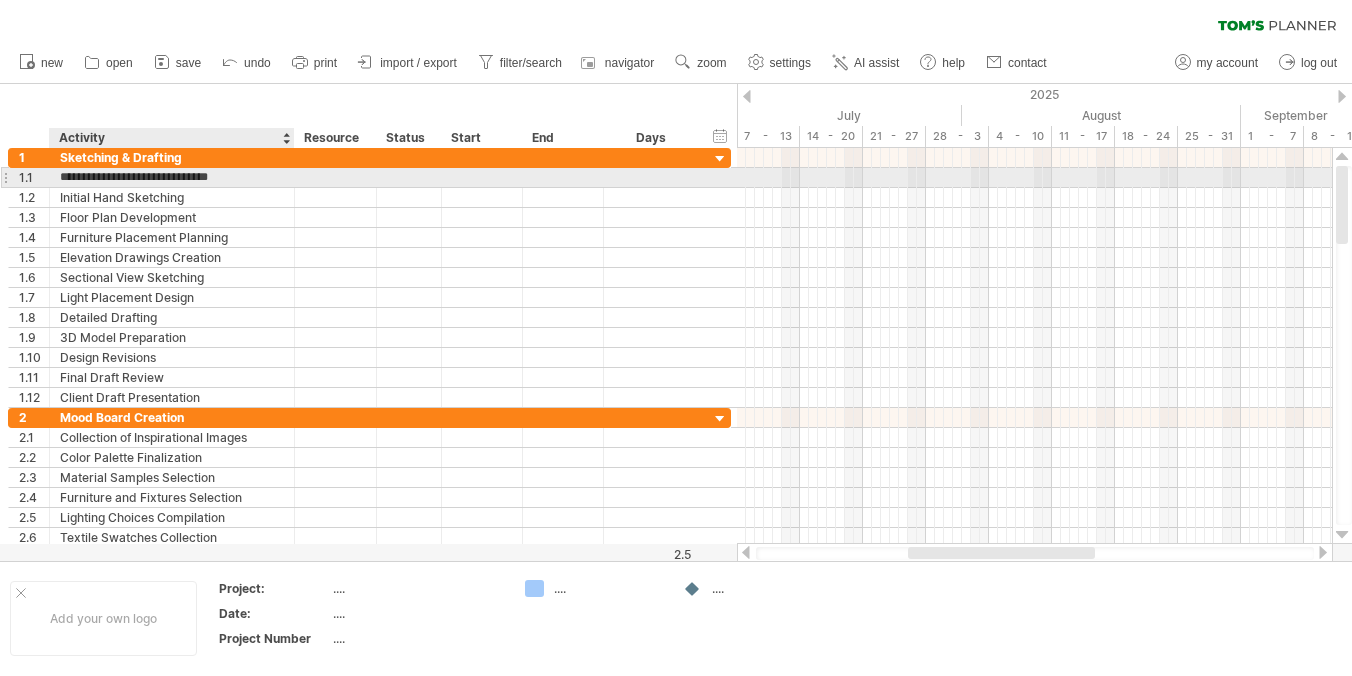click on "**********" at bounding box center (172, 177) 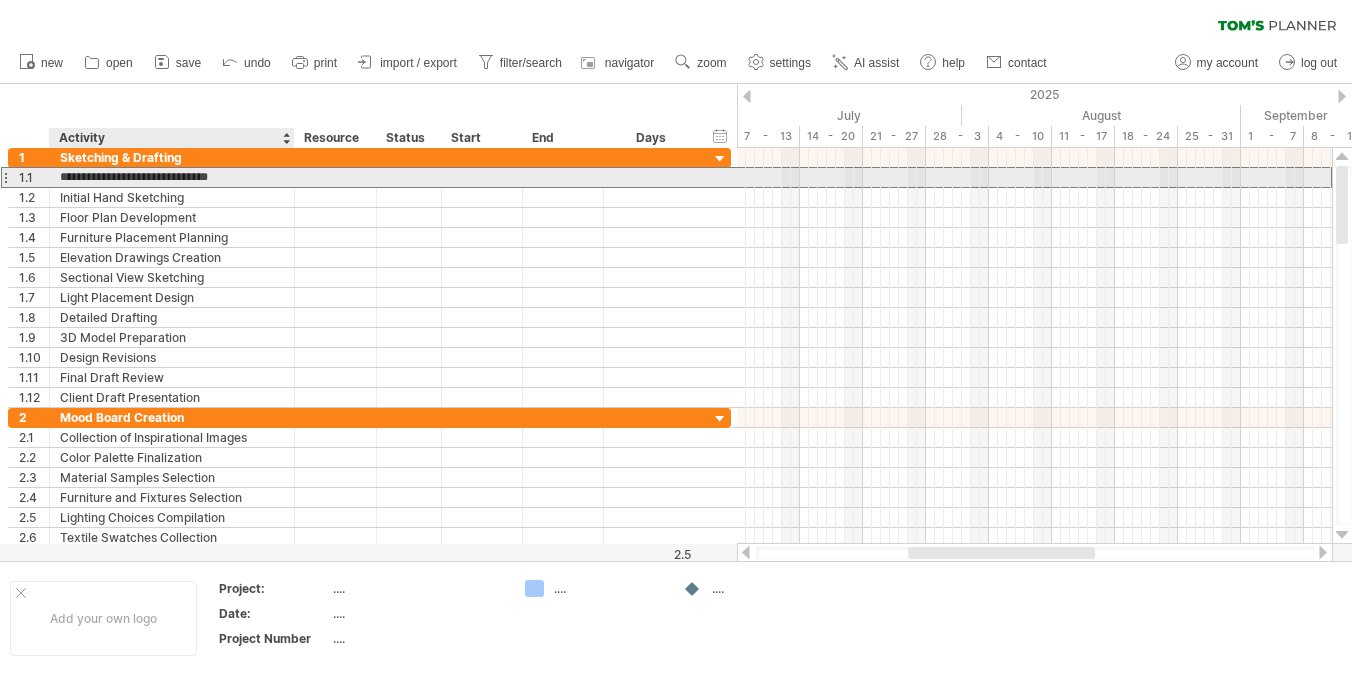 click on "**********" at bounding box center [172, 177] 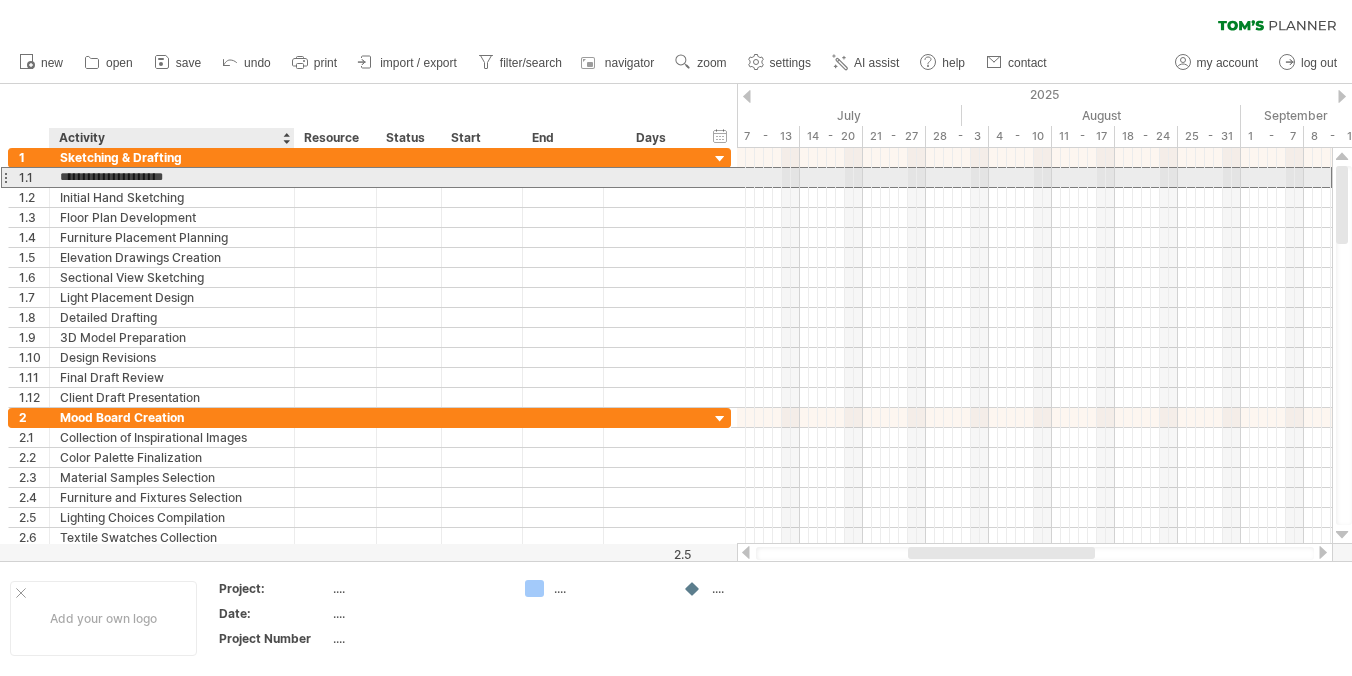 type on "**********" 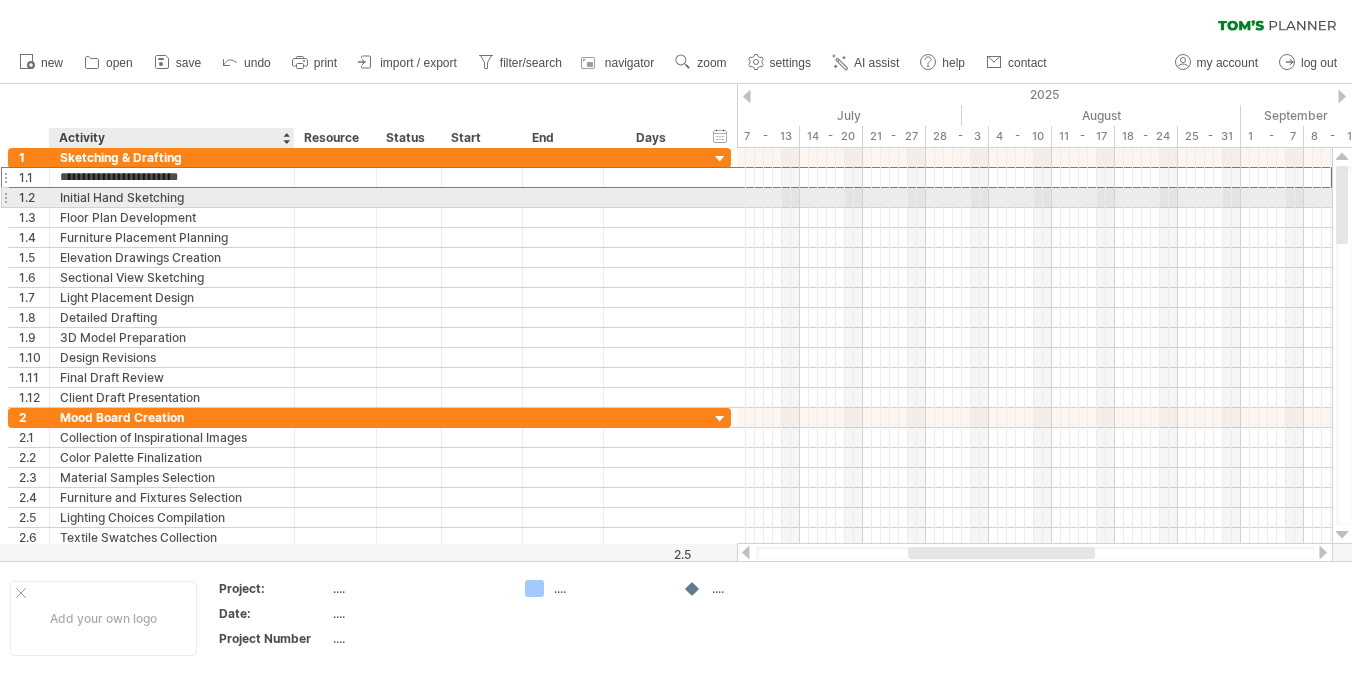 click on "Initial Hand Sketching" at bounding box center [172, 197] 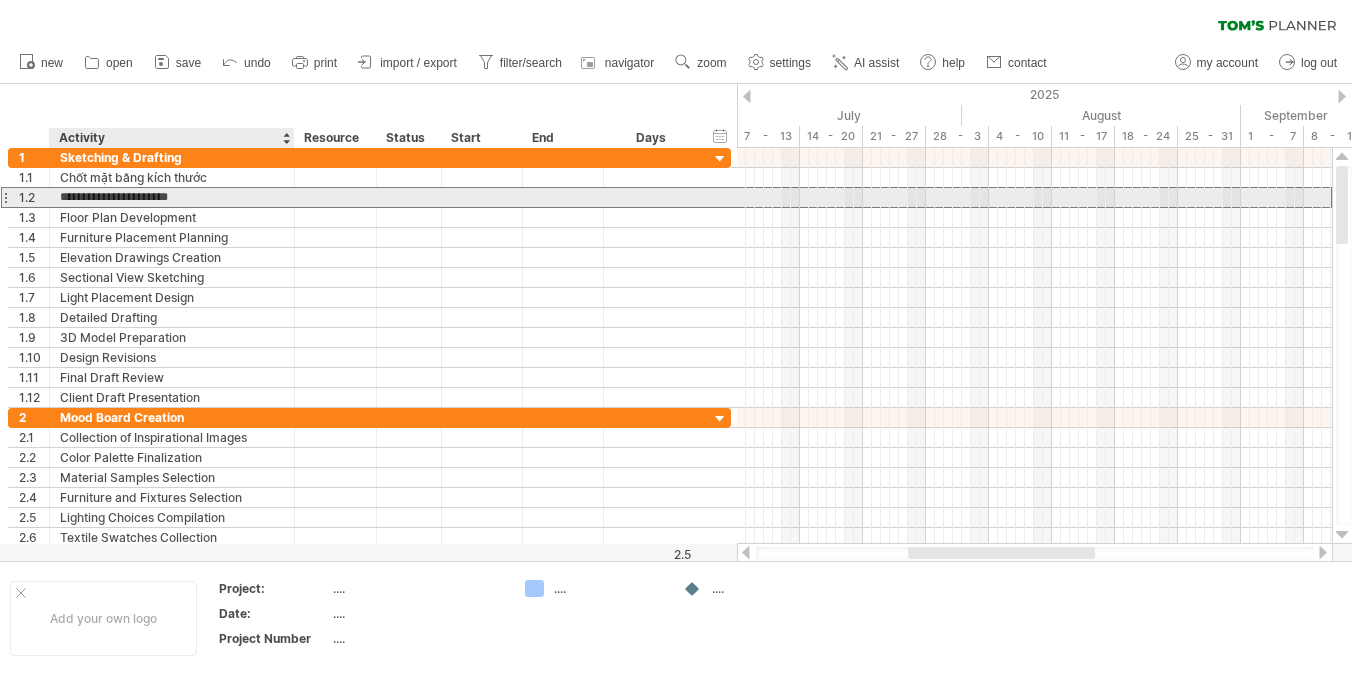click on "**********" at bounding box center [172, 197] 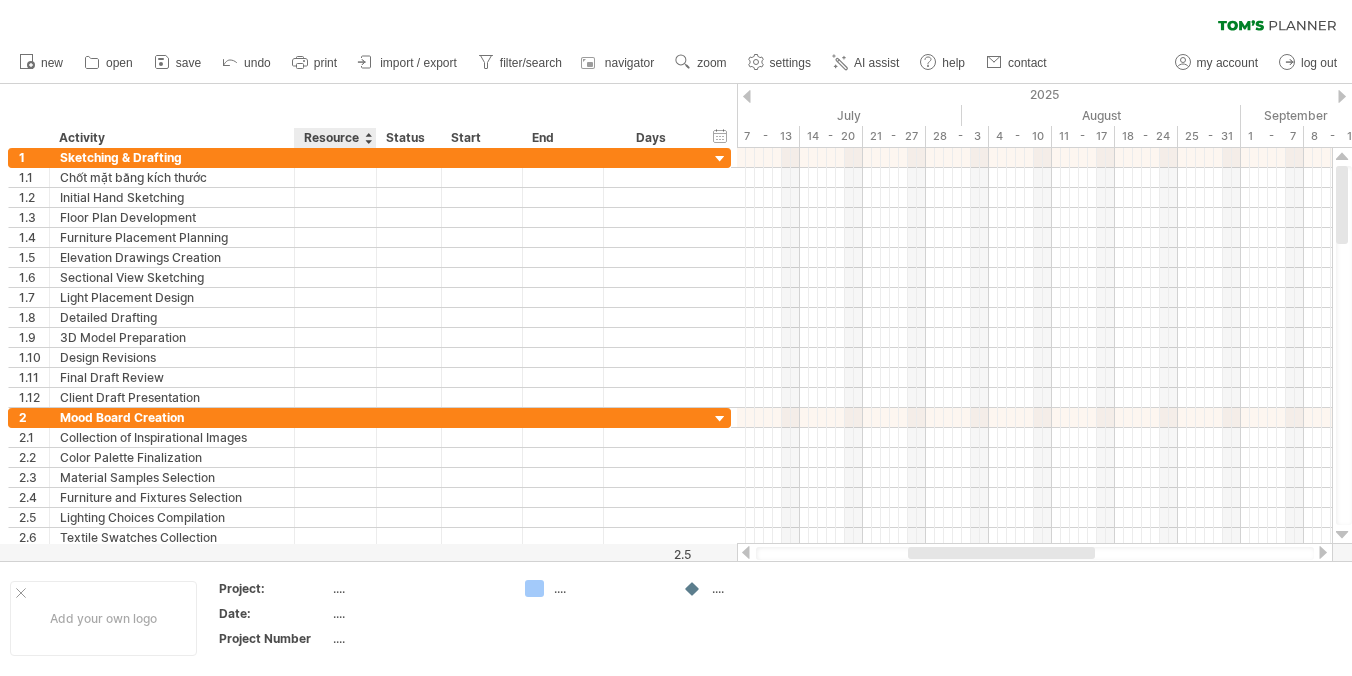 click on "Resource" at bounding box center [334, 138] 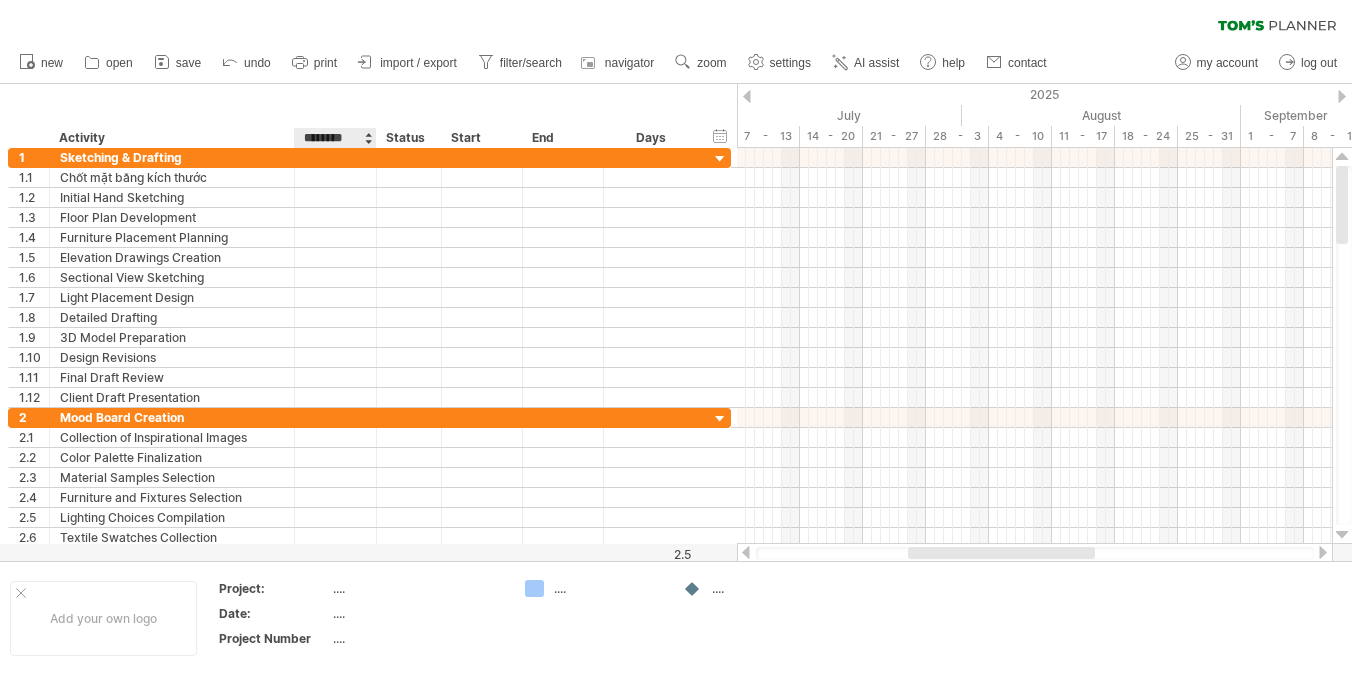 click on "********" at bounding box center [334, 138] 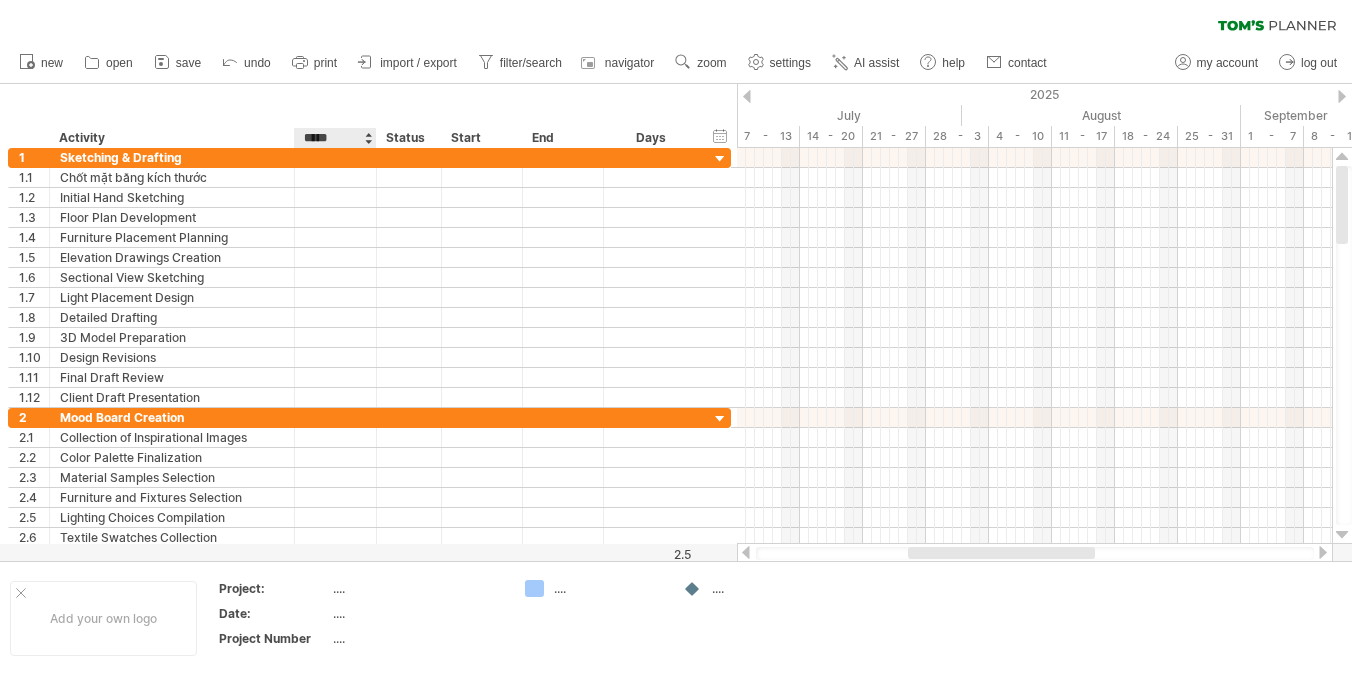 type on "******" 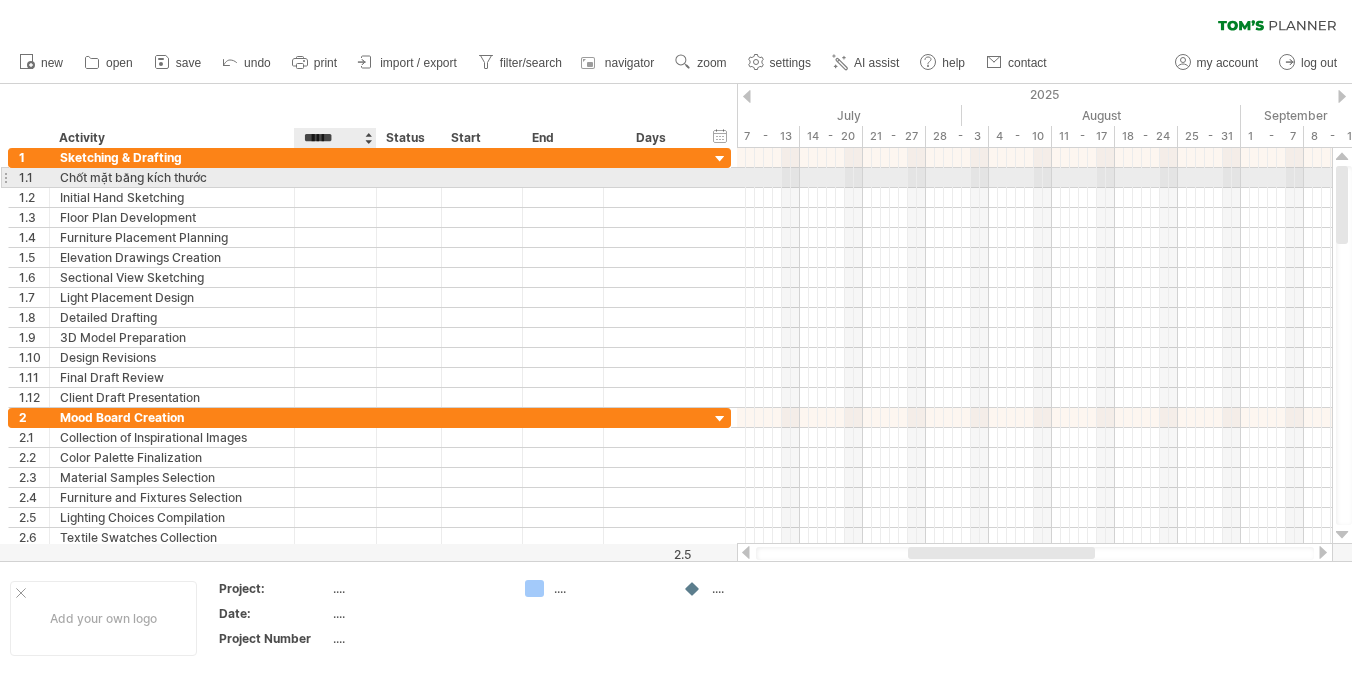 click at bounding box center (335, 177) 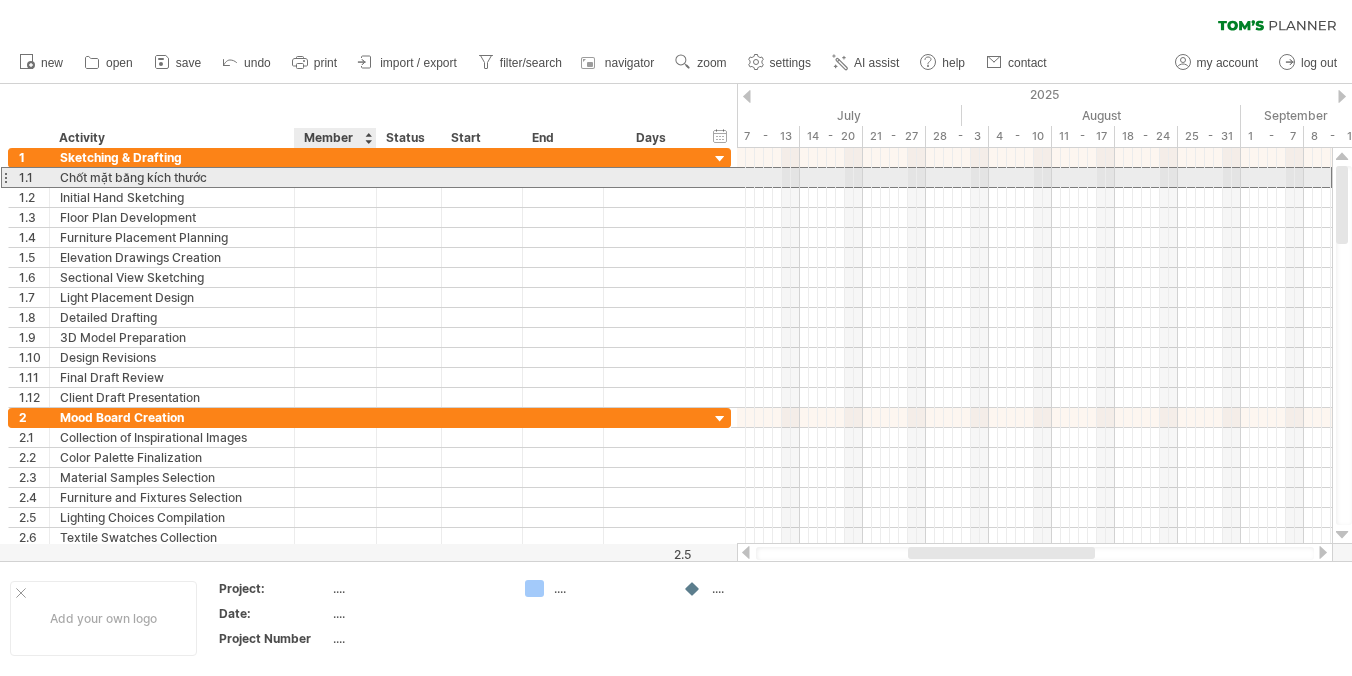 click at bounding box center [335, 177] 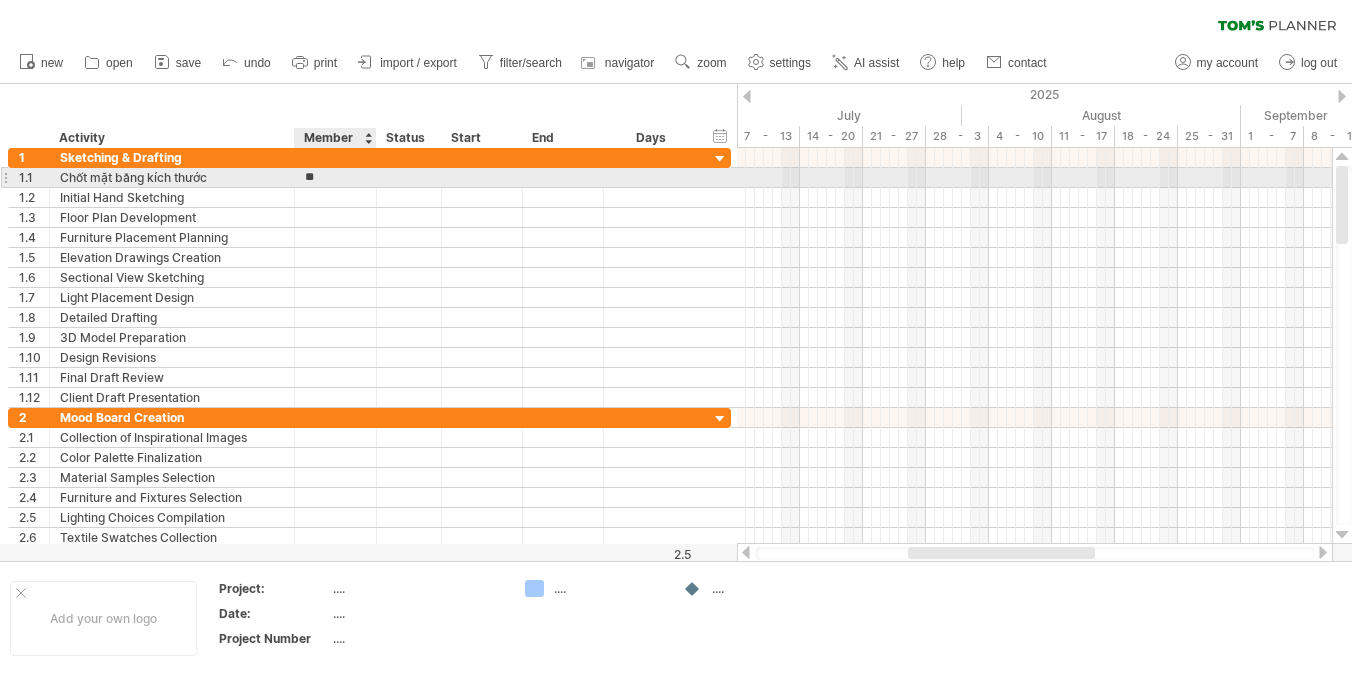 type on "****" 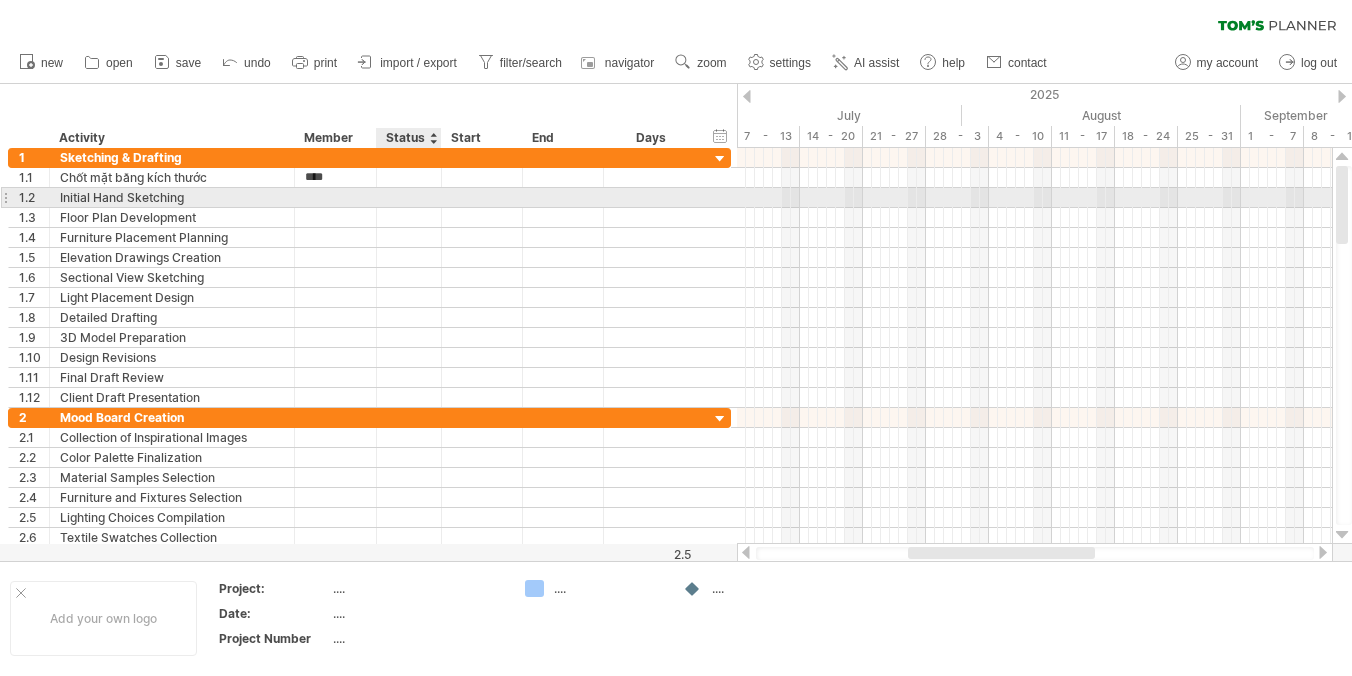 click at bounding box center (409, 197) 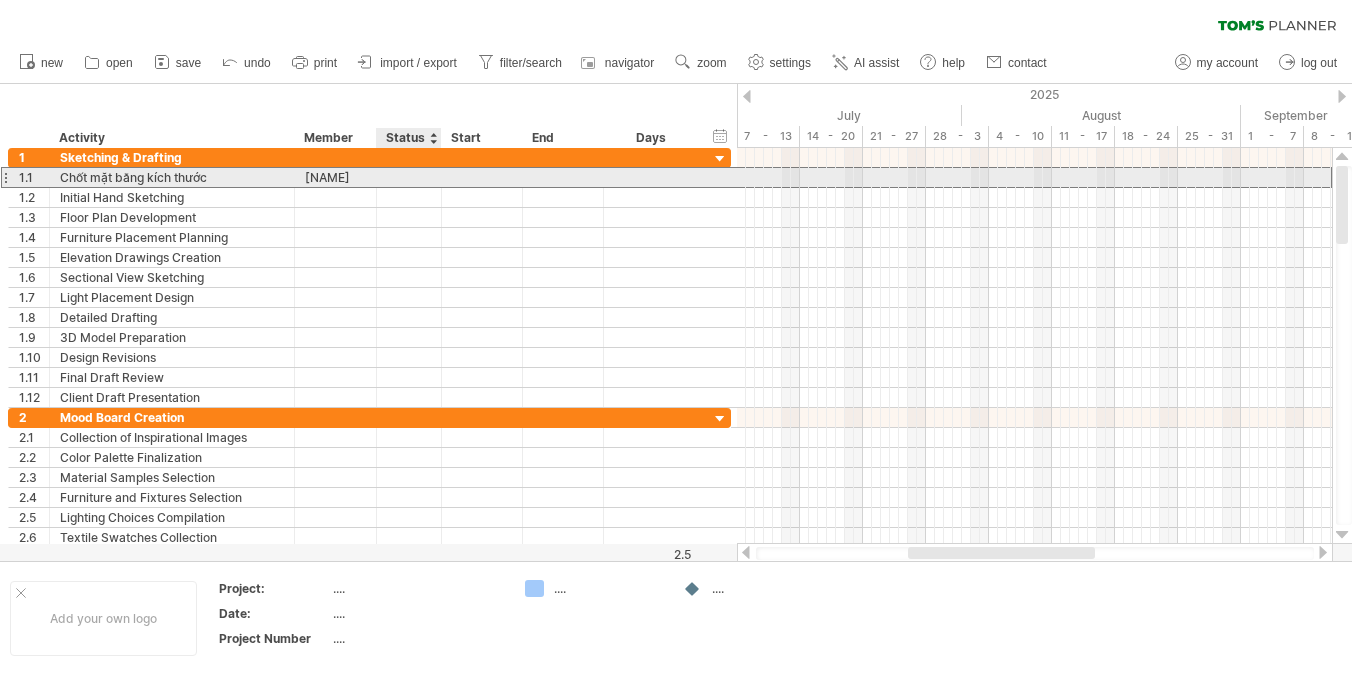 click at bounding box center (409, 177) 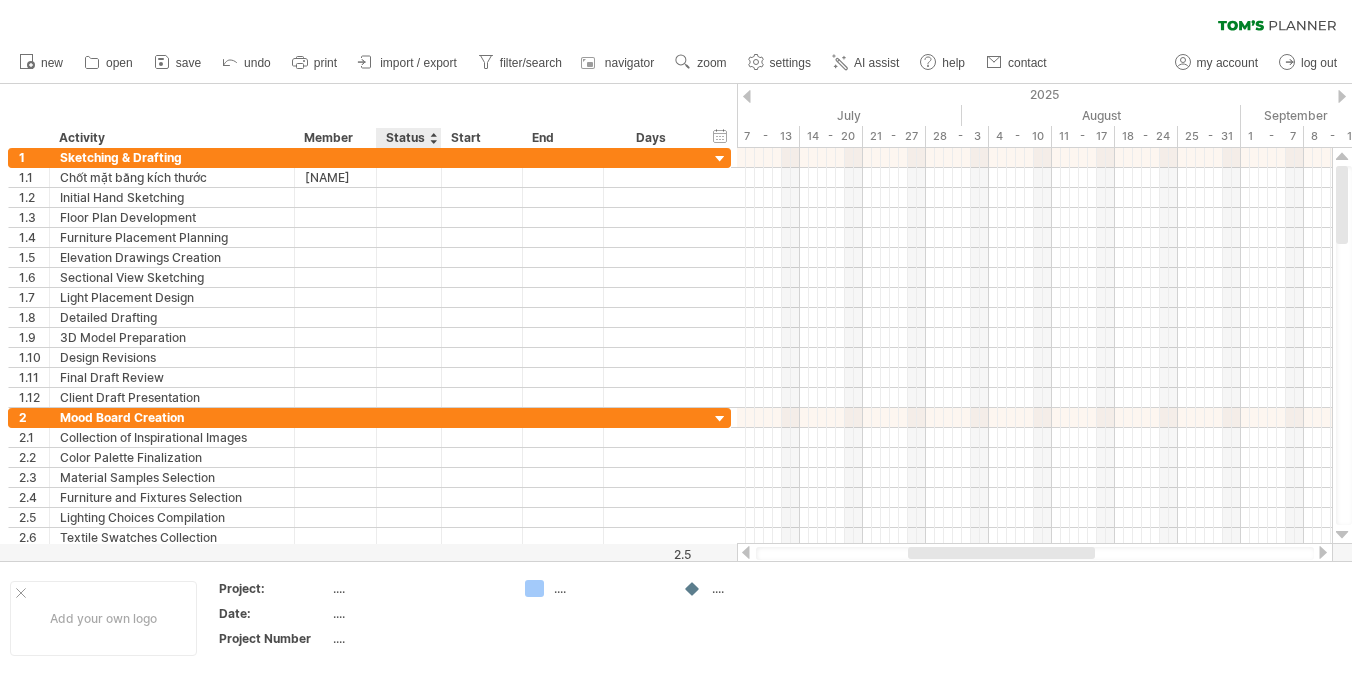 click on "Status" at bounding box center (408, 138) 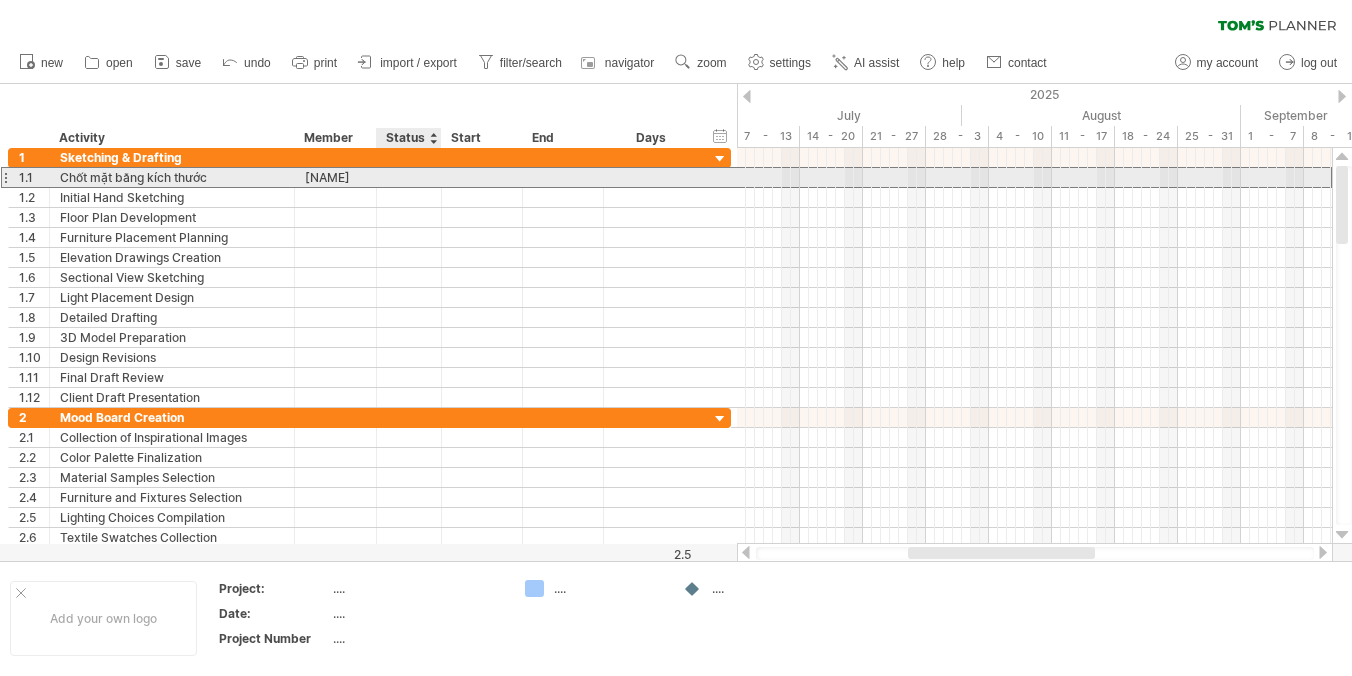 click at bounding box center (409, 177) 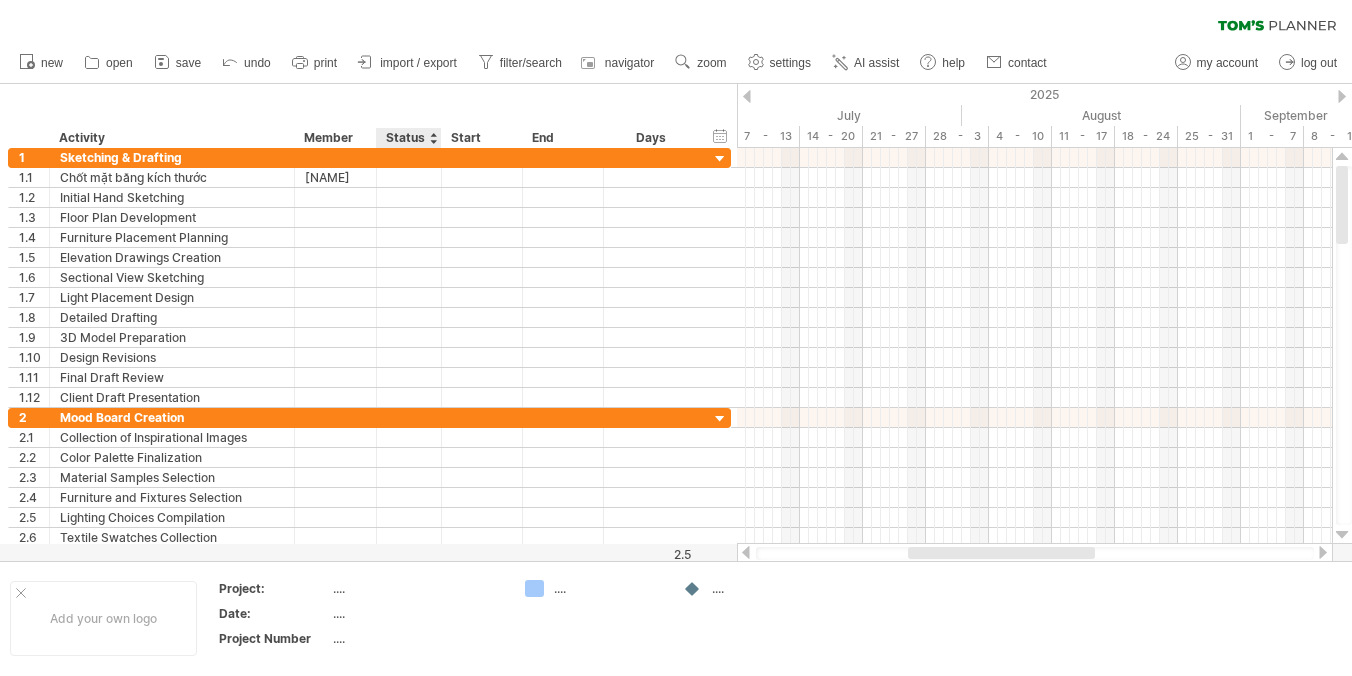 click at bounding box center (433, 138) 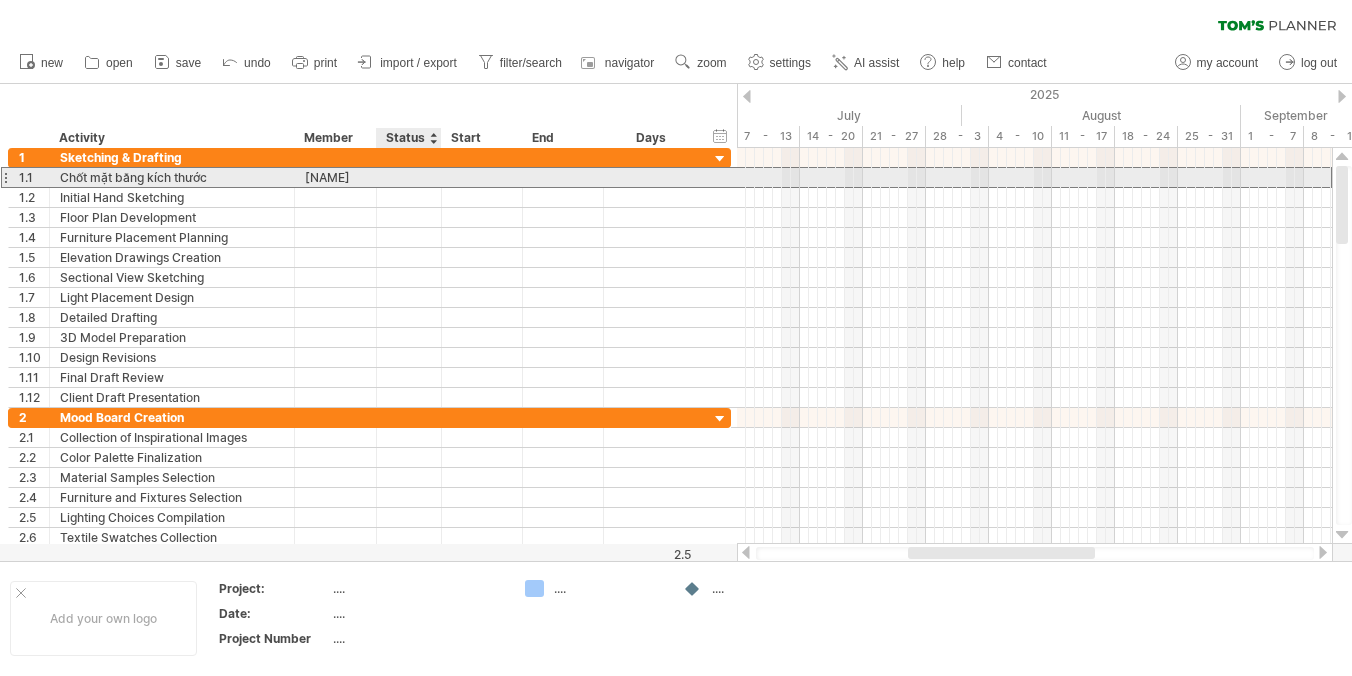 click at bounding box center [409, 177] 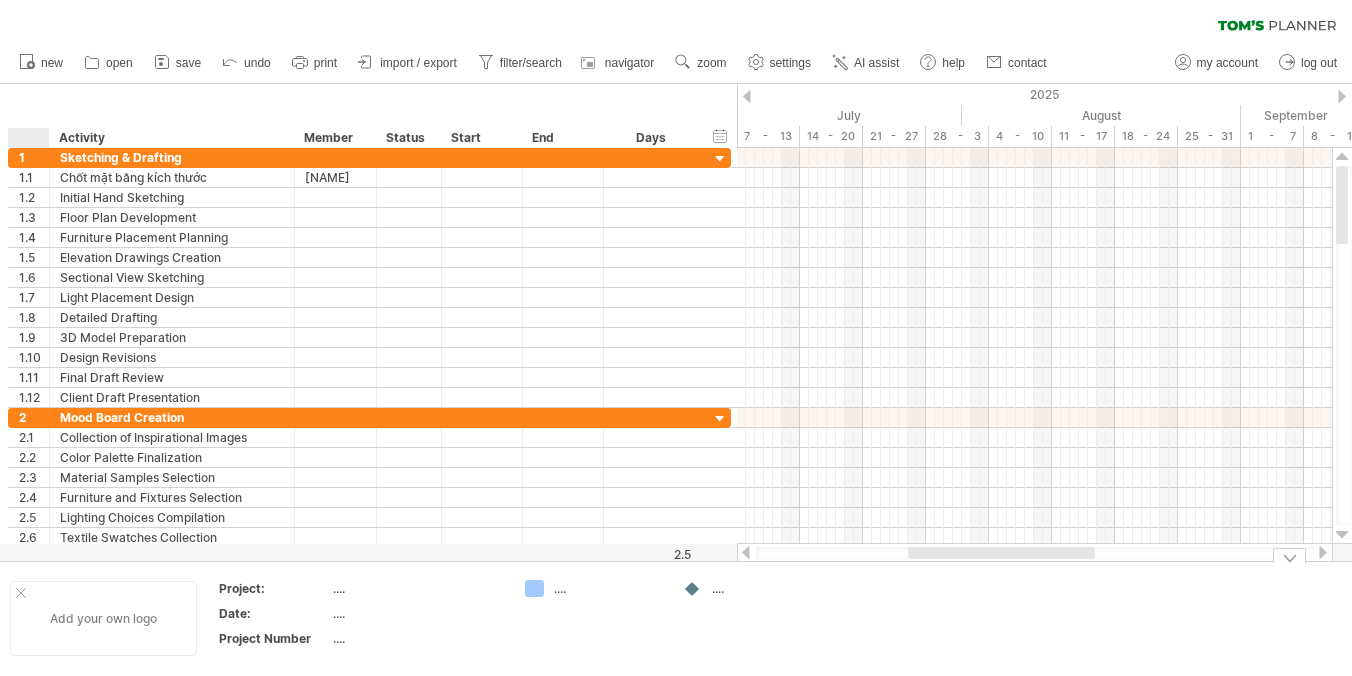 click at bounding box center (21, 593) 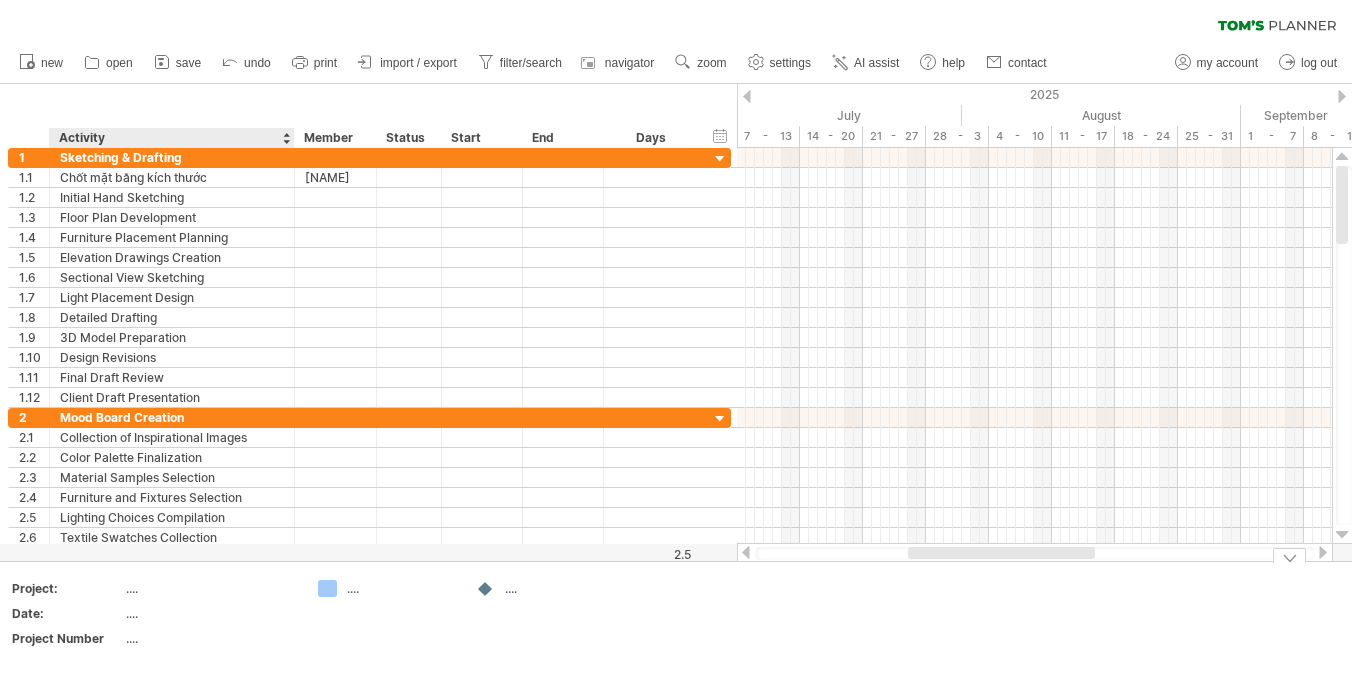 click on "Add your own logo Project: .... Date: .... Project Number .... .... ...." at bounding box center [50000, 618] 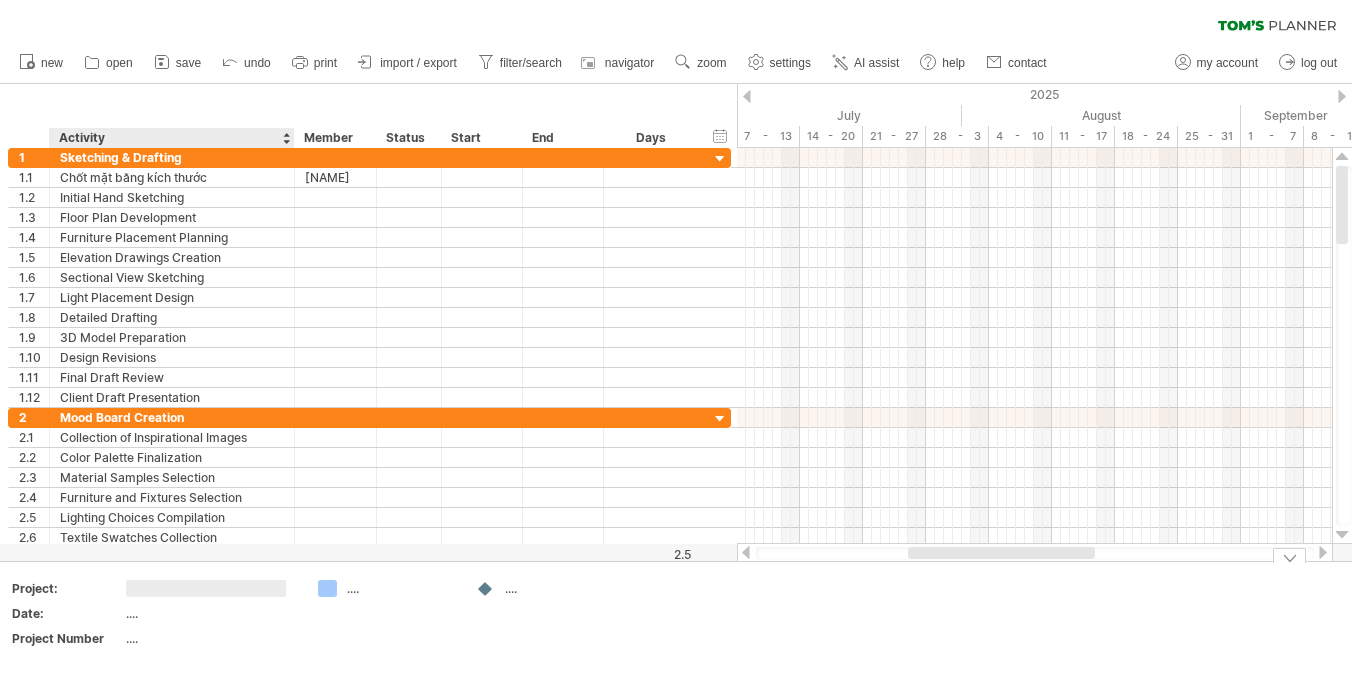 click at bounding box center [206, 588] 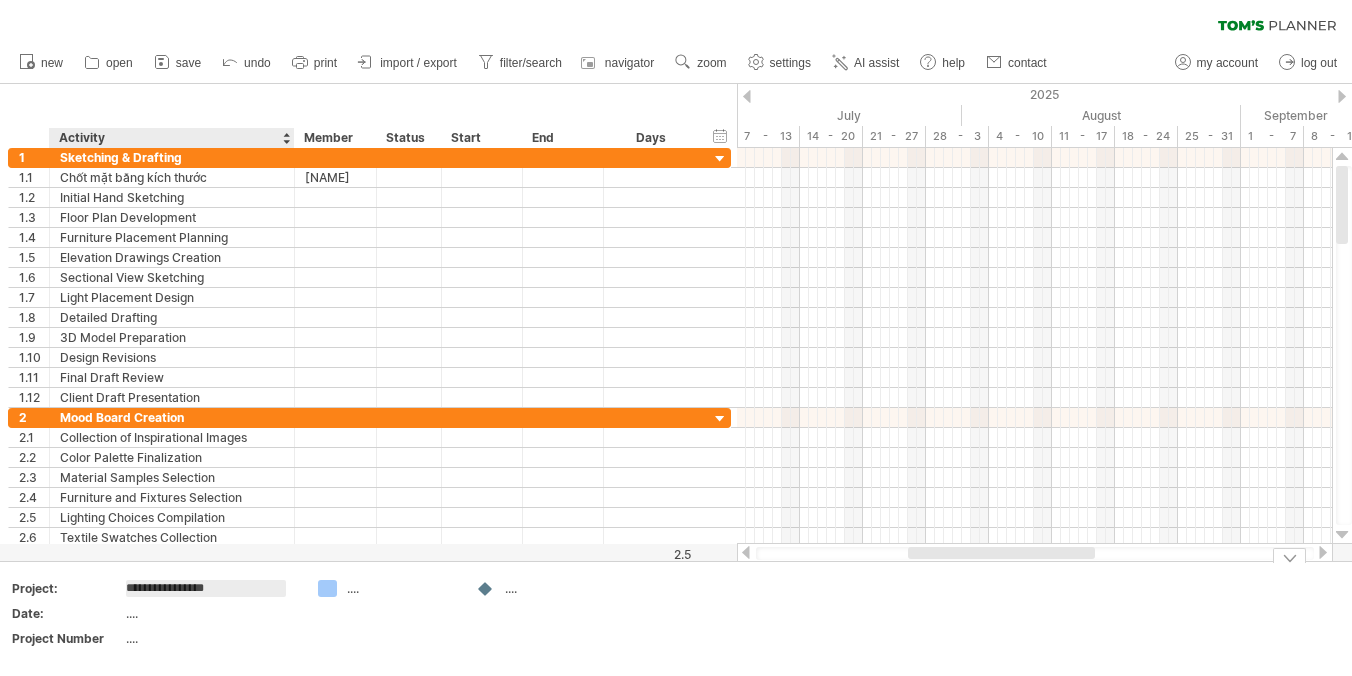 type on "**********" 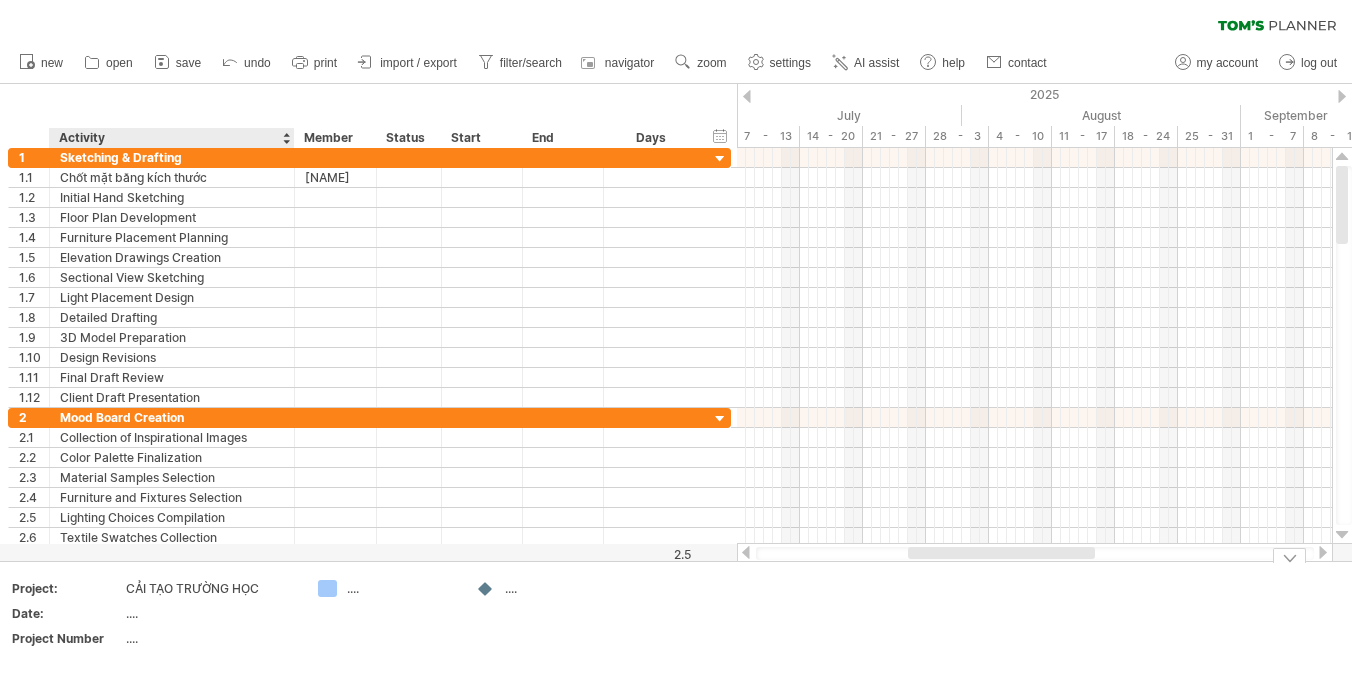click on "...." at bounding box center (210, 613) 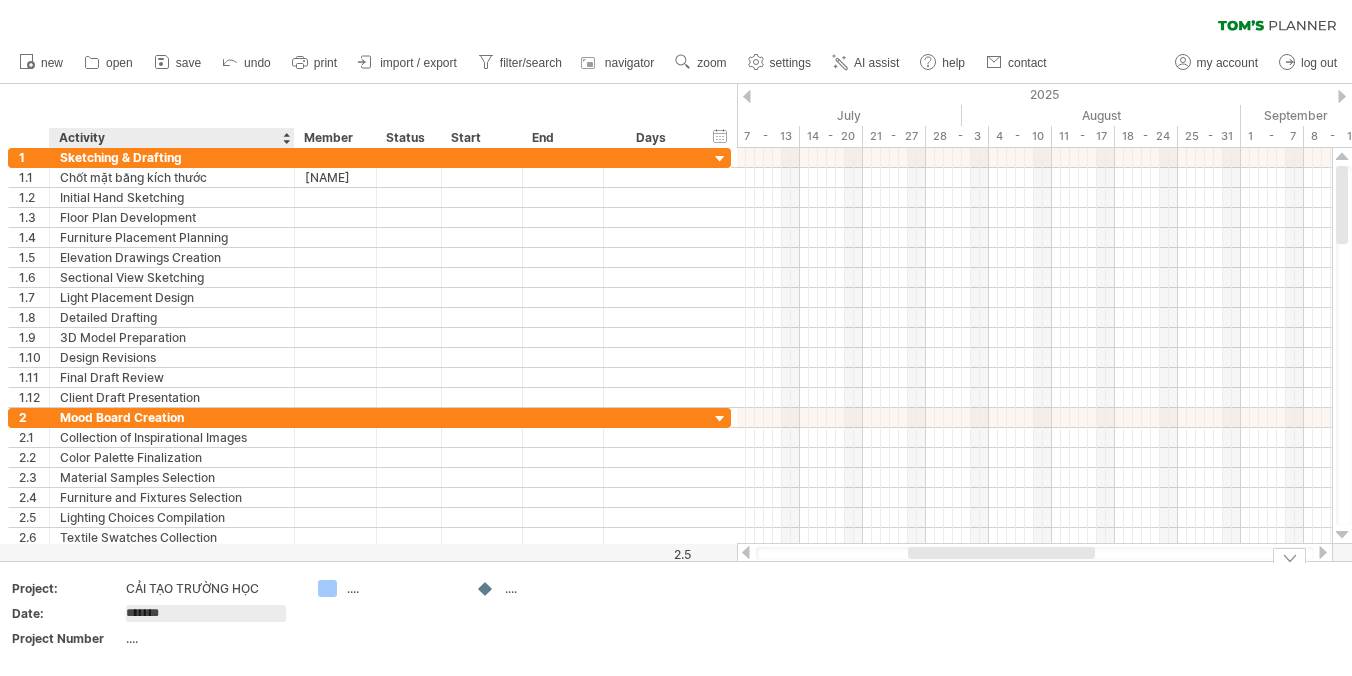 type on "********" 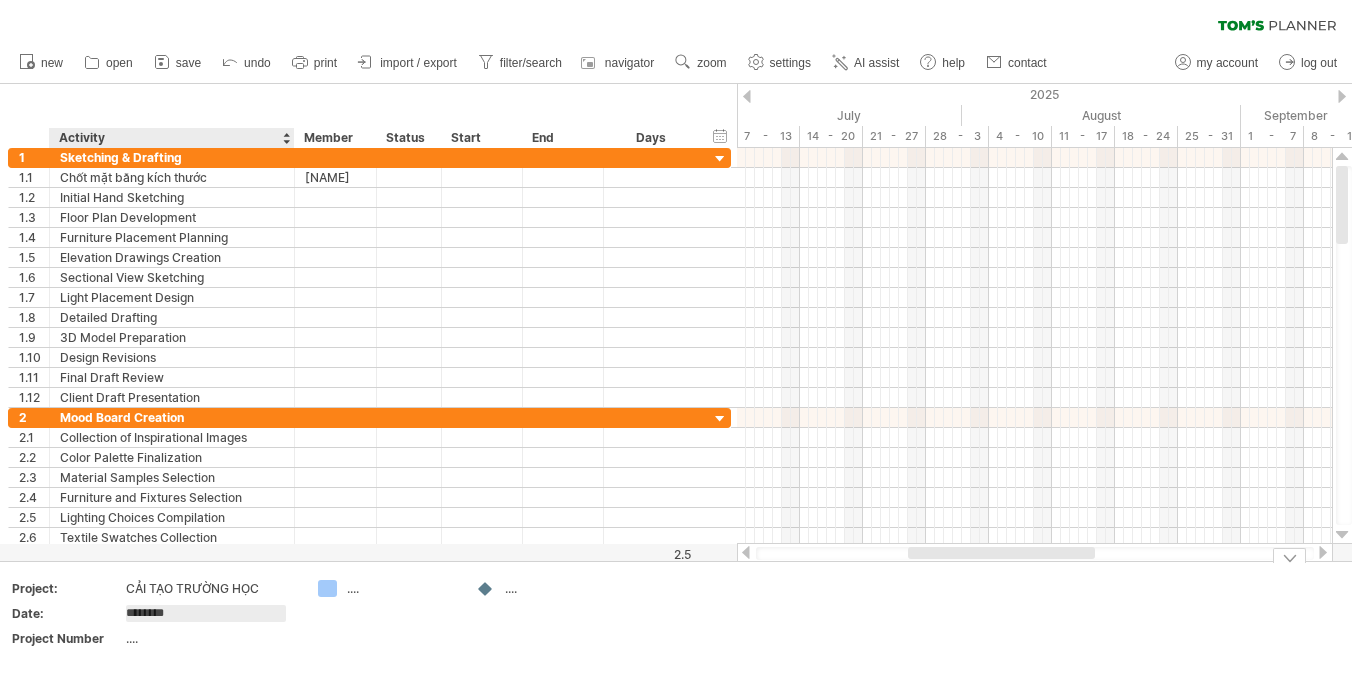 click on "...." at bounding box center (210, 638) 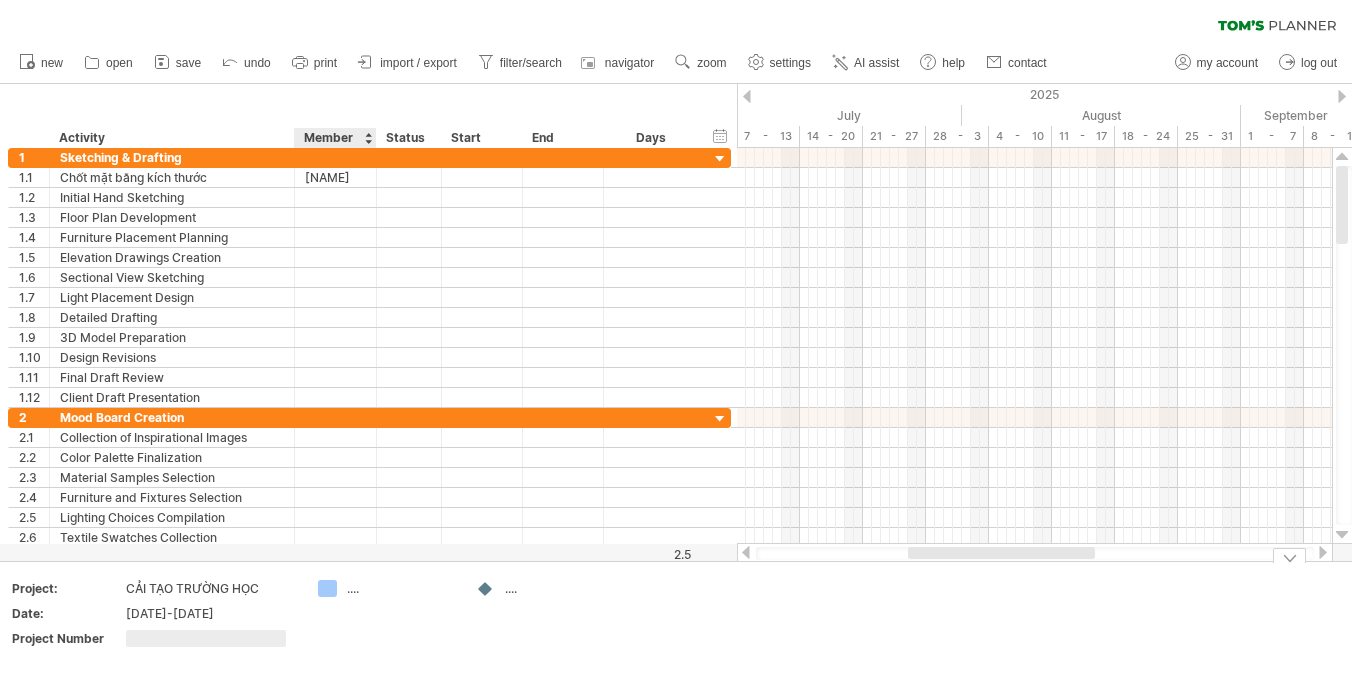 click on "...." at bounding box center (401, 588) 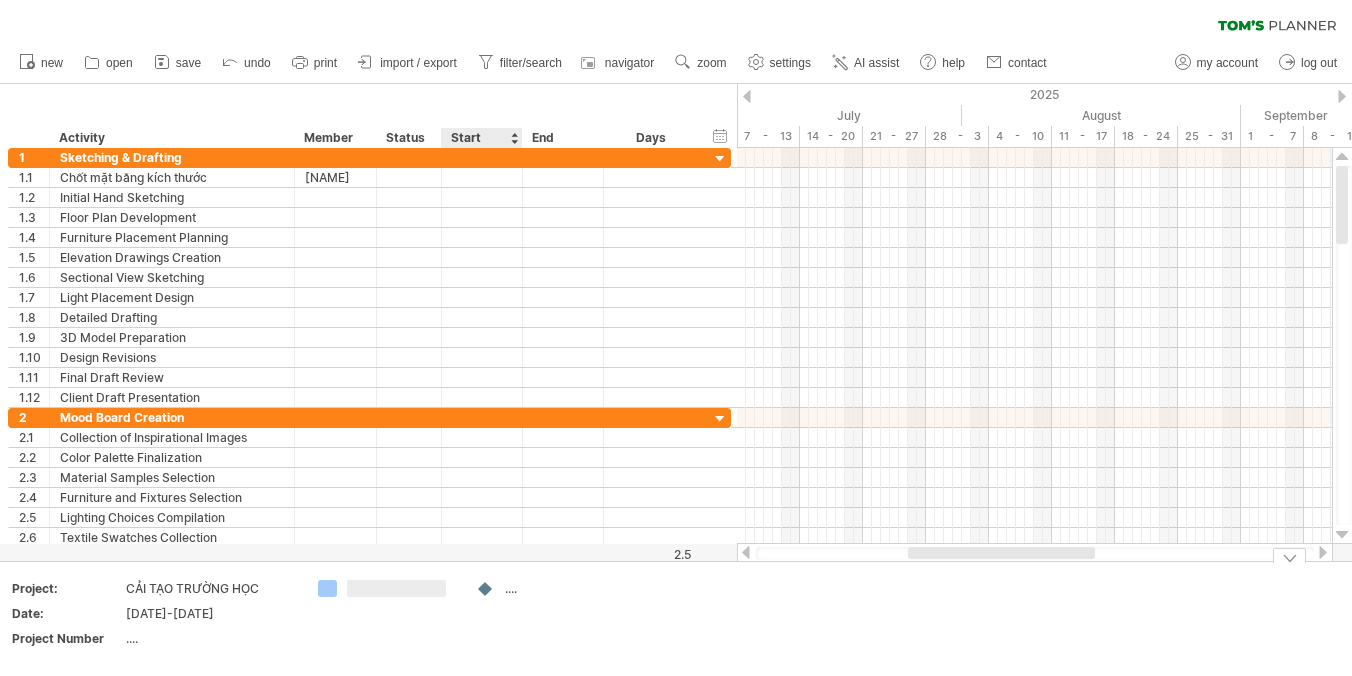 click on "Trying to reach plan.tomsplanner.com
Connected again...
0%
clear filter
new 1" at bounding box center (676, 338) 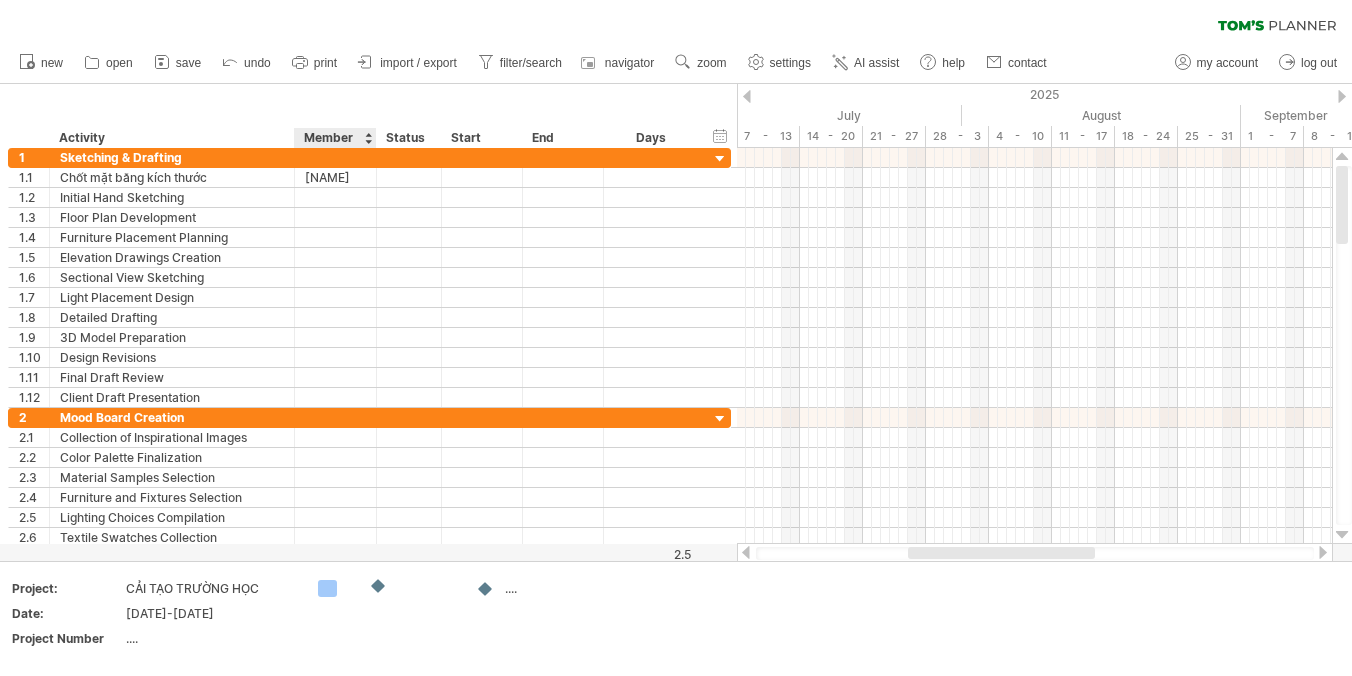 drag, startPoint x: 480, startPoint y: 589, endPoint x: 385, endPoint y: 586, distance: 95.047356 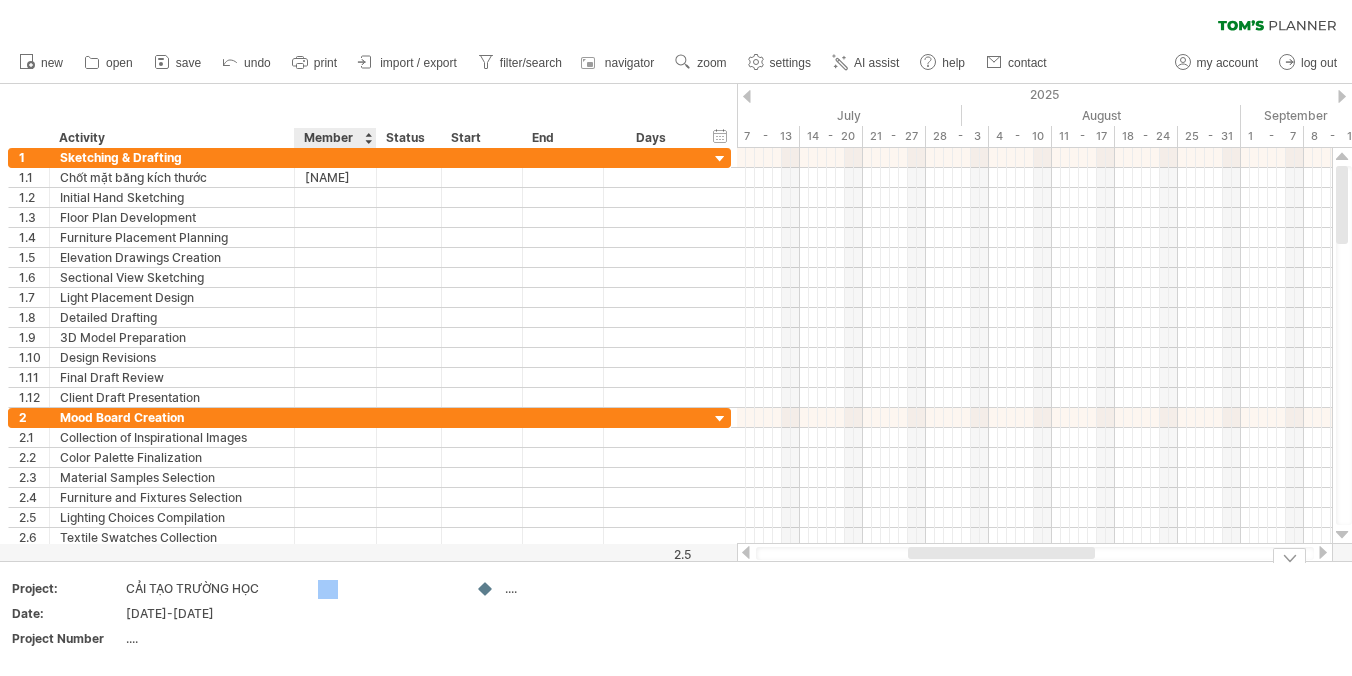 click on "Trying to reach plan.tomsplanner.com
Connected again...
0%
clear filter
new 1" at bounding box center [676, 338] 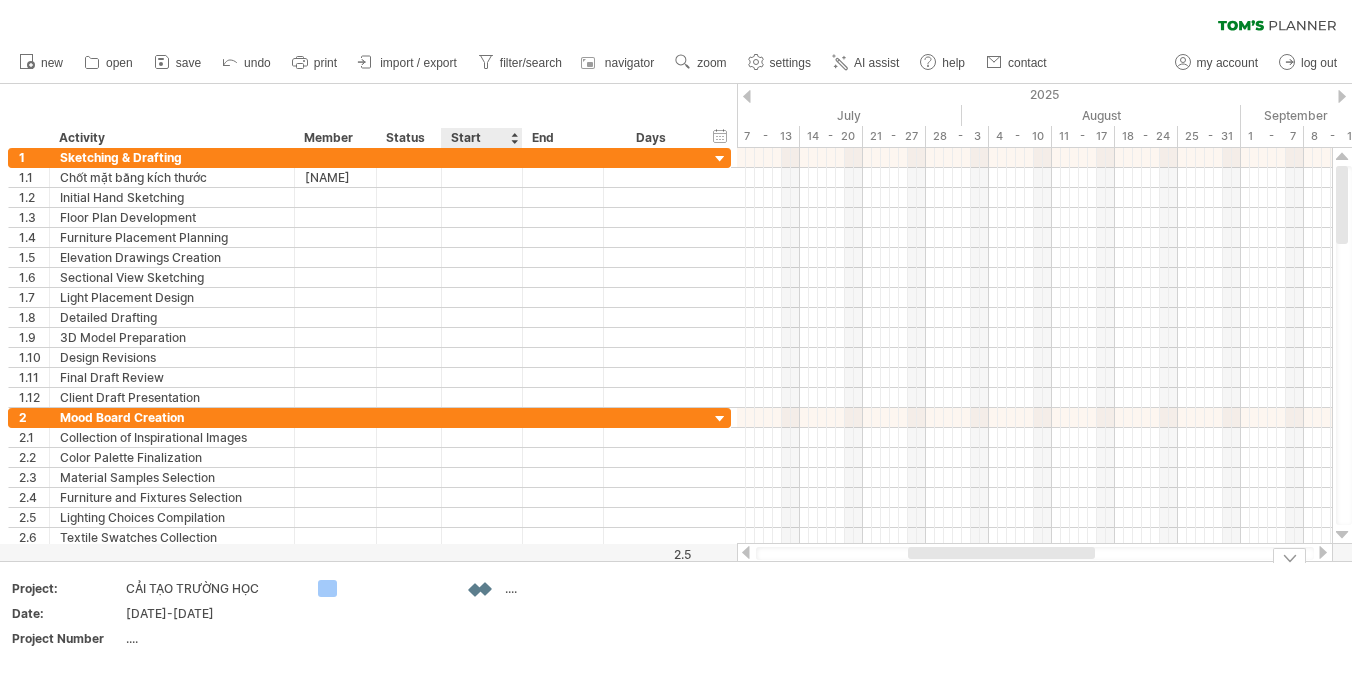 click at bounding box center (486, 589) 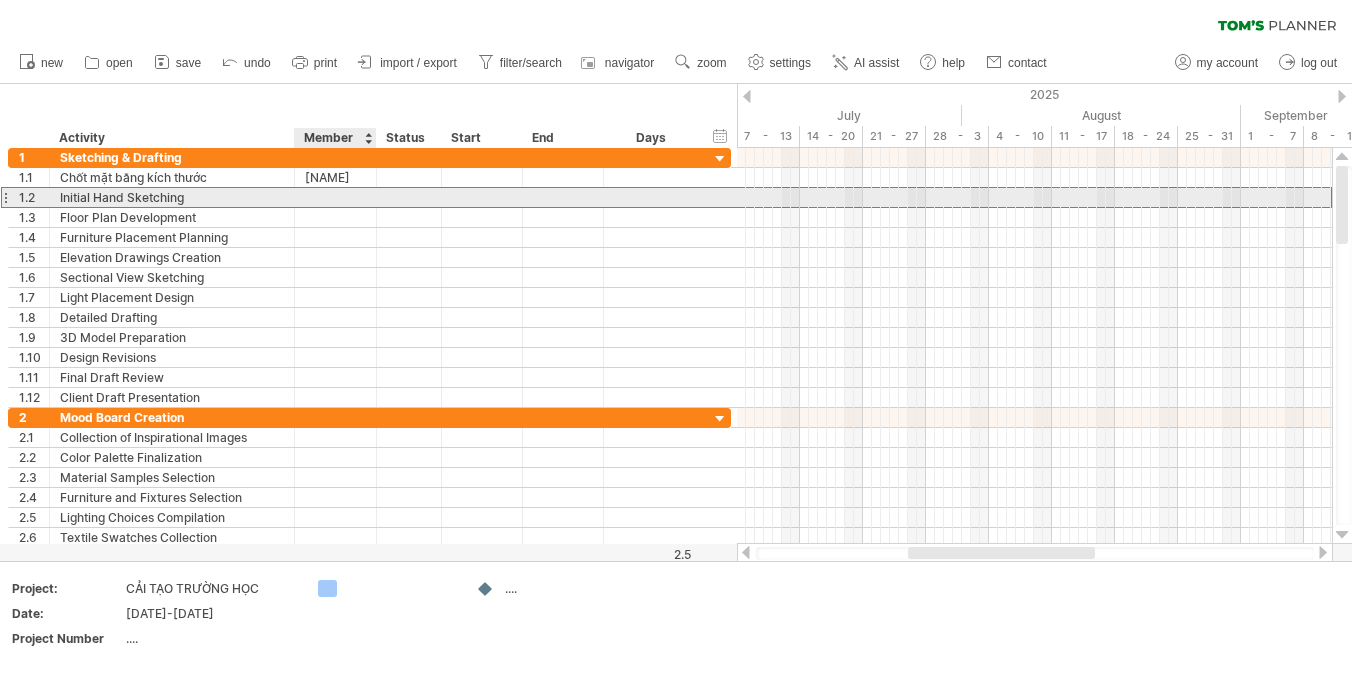 click at bounding box center (335, 197) 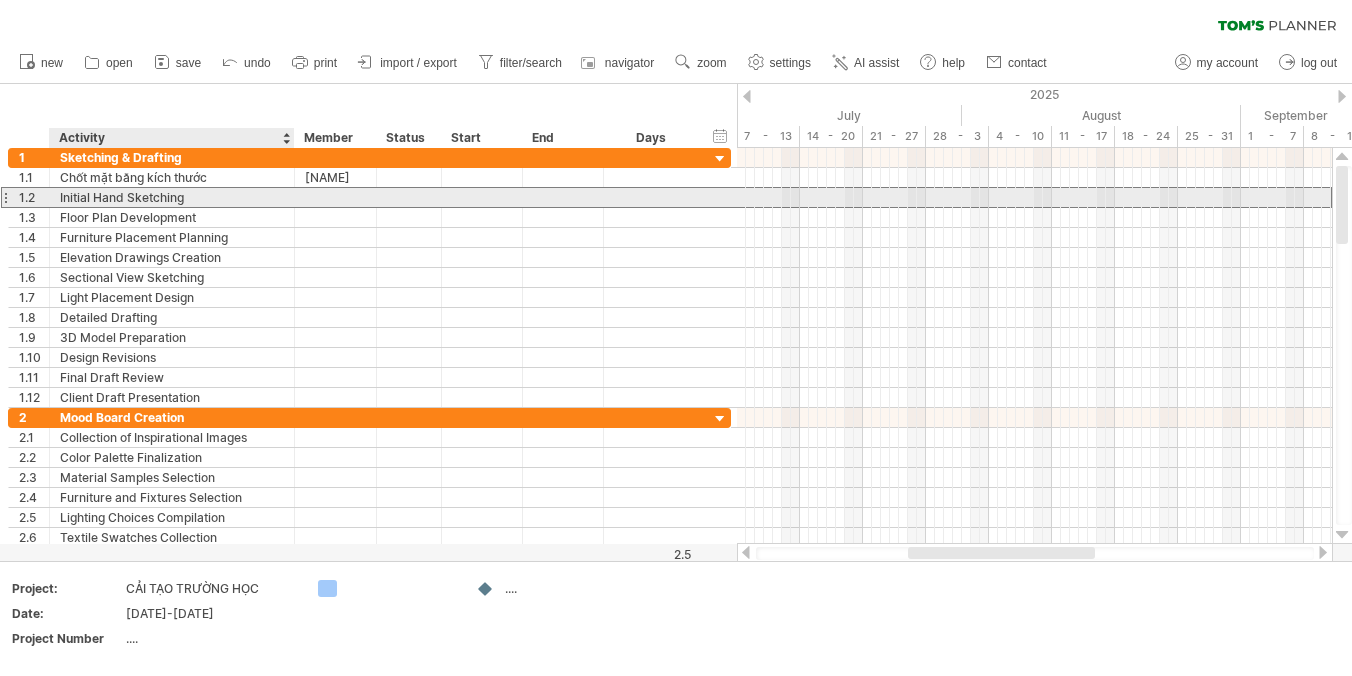 click on "Initial Hand Sketching" at bounding box center [172, 197] 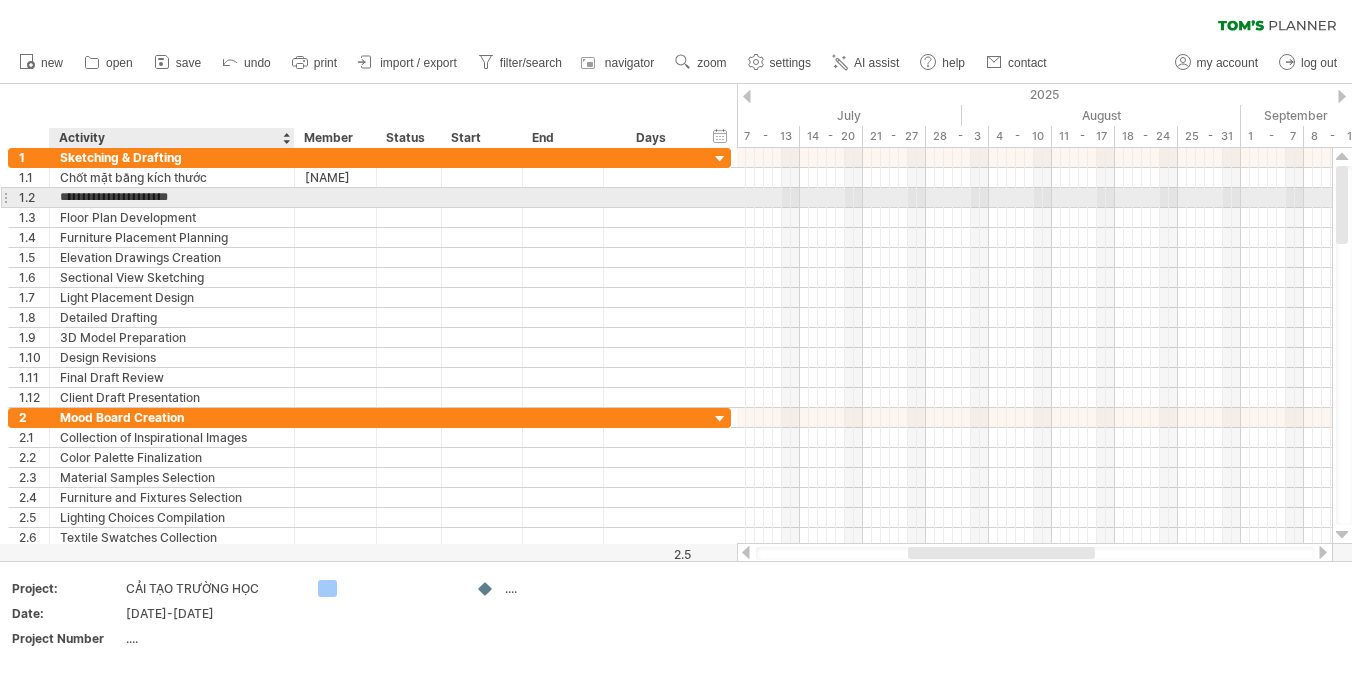 click on "**********" at bounding box center (172, 197) 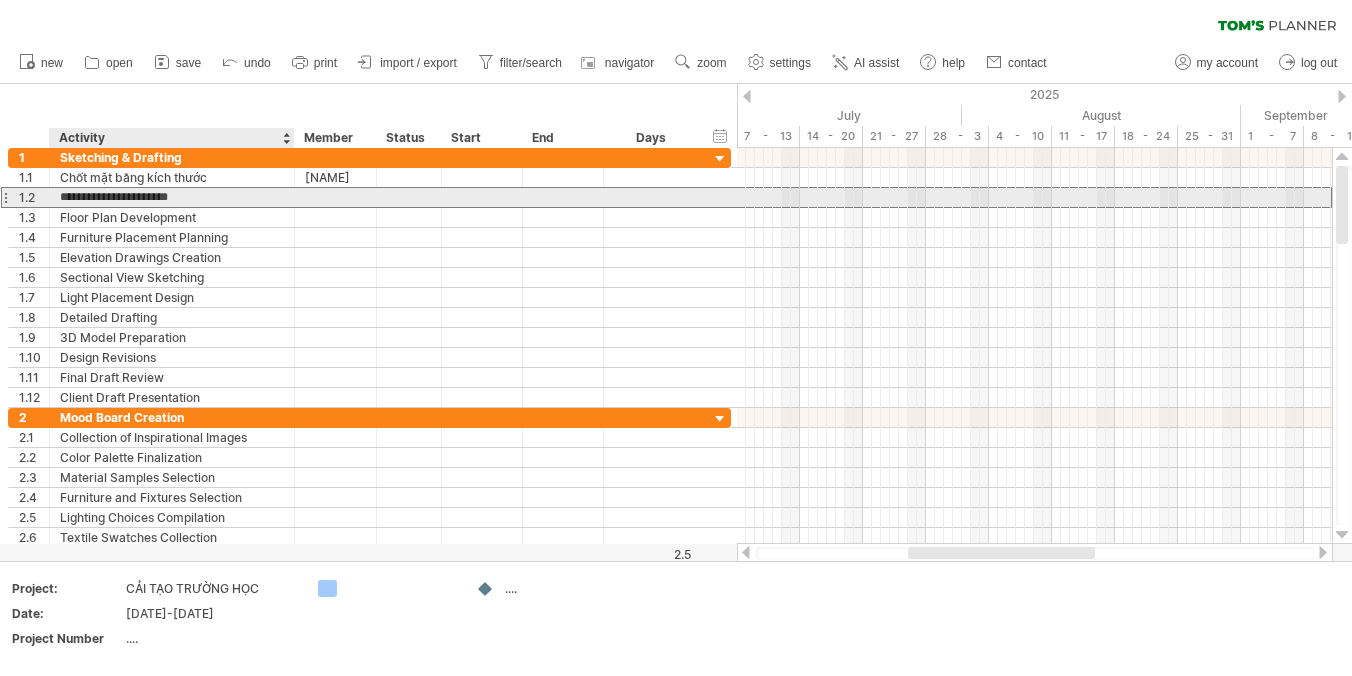 click on "**********" at bounding box center [172, 197] 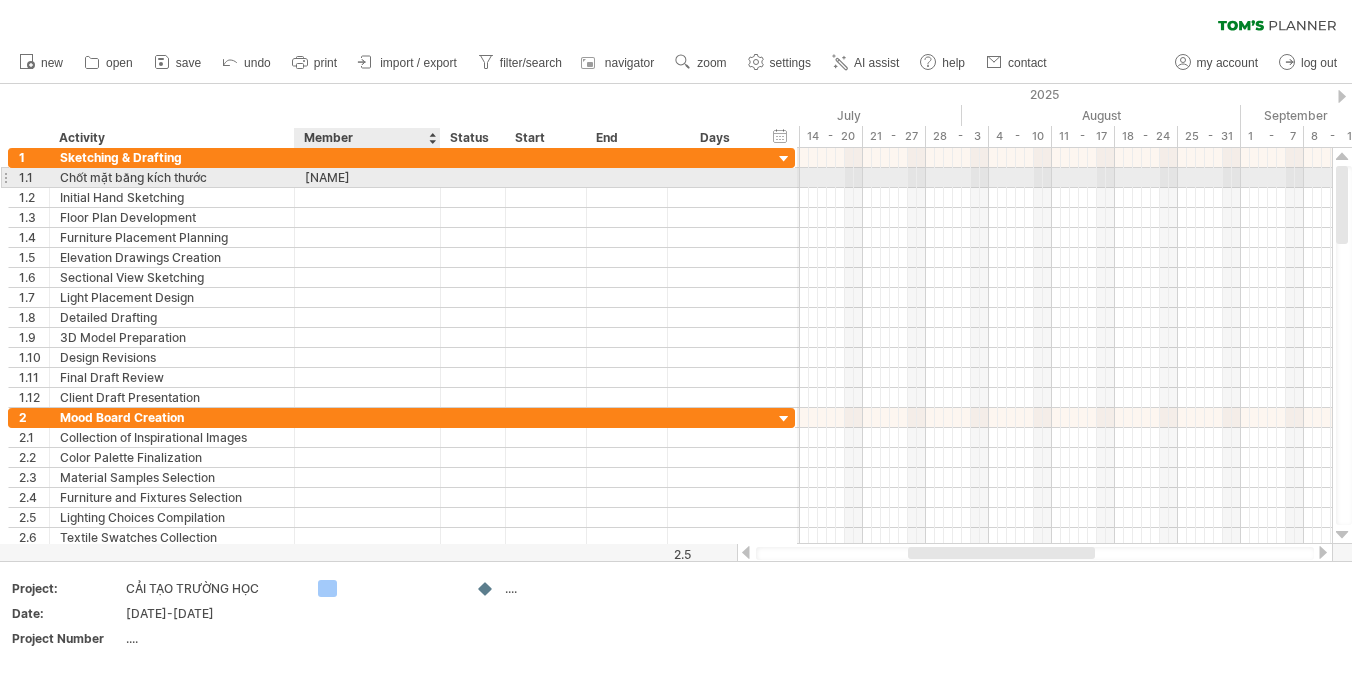 drag, startPoint x: 374, startPoint y: 170, endPoint x: 435, endPoint y: 171, distance: 61.008198 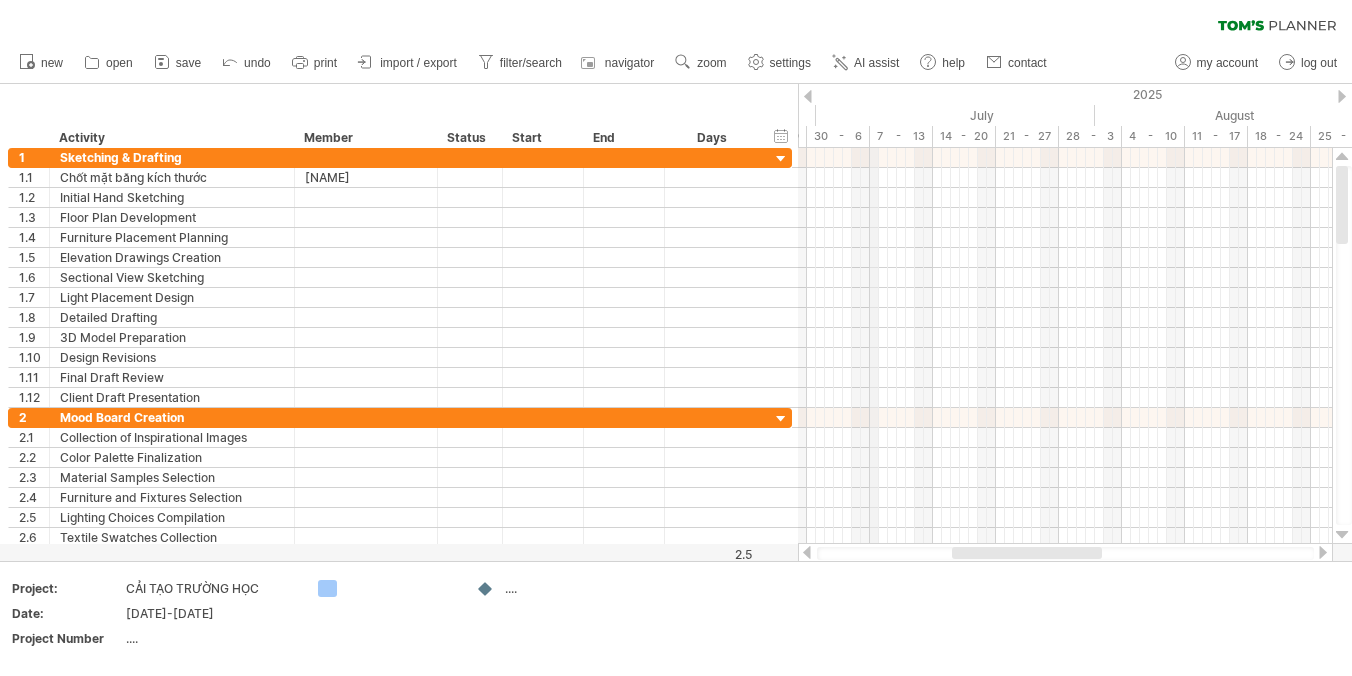 drag, startPoint x: 799, startPoint y: 89, endPoint x: 869, endPoint y: 129, distance: 80.622574 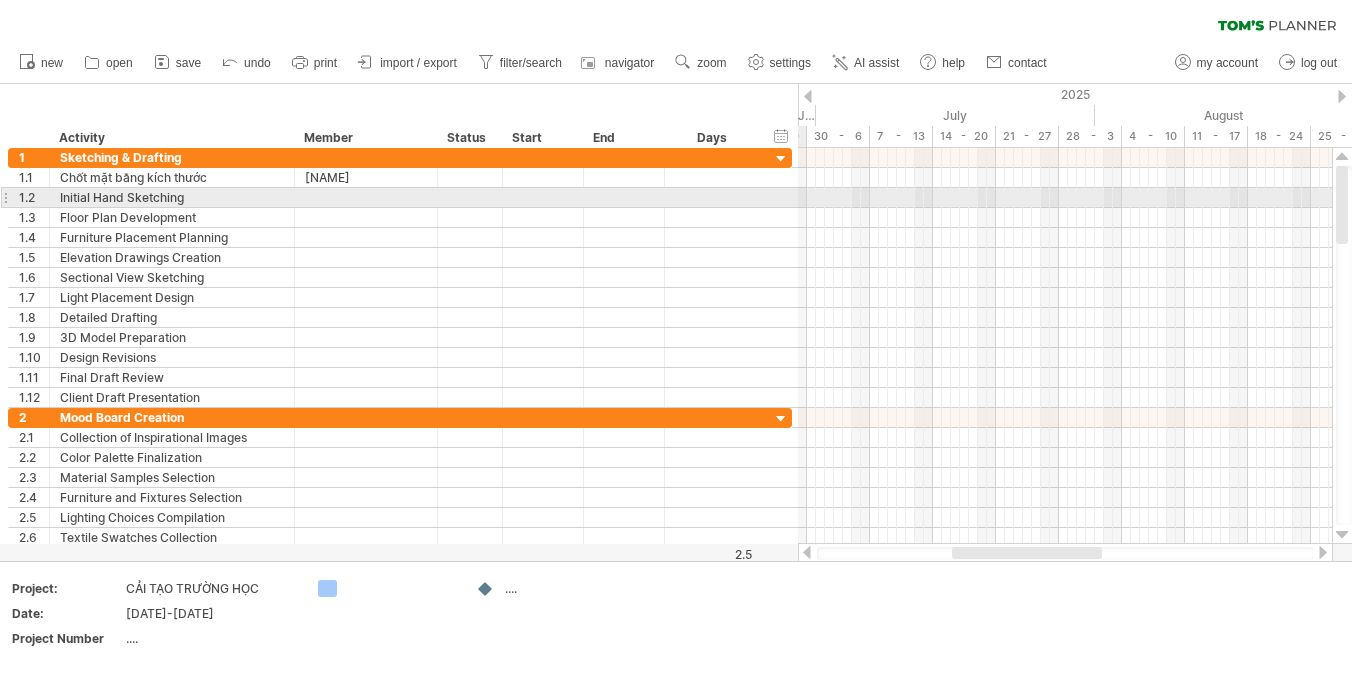 click at bounding box center (1065, 198) 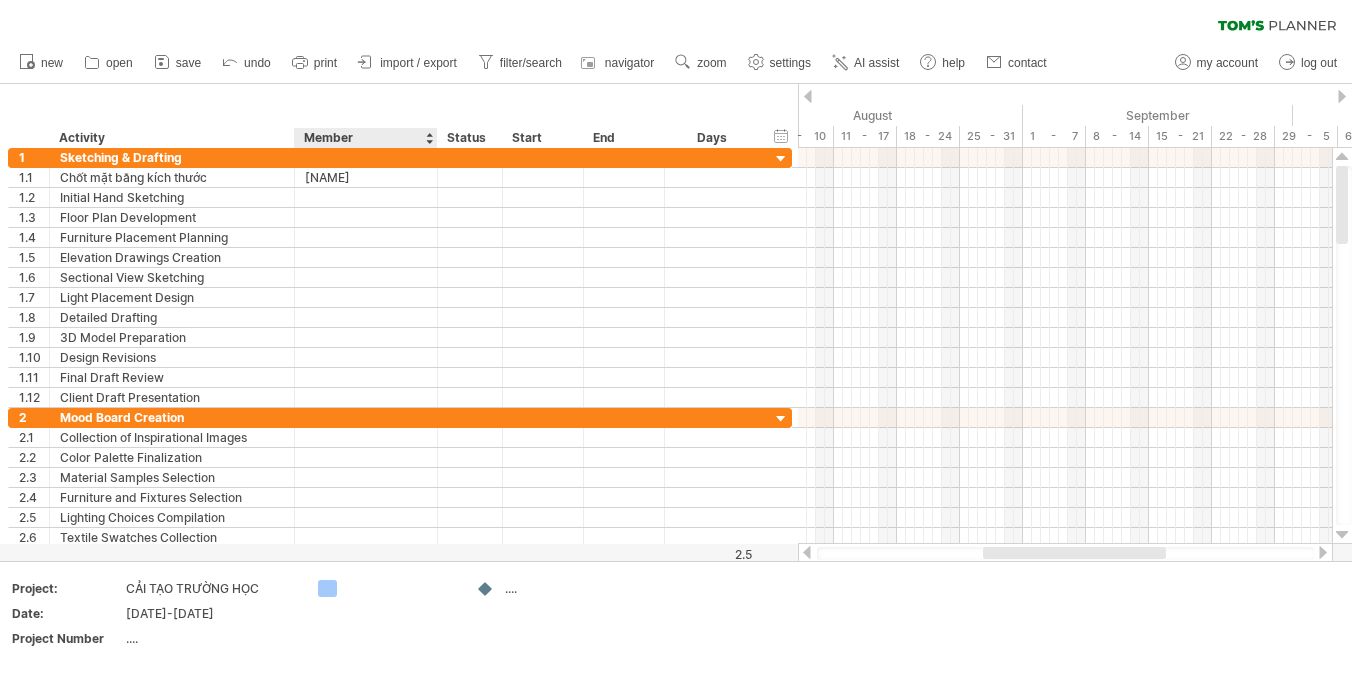 drag, startPoint x: 799, startPoint y: 92, endPoint x: 451, endPoint y: 109, distance: 348.41498 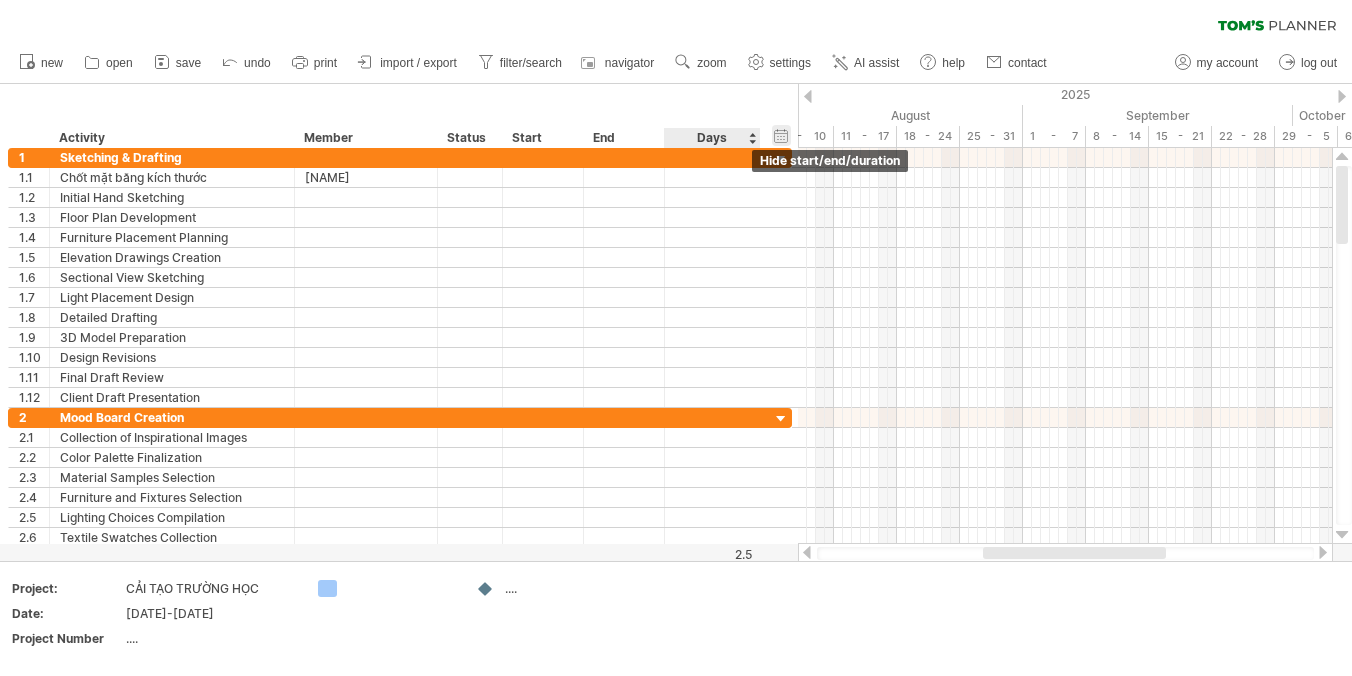 click on "hide start/end/duration show start/end/duration" at bounding box center [781, 135] 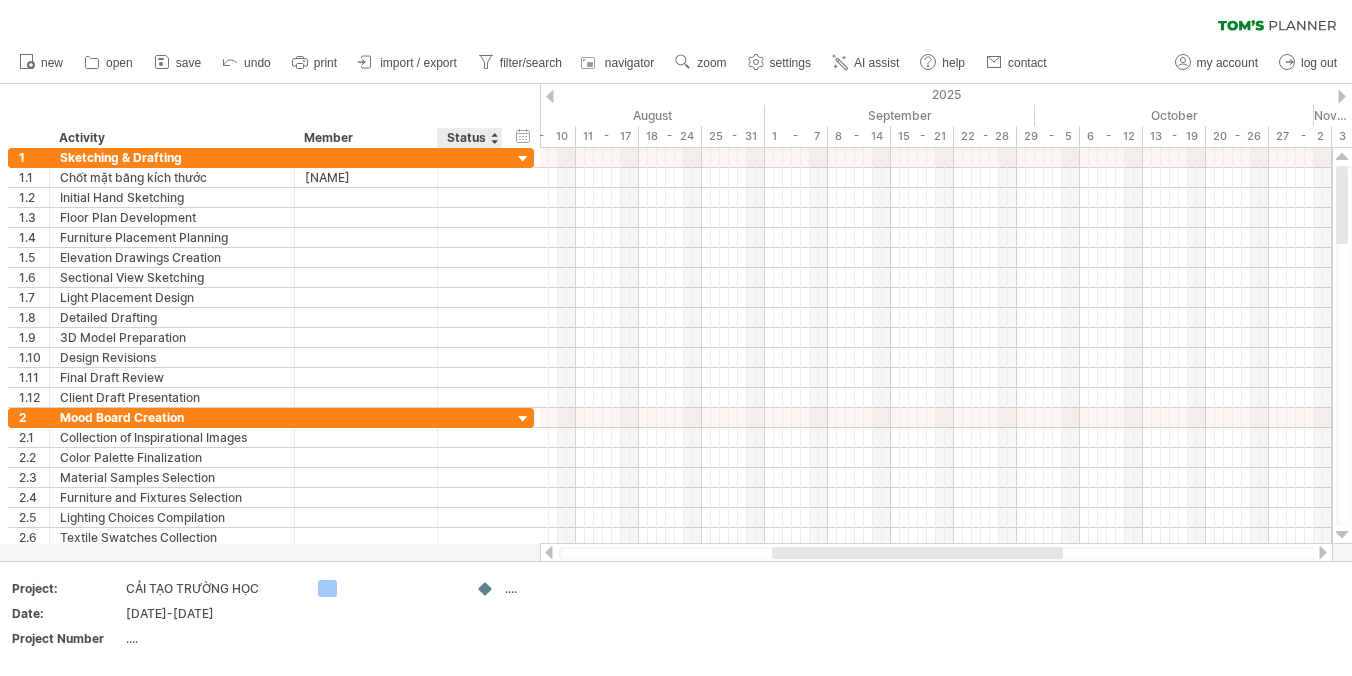 click at bounding box center (494, 138) 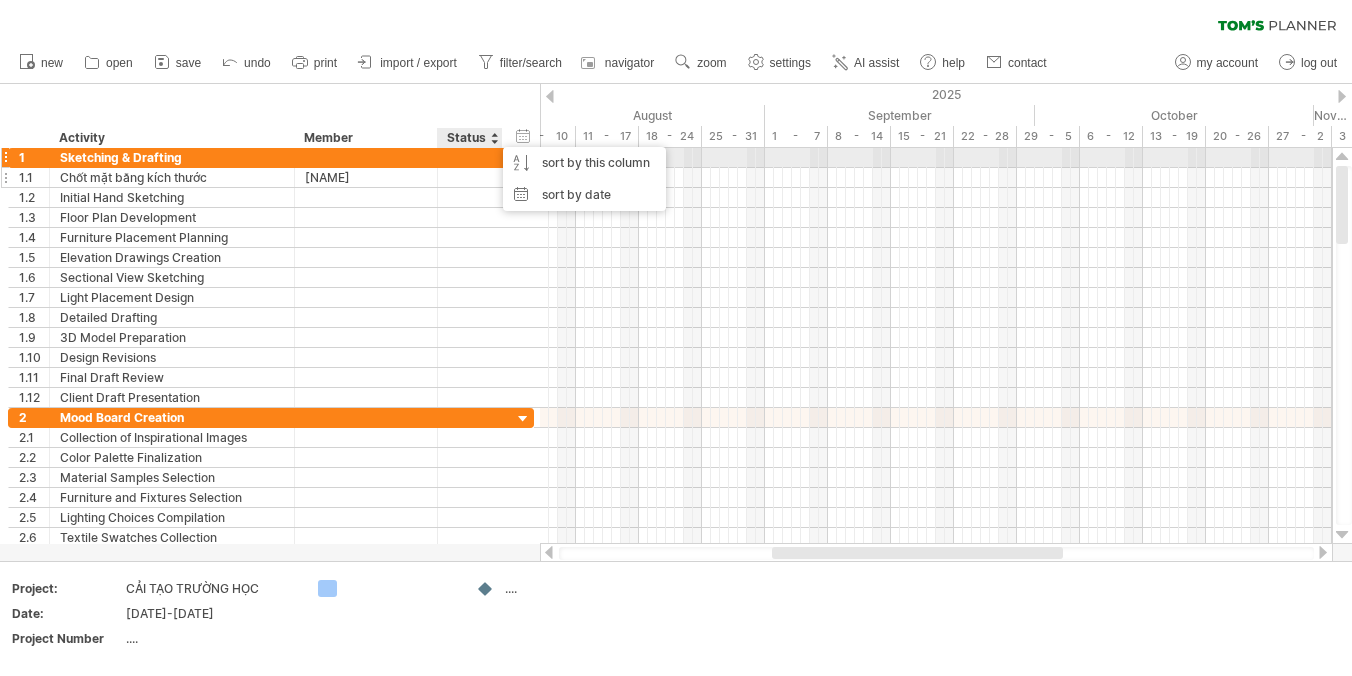 click on "[NAME]" at bounding box center [366, 177] 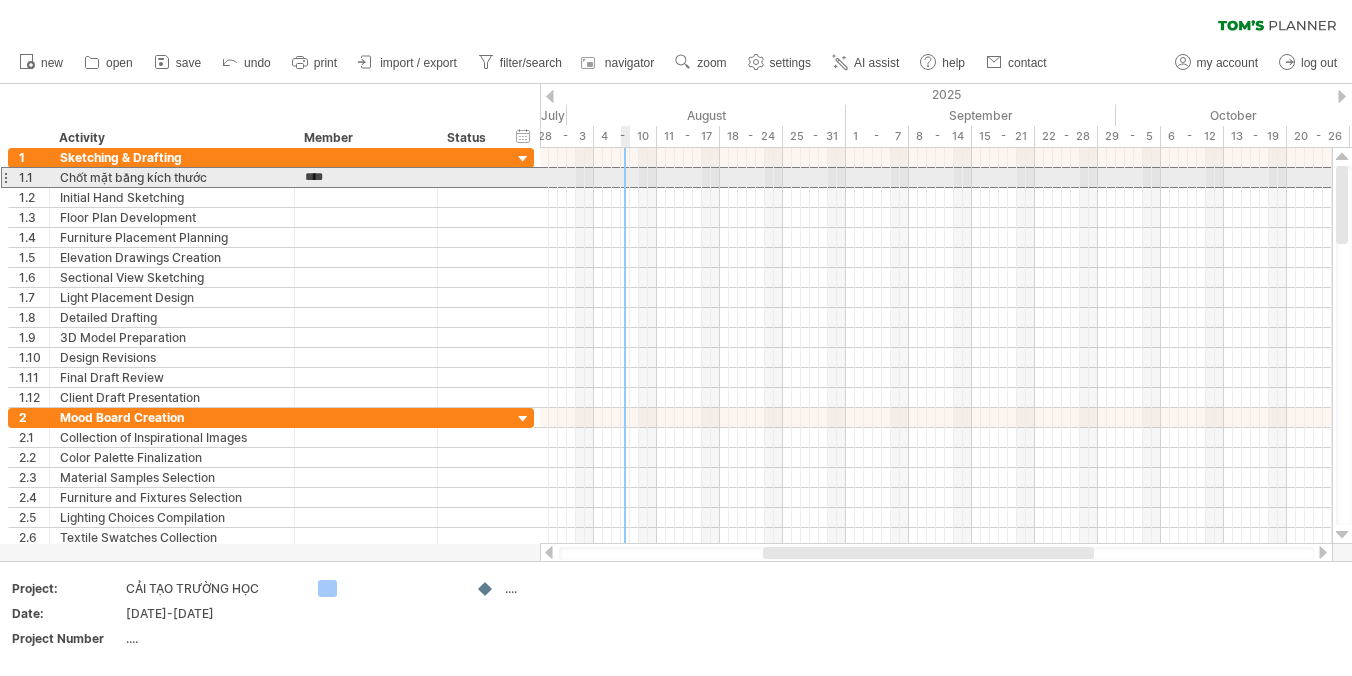 click at bounding box center [936, 177] 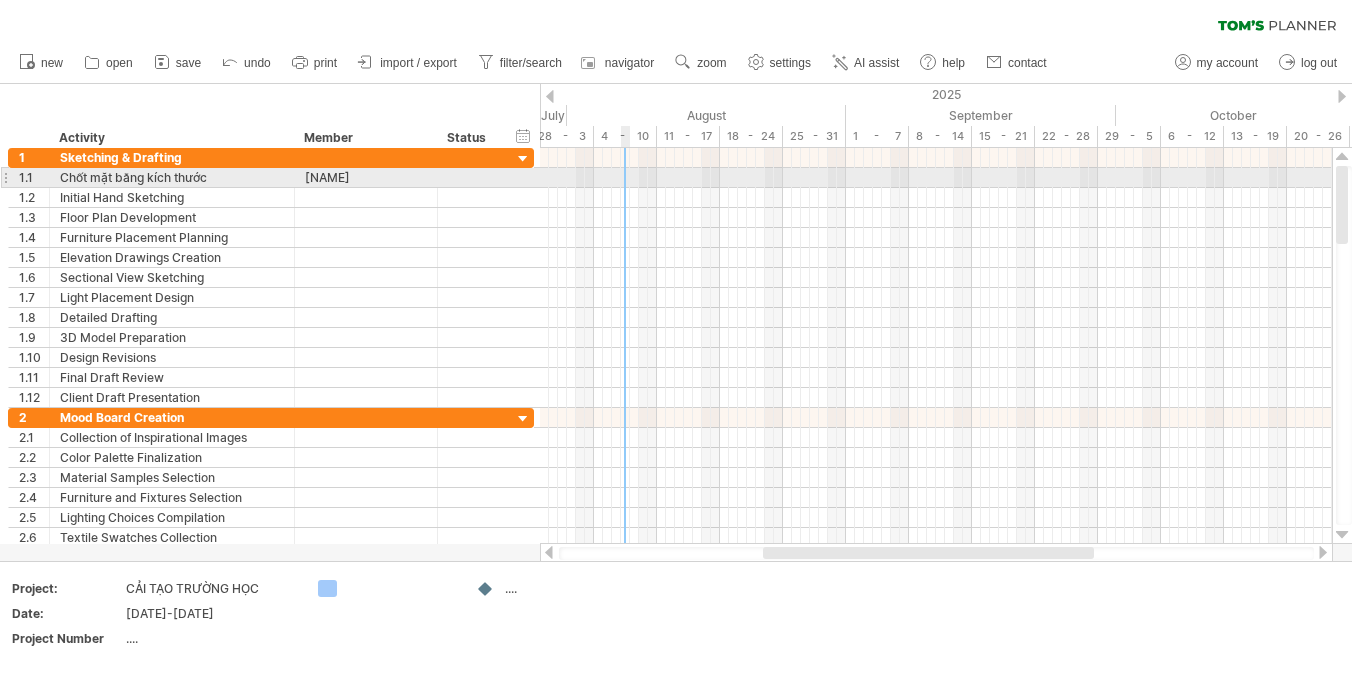 click at bounding box center (936, 178) 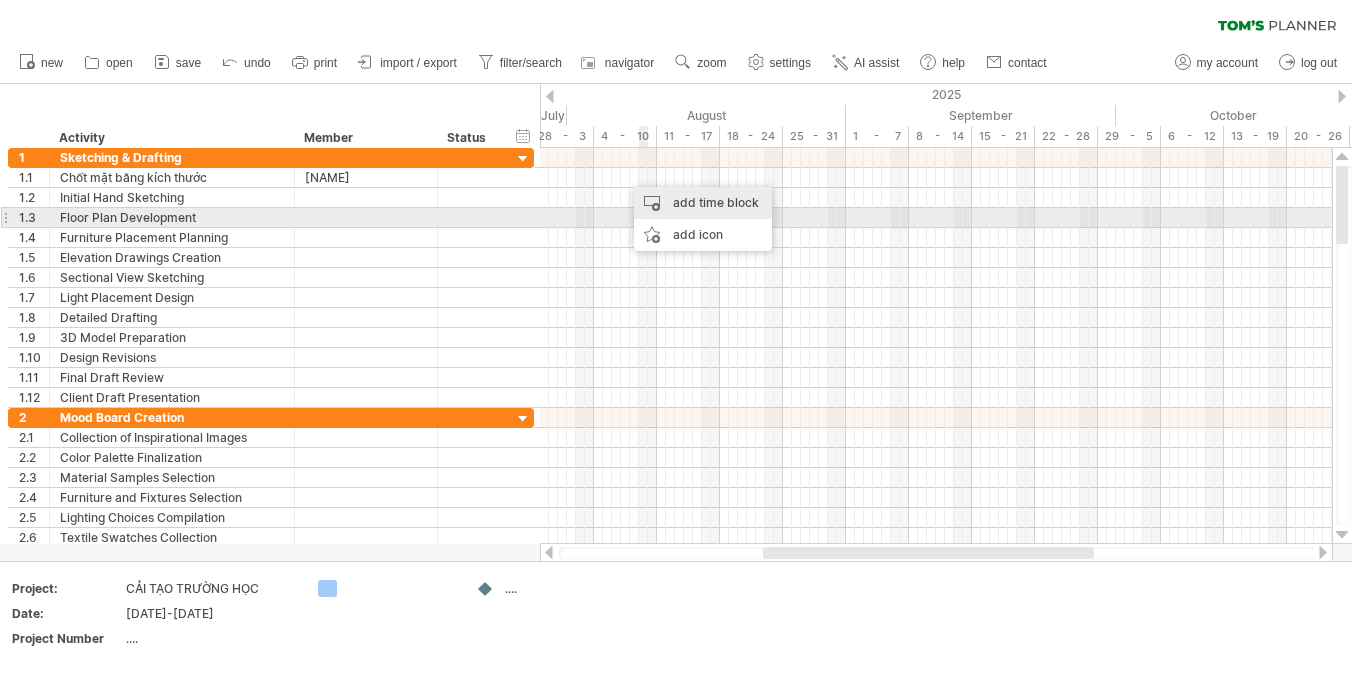 click on "add time block" at bounding box center [703, 203] 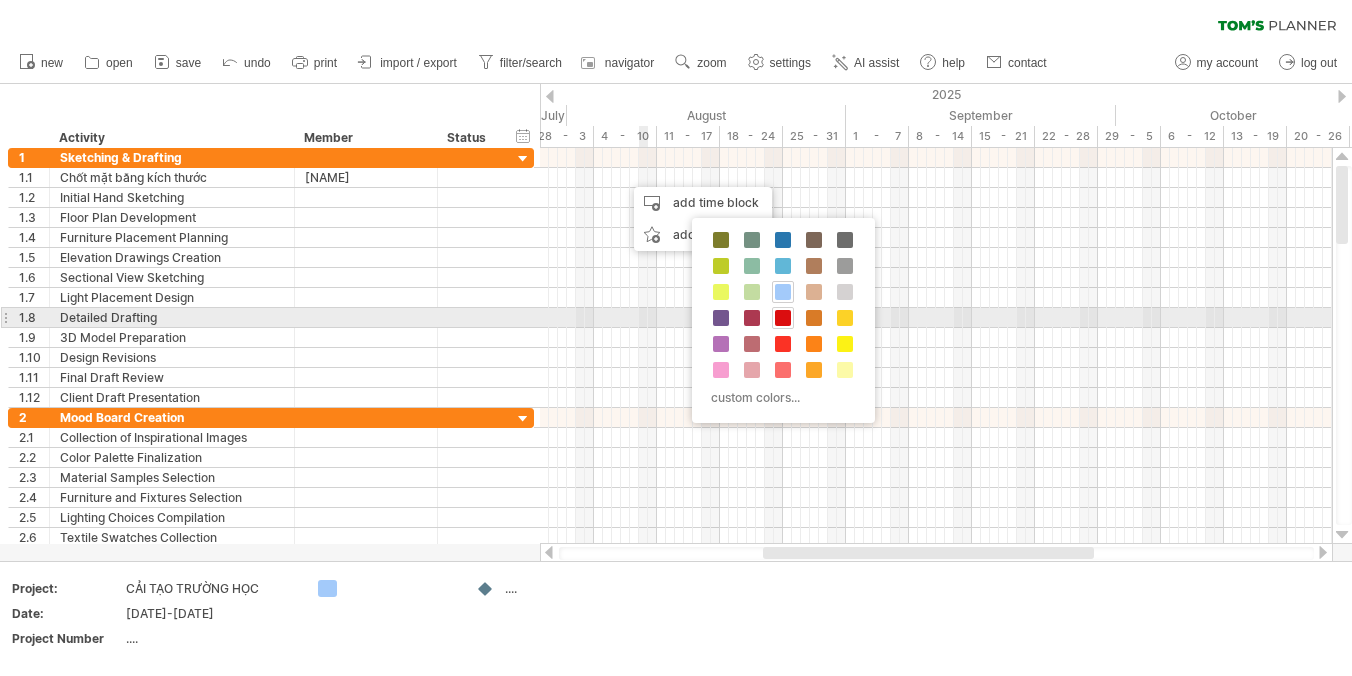 click at bounding box center [783, 318] 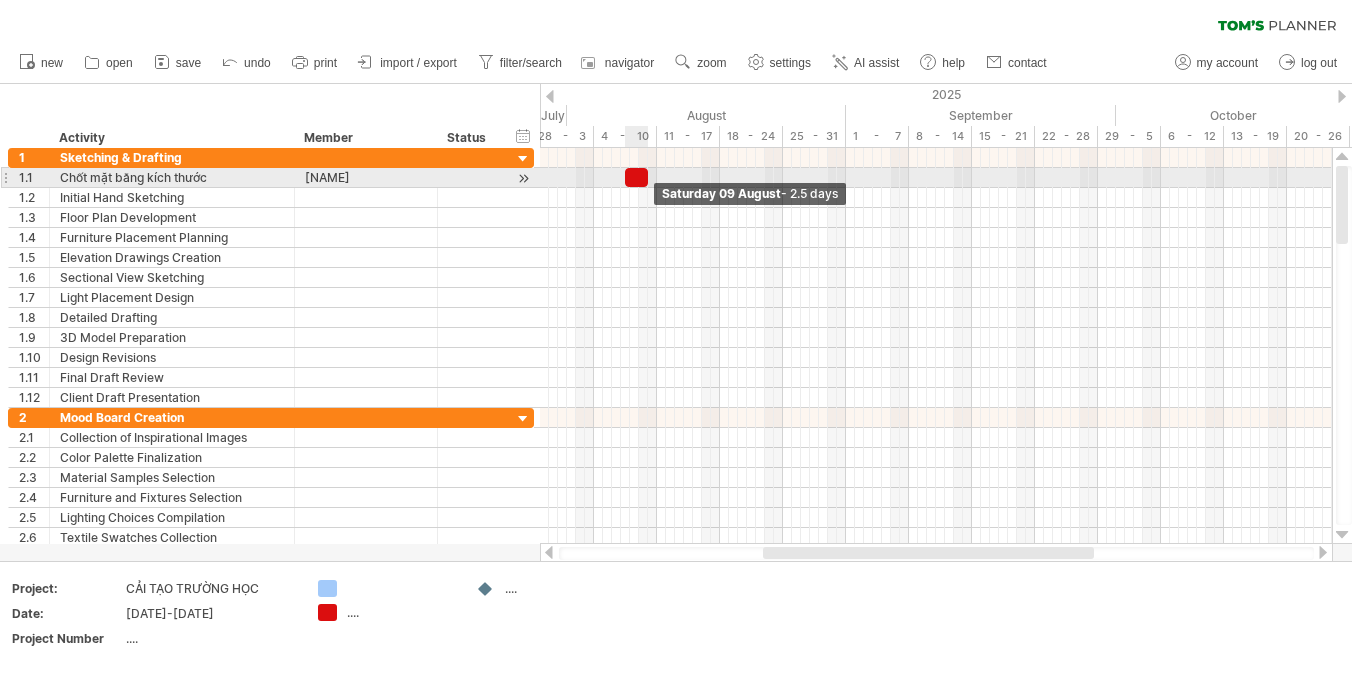 drag, startPoint x: 633, startPoint y: 179, endPoint x: 645, endPoint y: 181, distance: 12.165525 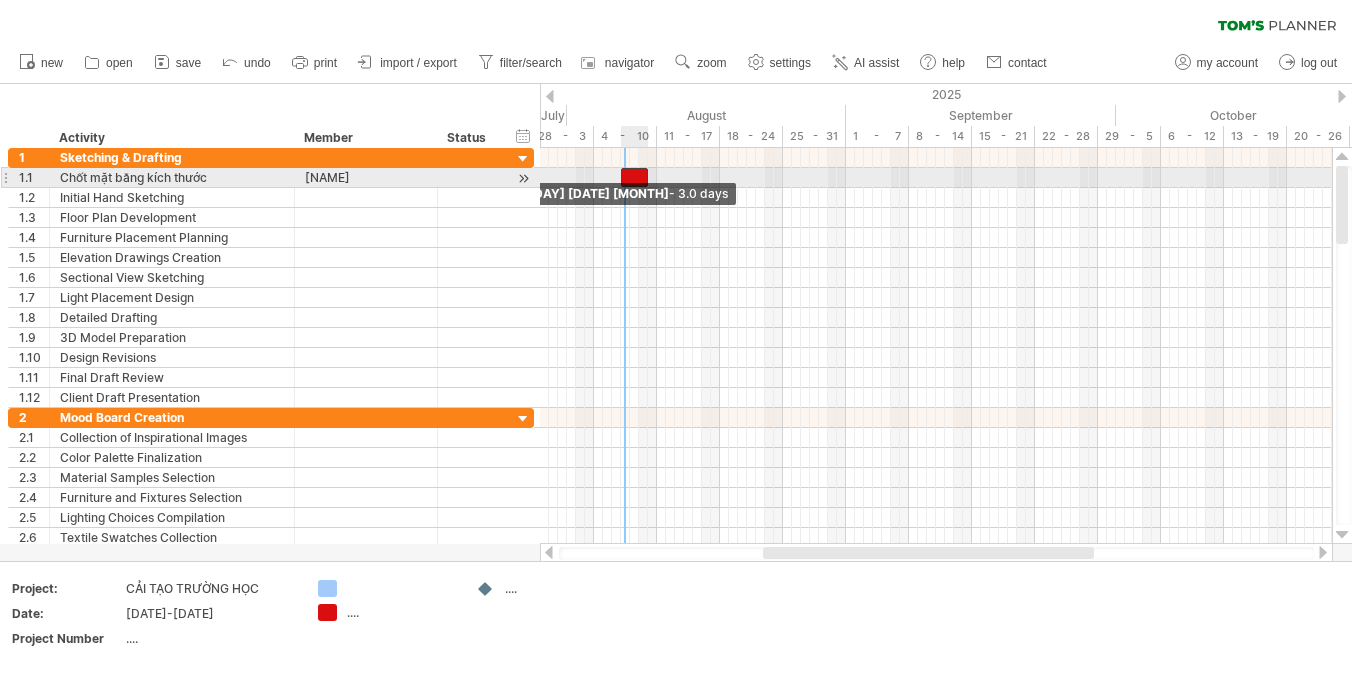 click at bounding box center [621, 177] 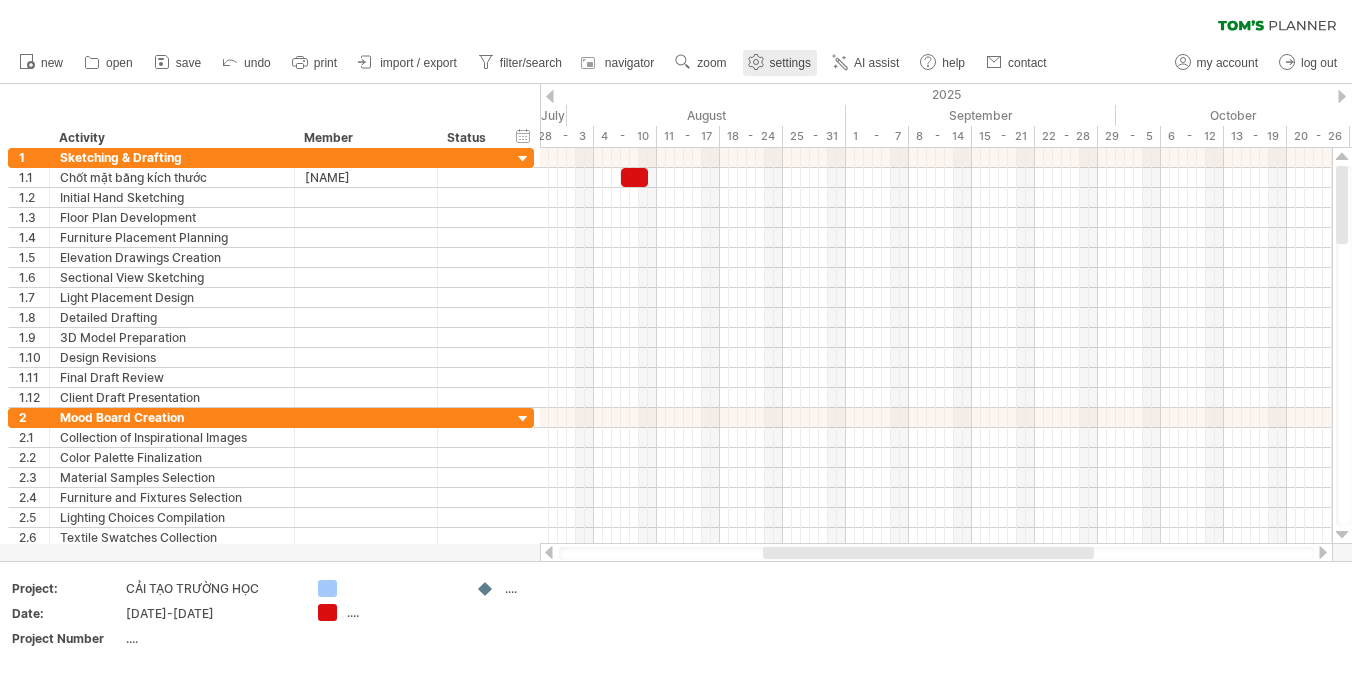 click on "settings" at bounding box center (790, 63) 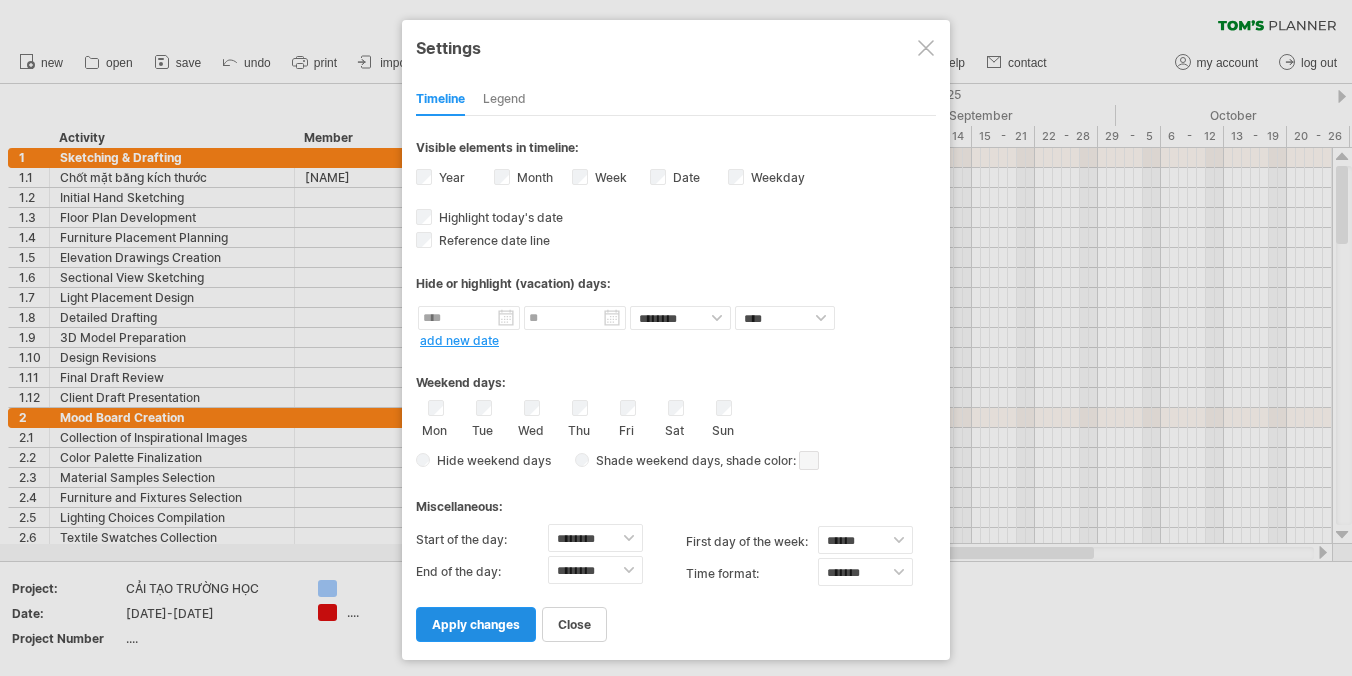 click on "apply changes" at bounding box center (476, 624) 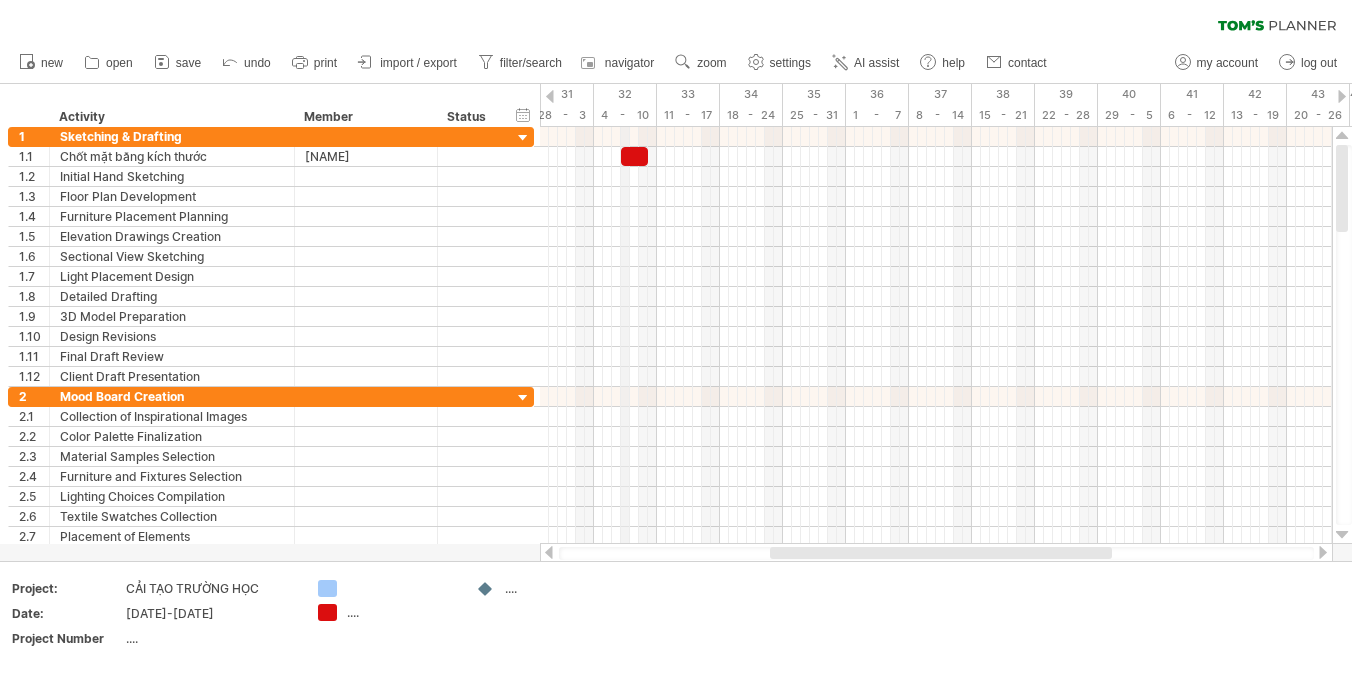click on "32" at bounding box center (625, 94) 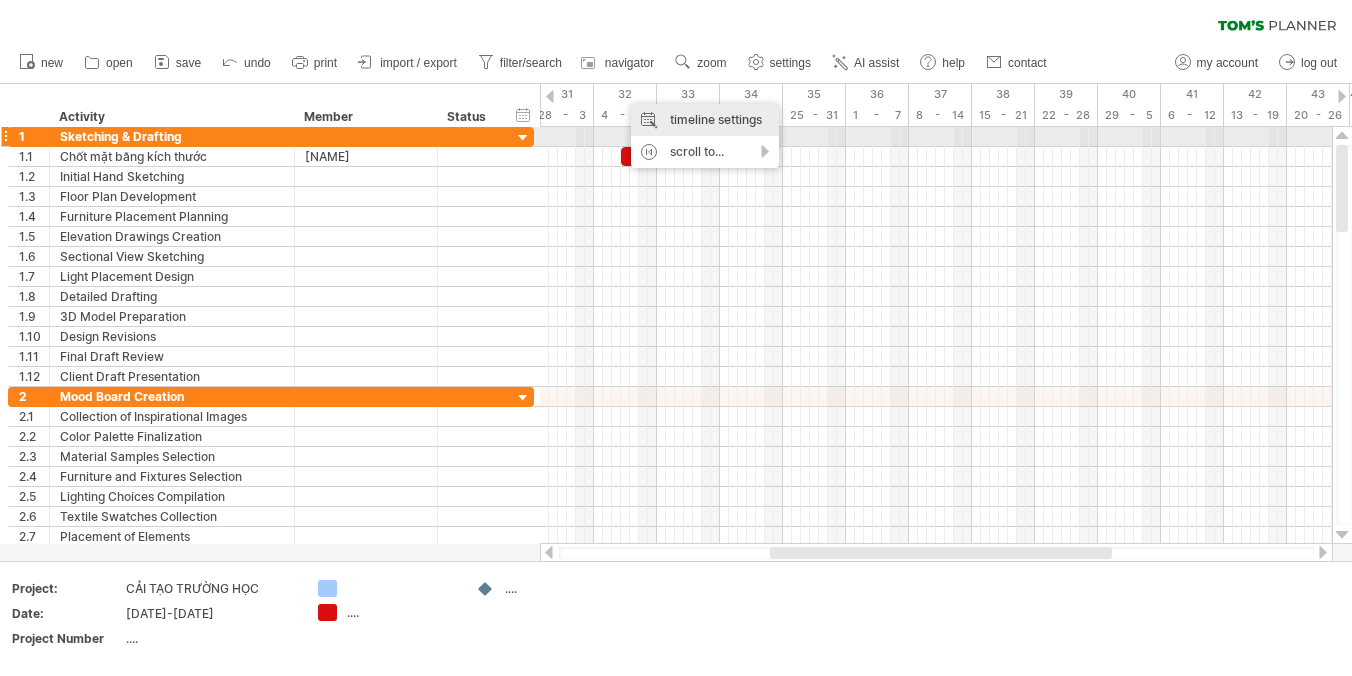 click on "timeline settings" at bounding box center [705, 120] 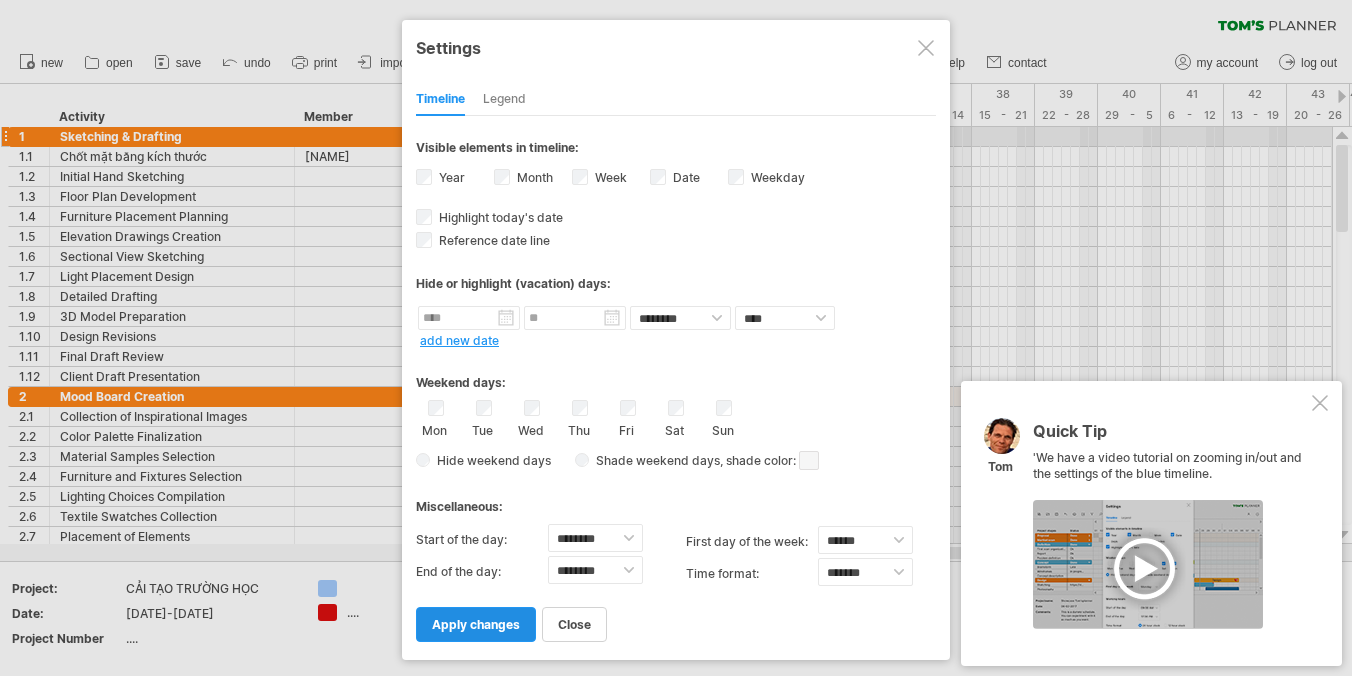 click on "apply changes" at bounding box center [476, 624] 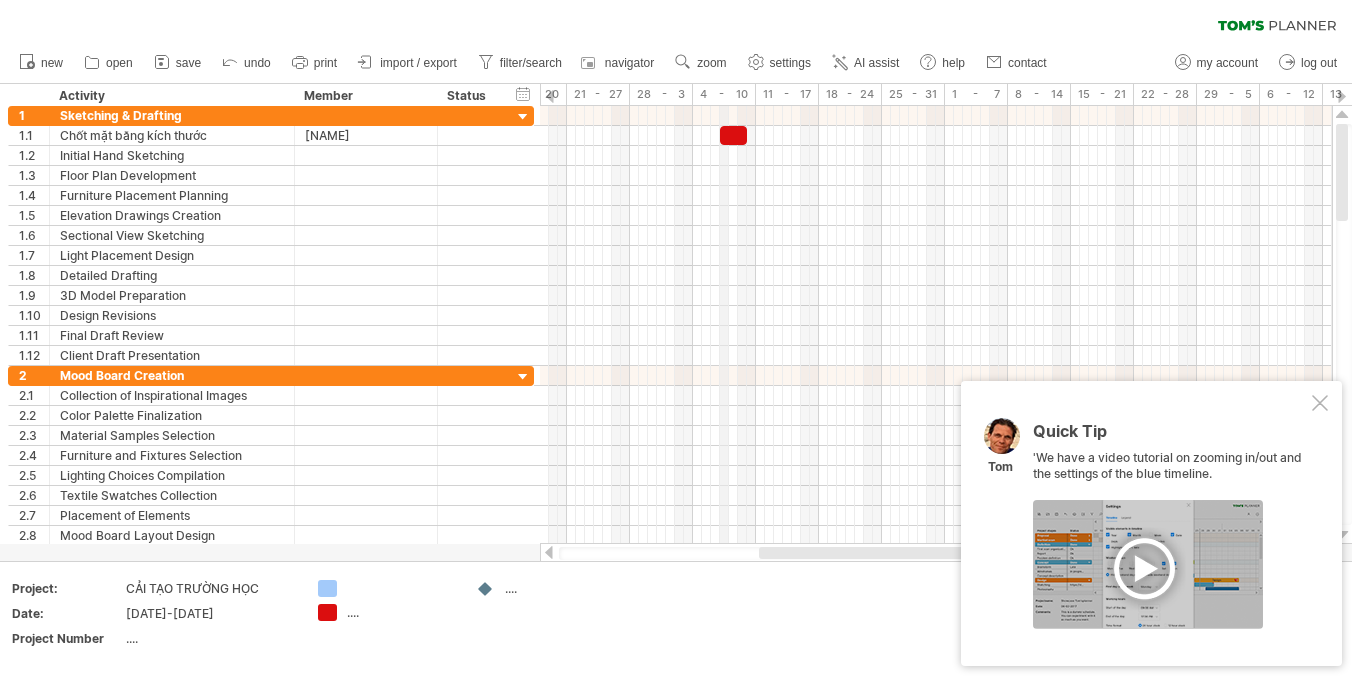click on "4 - 10" at bounding box center (724, 94) 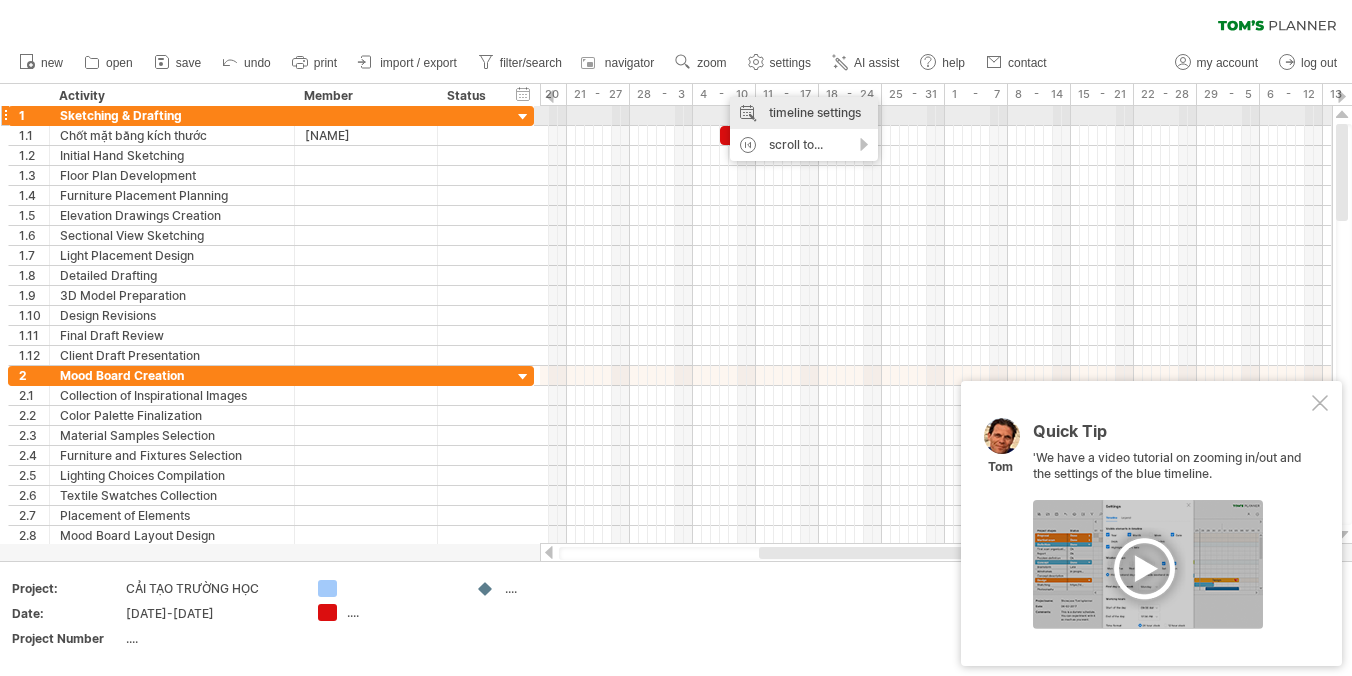 click on "timeline settings" at bounding box center [804, 113] 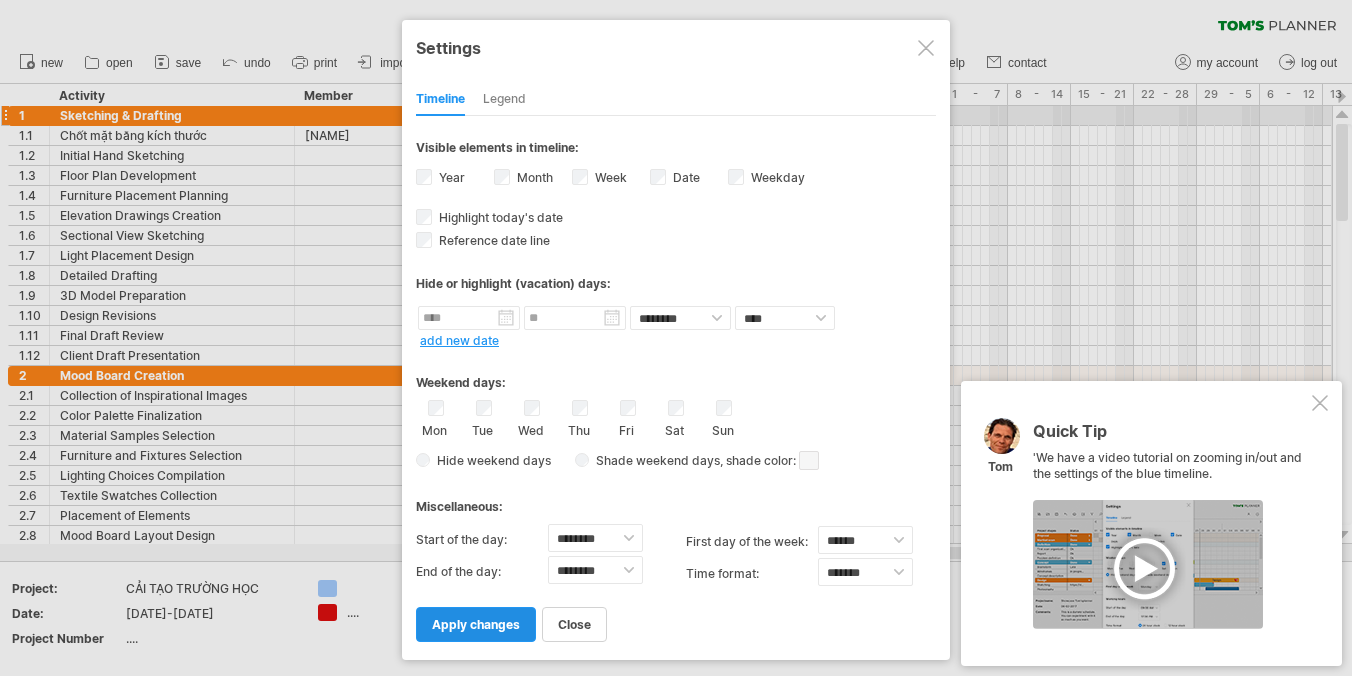 click on "apply changes" at bounding box center (476, 624) 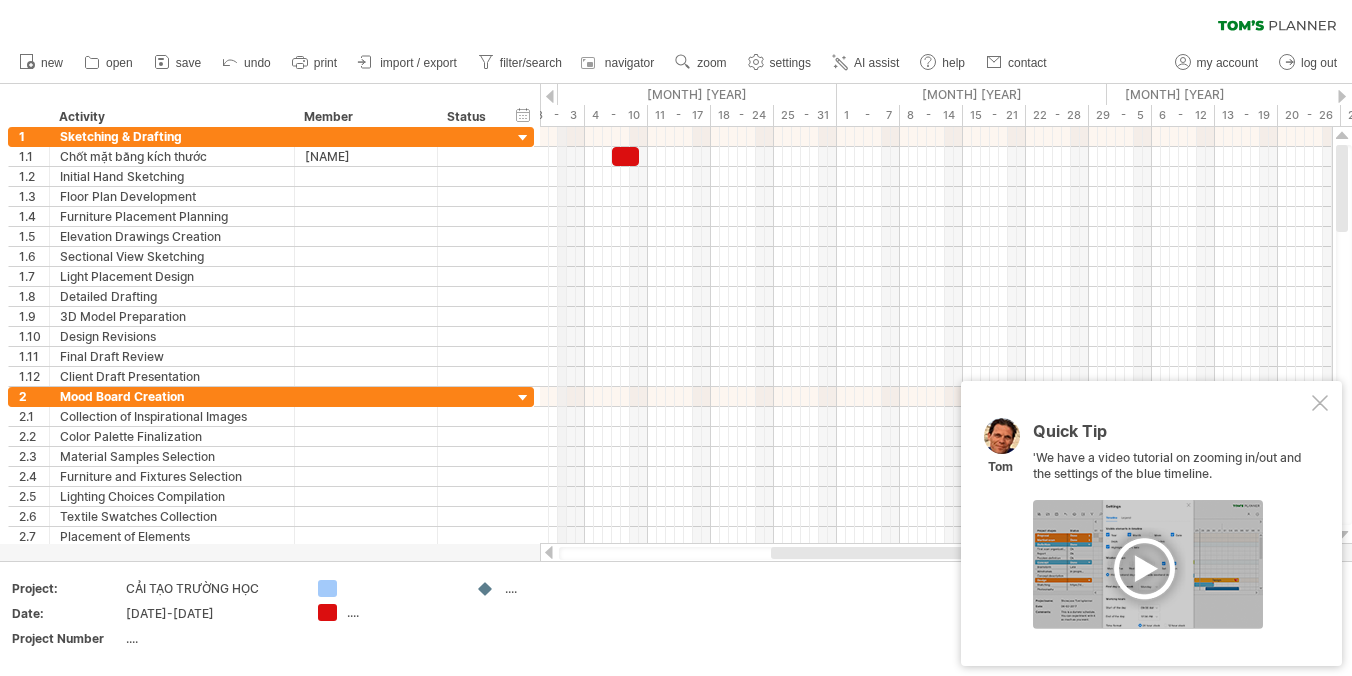 drag, startPoint x: 666, startPoint y: 89, endPoint x: 558, endPoint y: 87, distance: 108.01852 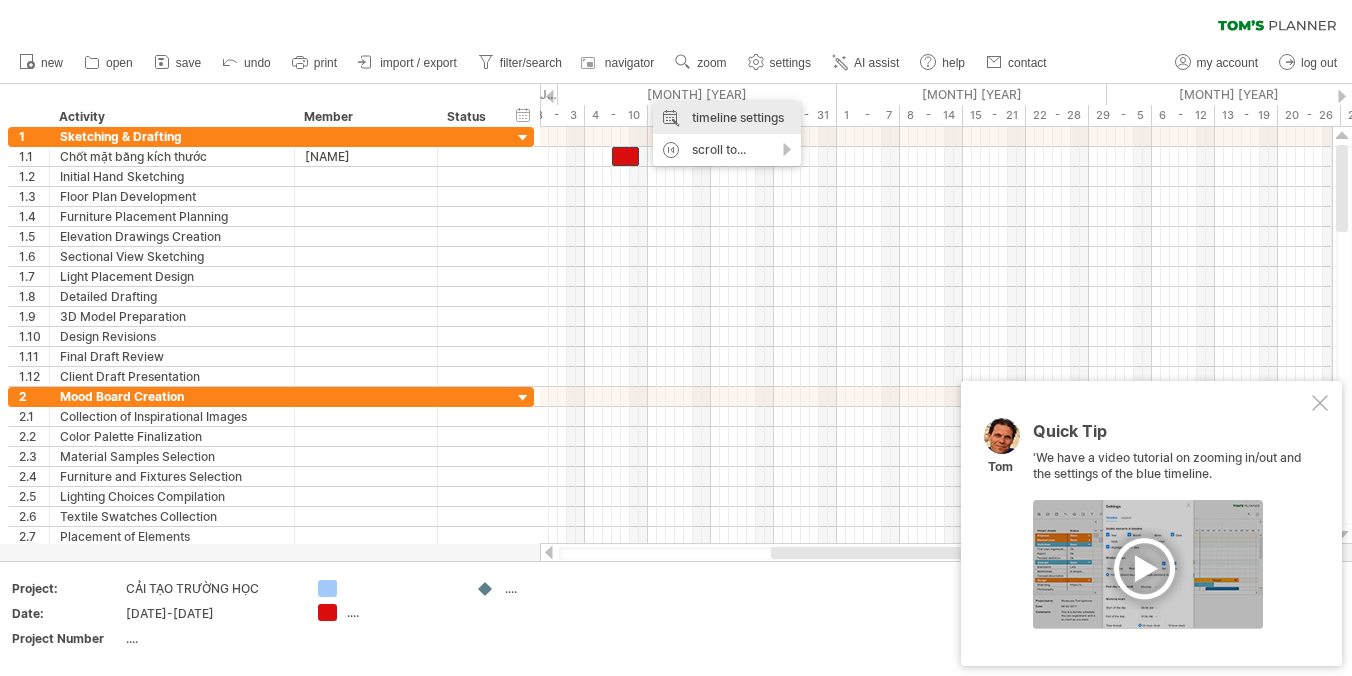 click on "timeline settings" at bounding box center [727, 118] 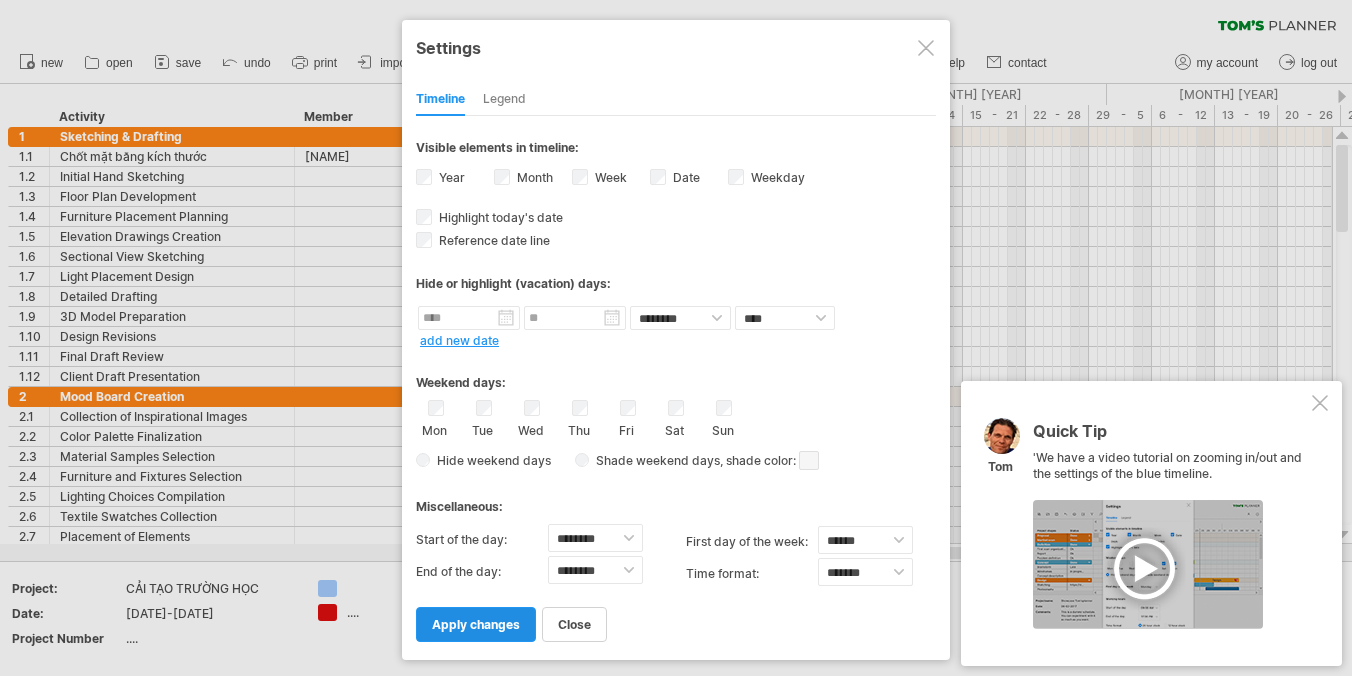 click on "apply changes" at bounding box center [476, 624] 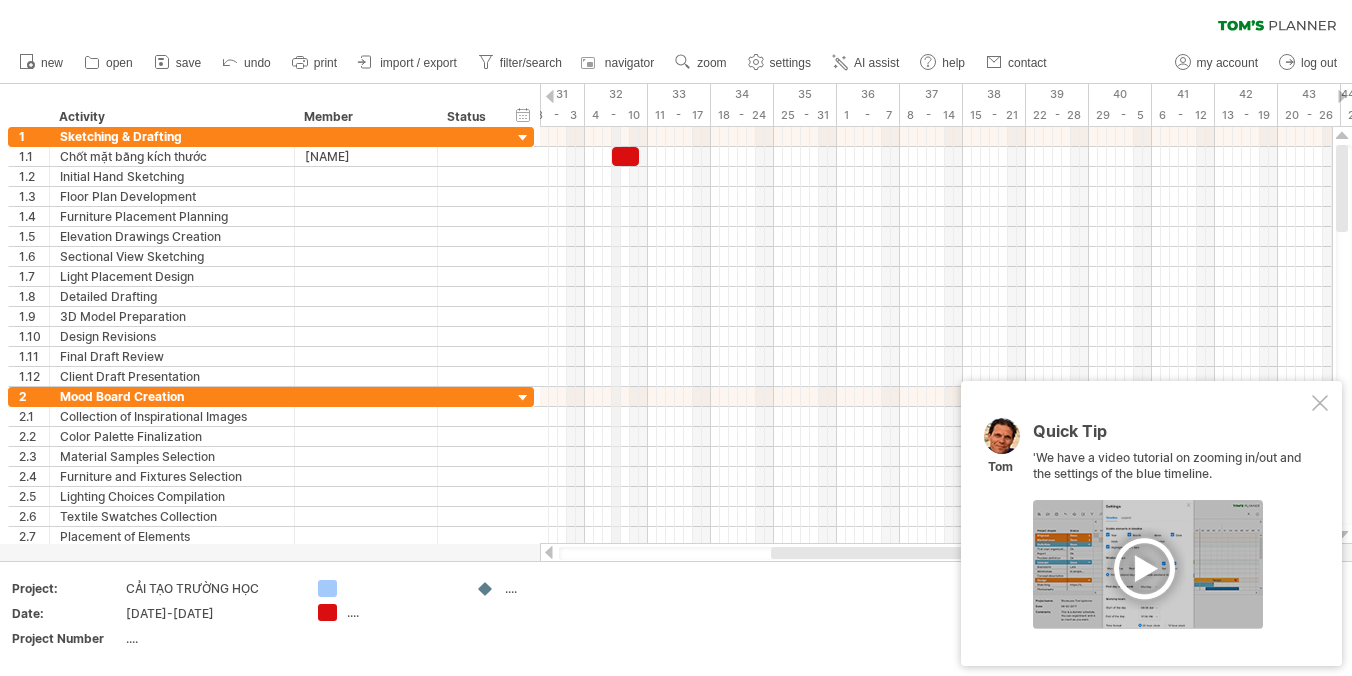 click on "32" at bounding box center (616, 94) 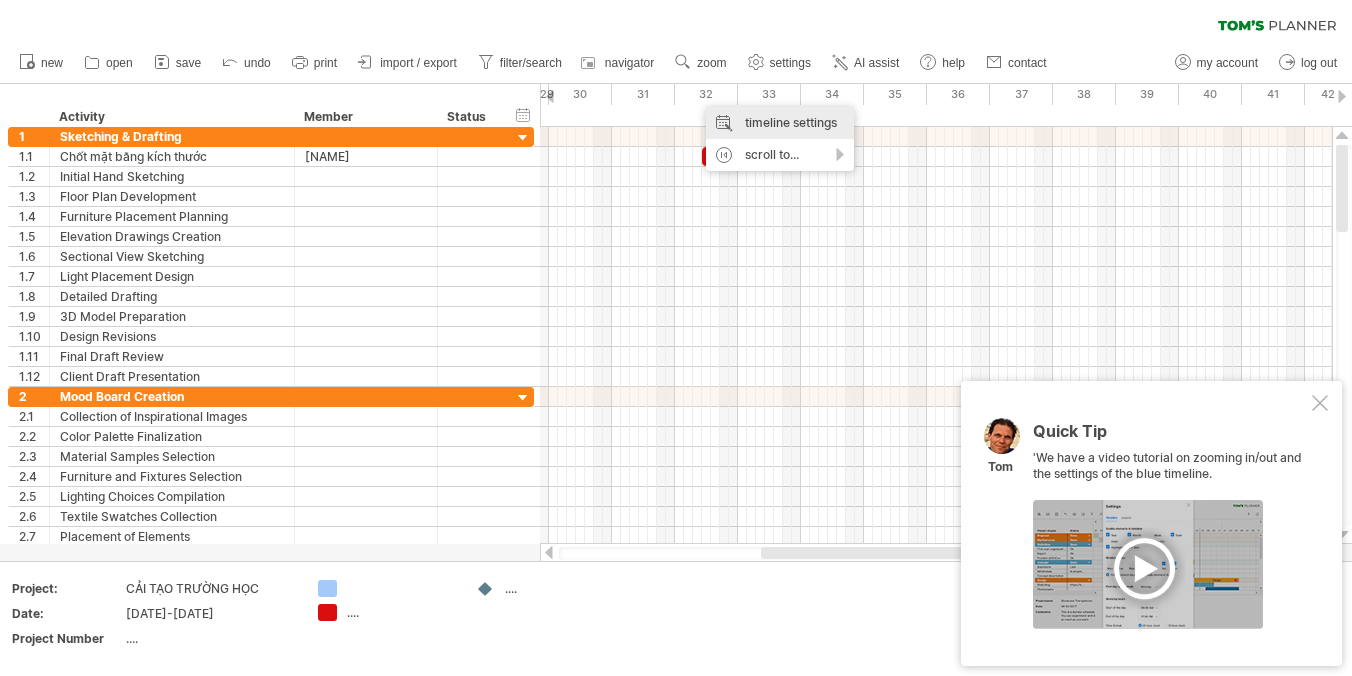 click on "timeline settings" at bounding box center (780, 123) 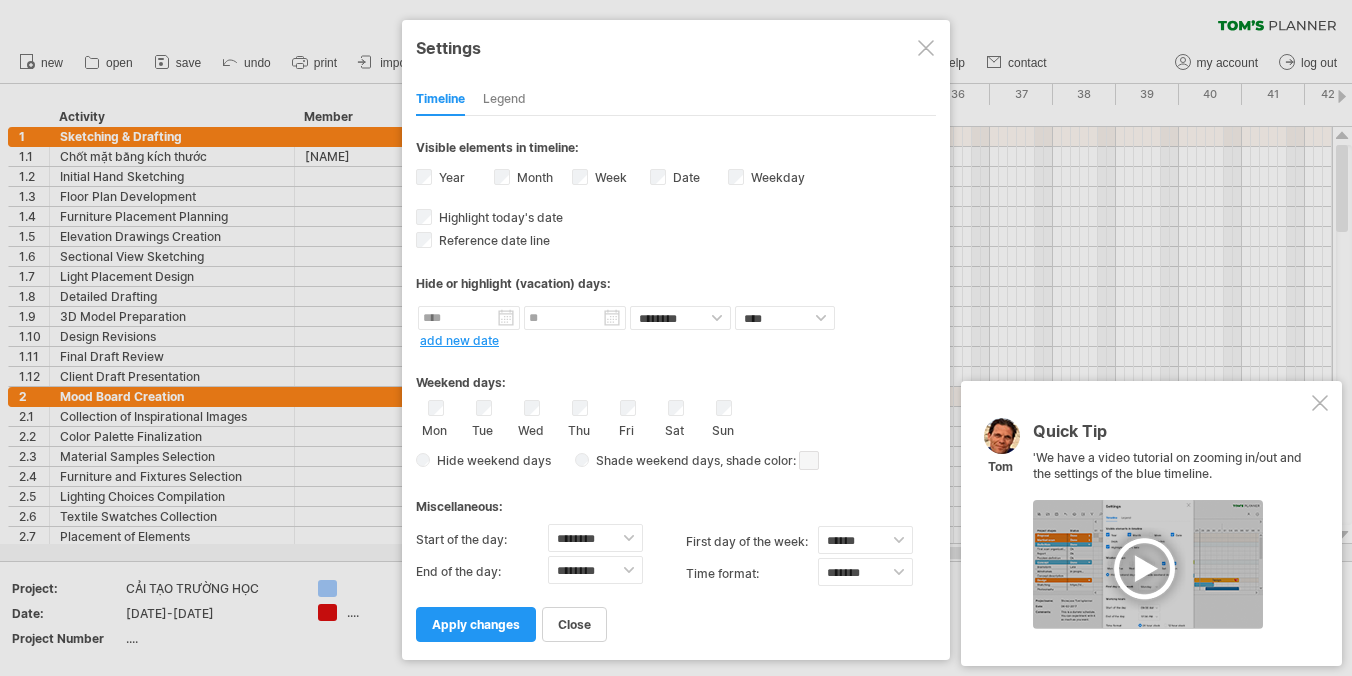 click on "Date
visibility of date
Currently there is not enough space horizontally to display the dates in the timeline. However if you zoom in on your schedule the dates will be displayed when possible." at bounding box center [689, 179] 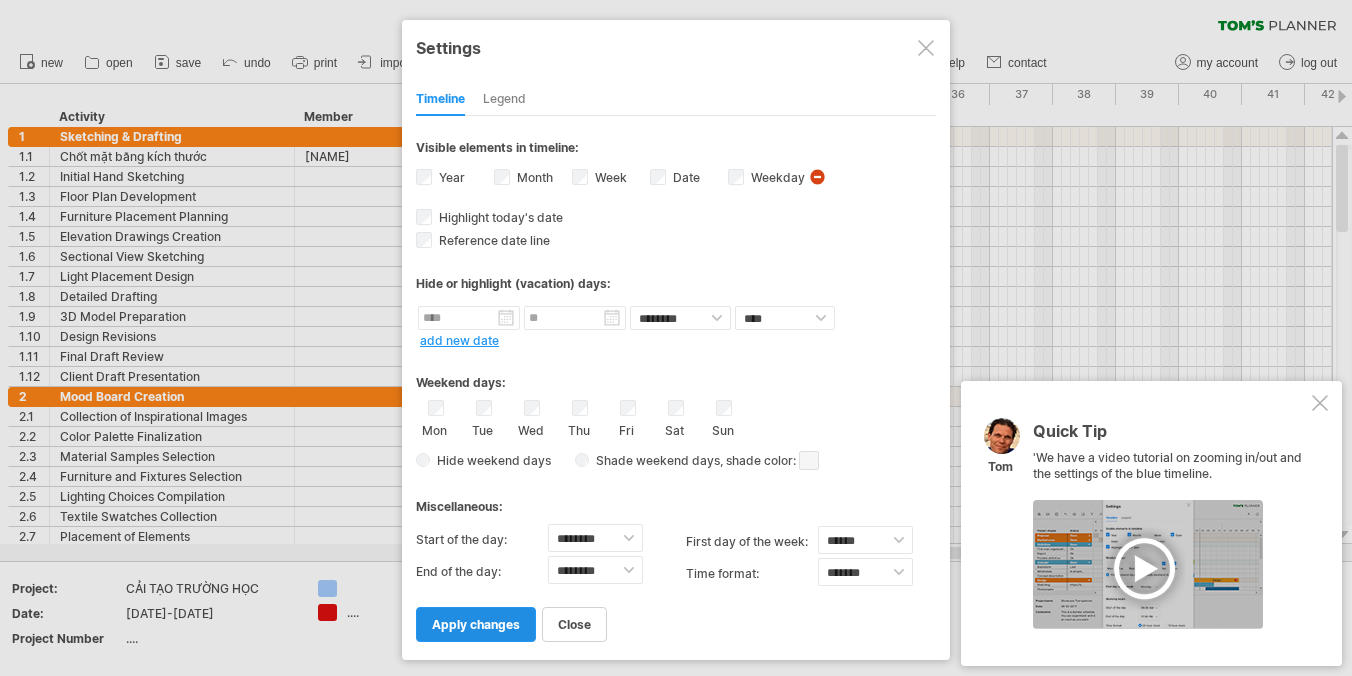 click on "apply changes" at bounding box center [476, 624] 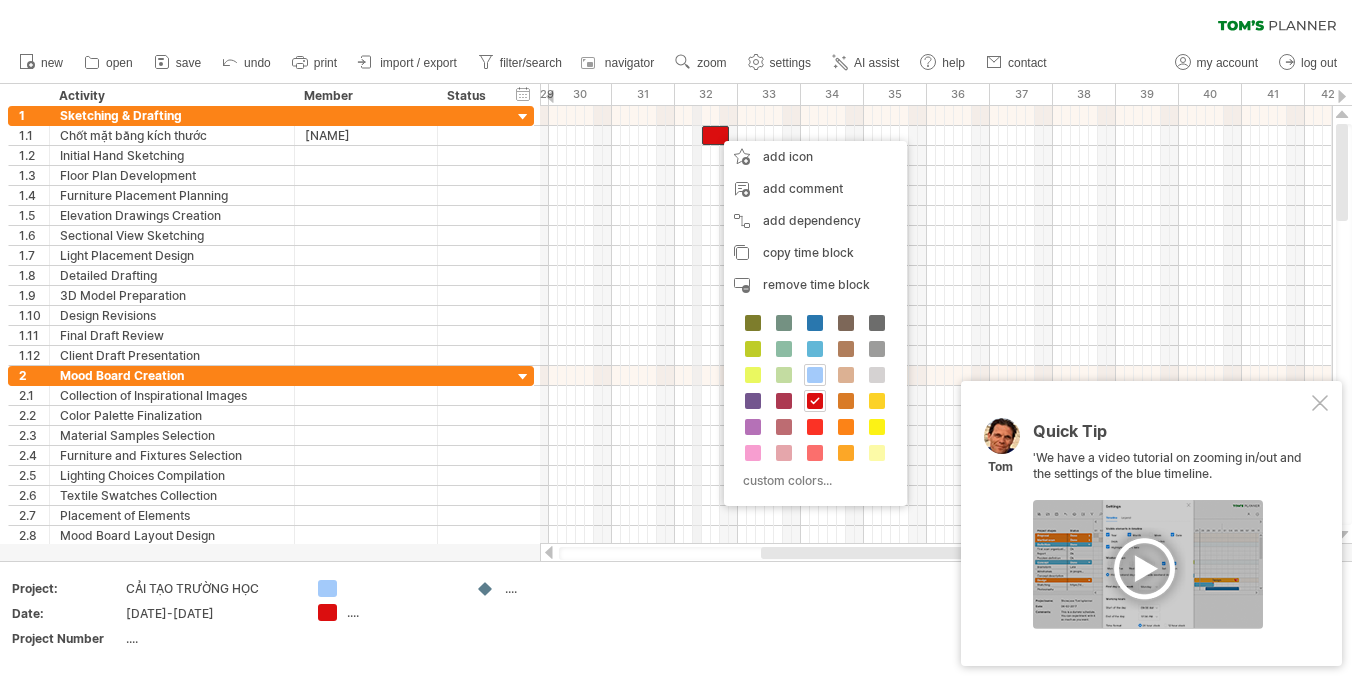 click on "32" at bounding box center (706, 94) 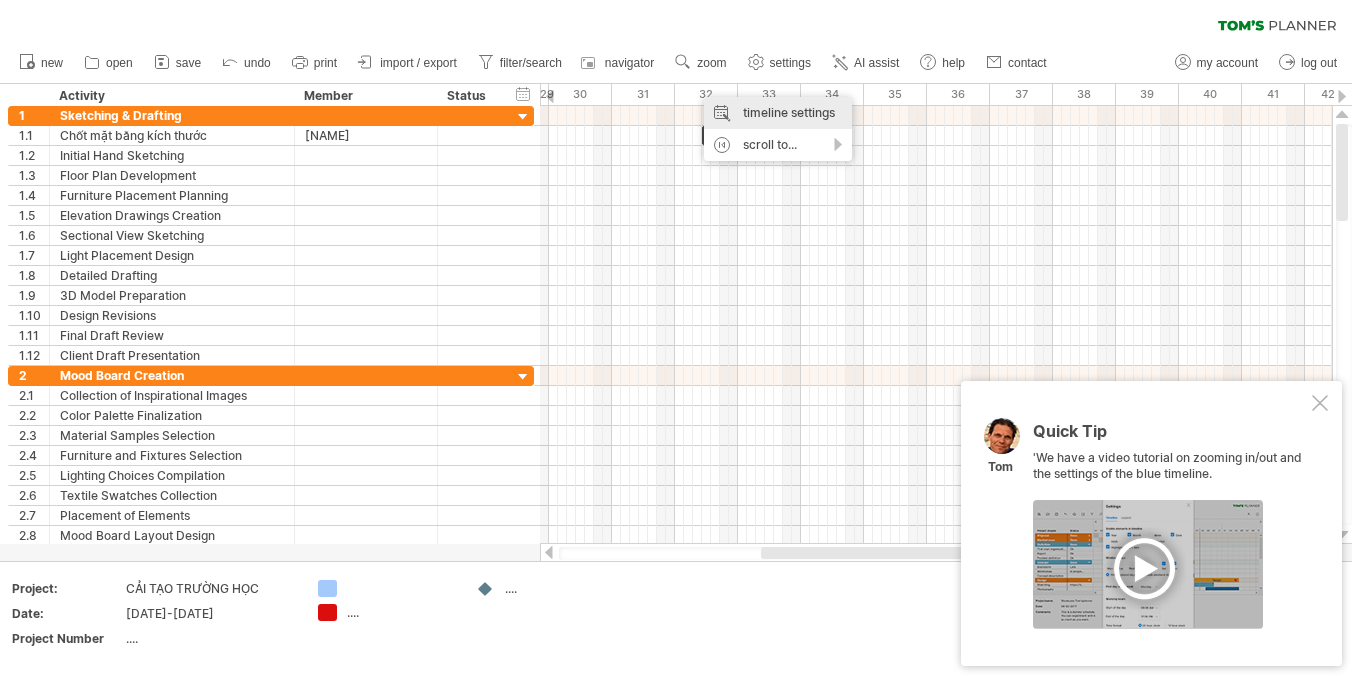 click on "timeline settings" at bounding box center (778, 113) 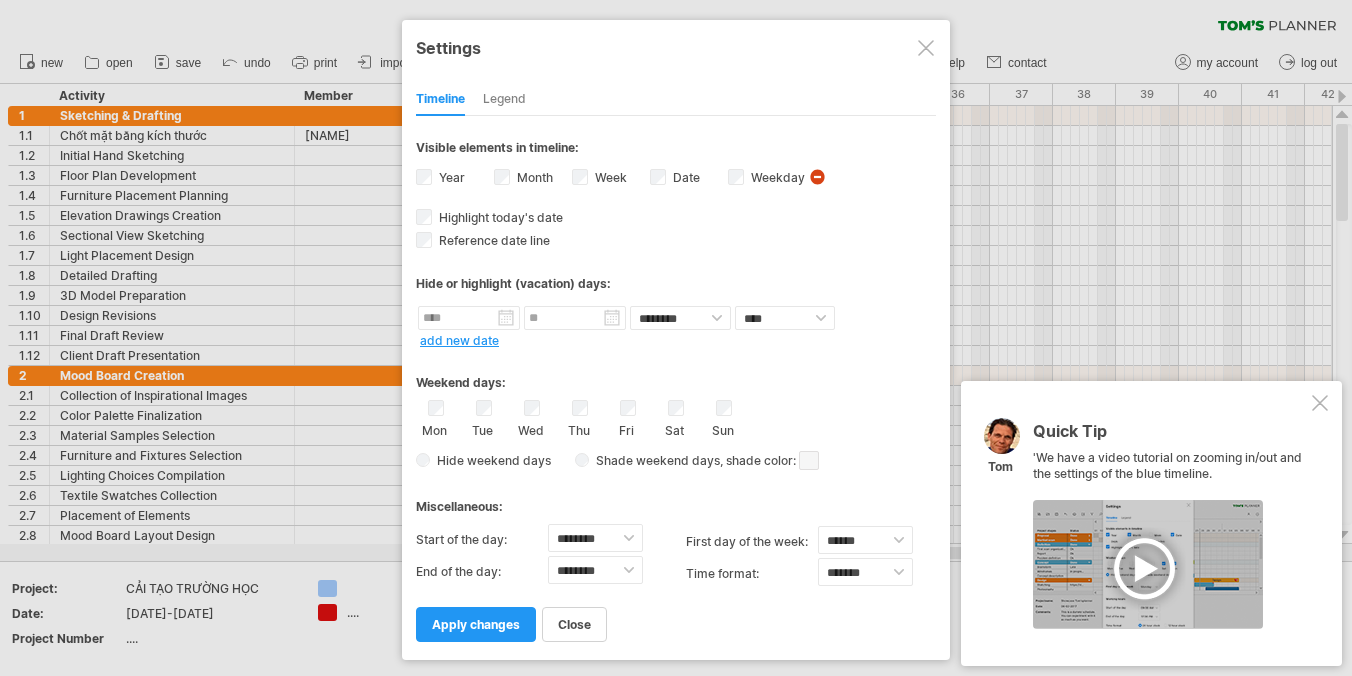 click on "visibility of weekday
Currently there is not enough space horizontally to display the weekdays in the timeline. However if you zoom in on your schedule the weekdays will be displayed when possible." at bounding box center [819, 179] 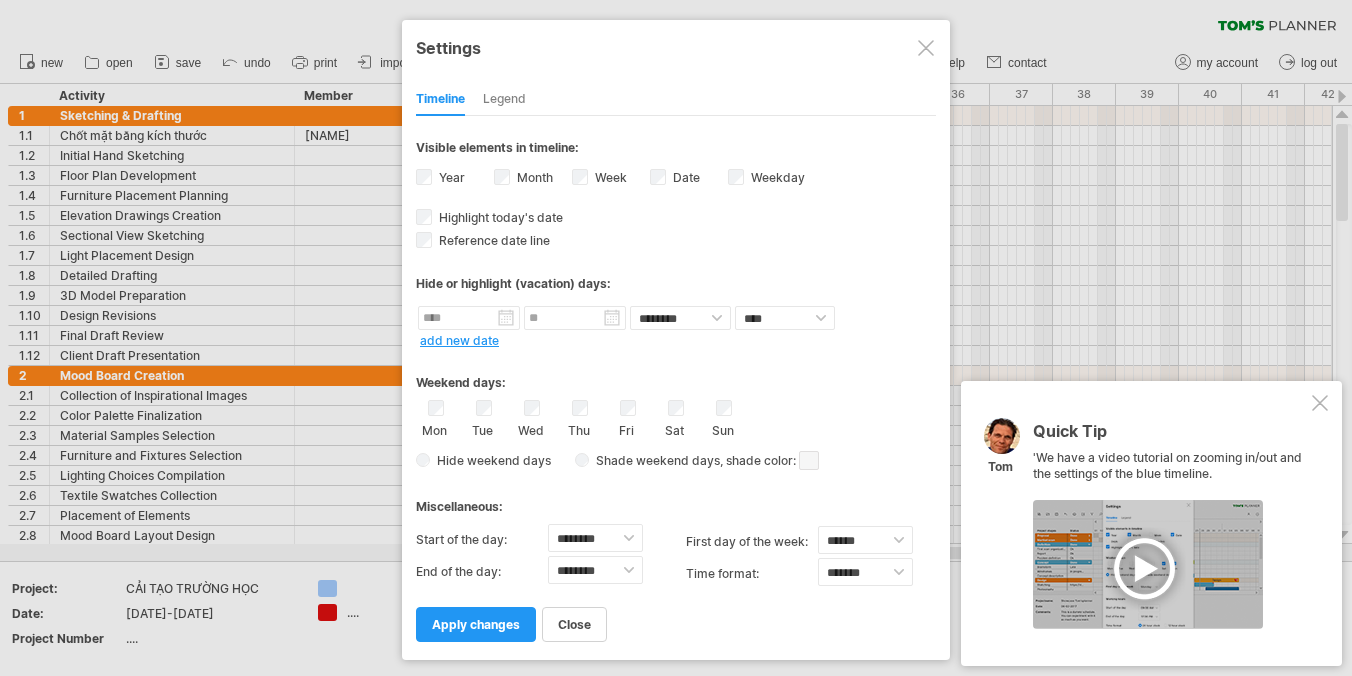 click on "Week
visibility of weeknumbers
Currently there is not enough space horizontally to display the week numbers in the timeline. However if you zoom in on your schedule the weeknumber will be displayed when possible." at bounding box center [611, 179] 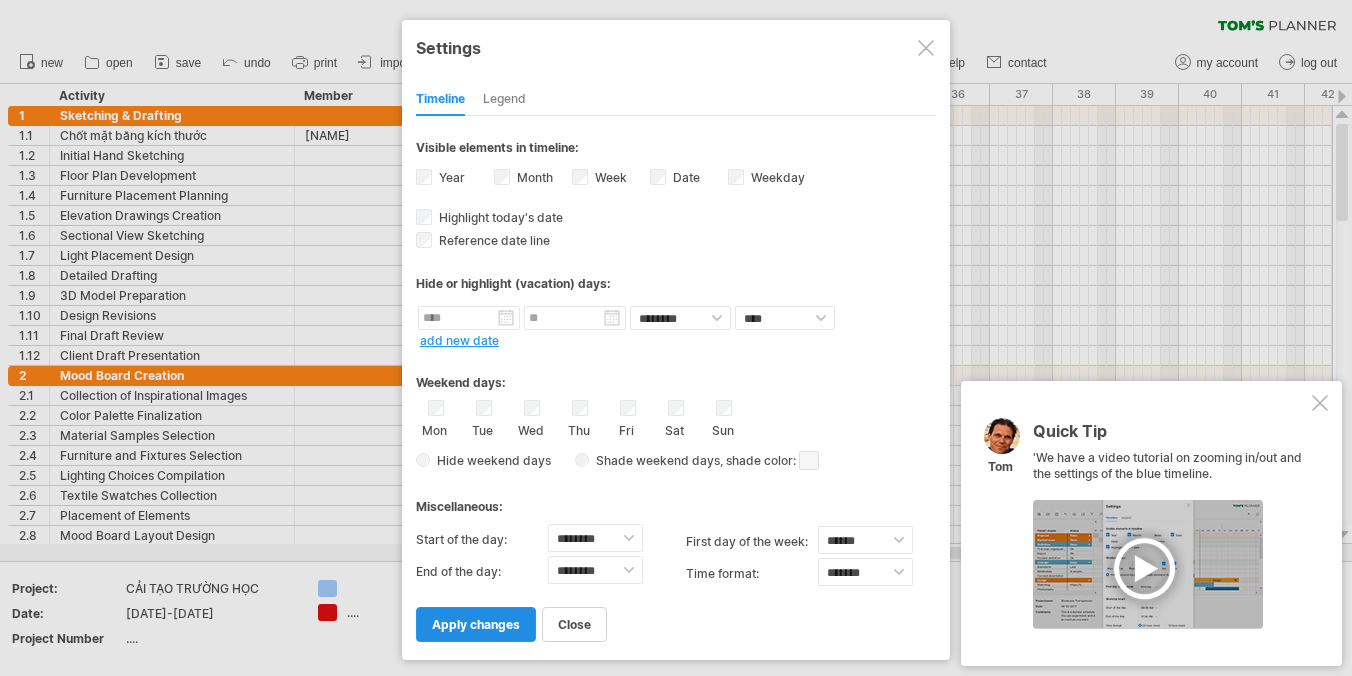 click on "apply changes" at bounding box center (476, 624) 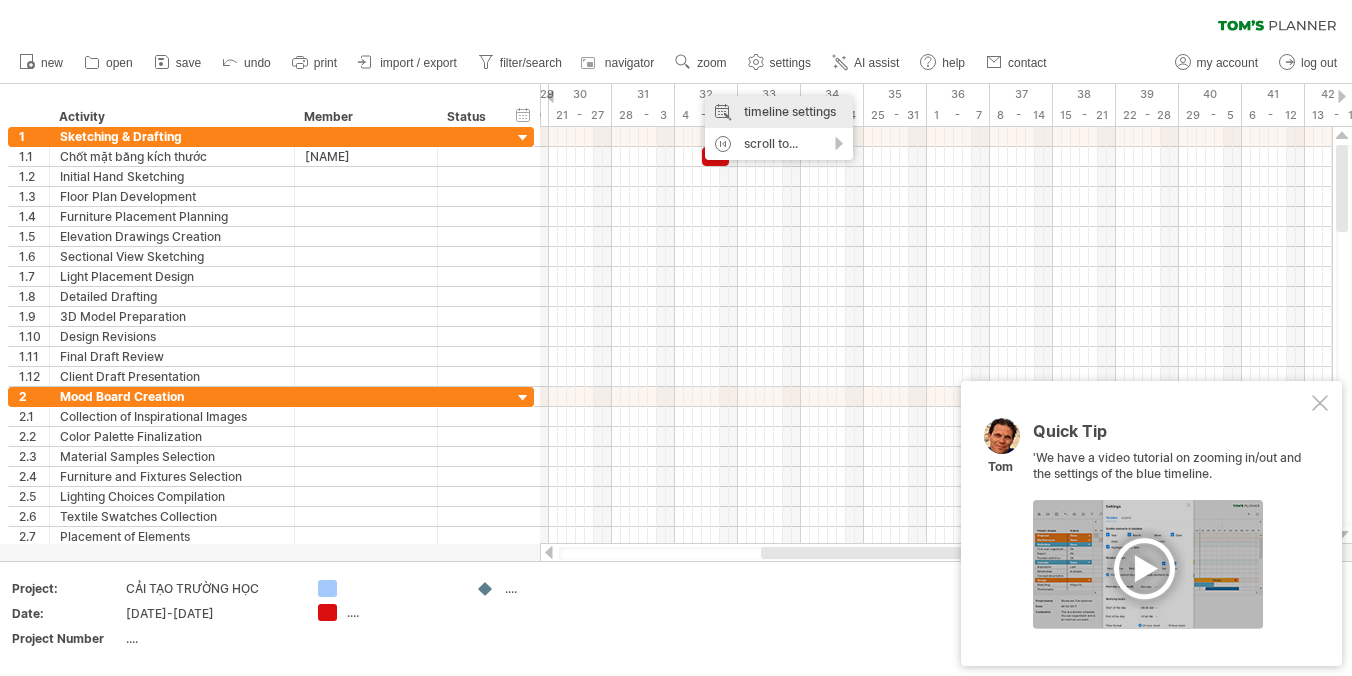 click on "timeline settings" at bounding box center [779, 112] 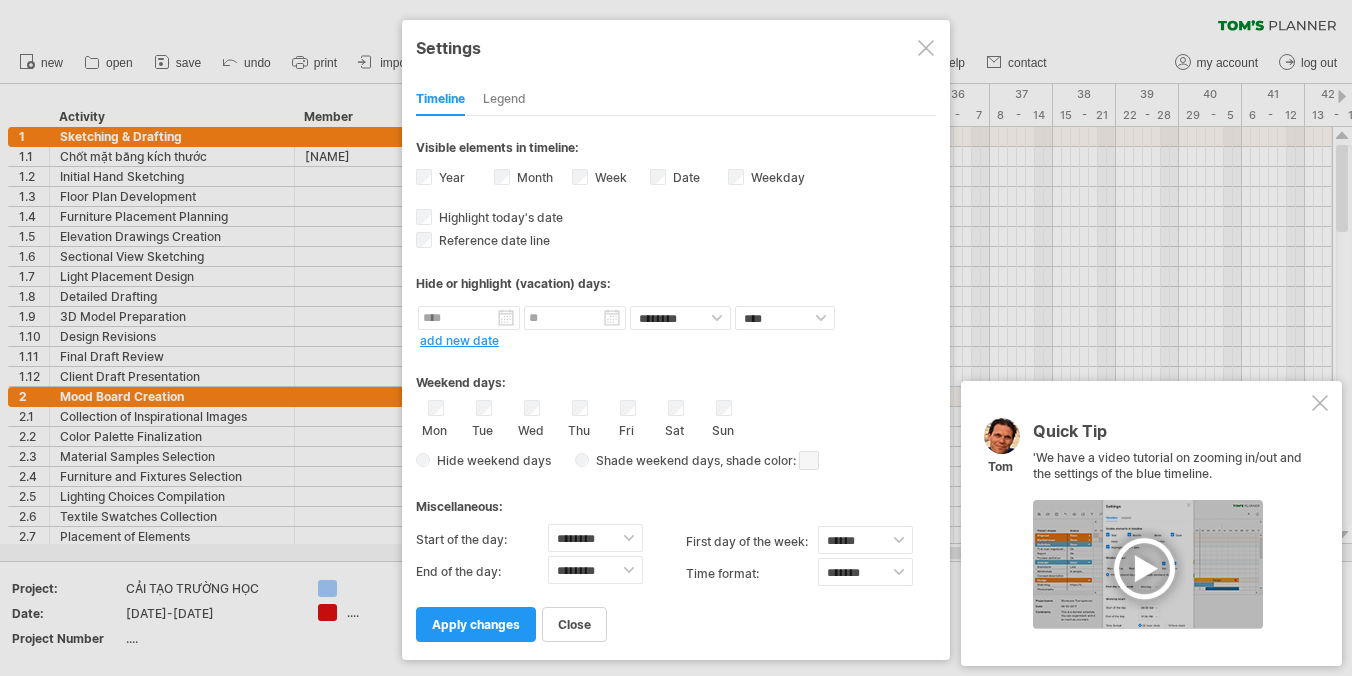 click on "Month" at bounding box center (533, 177) 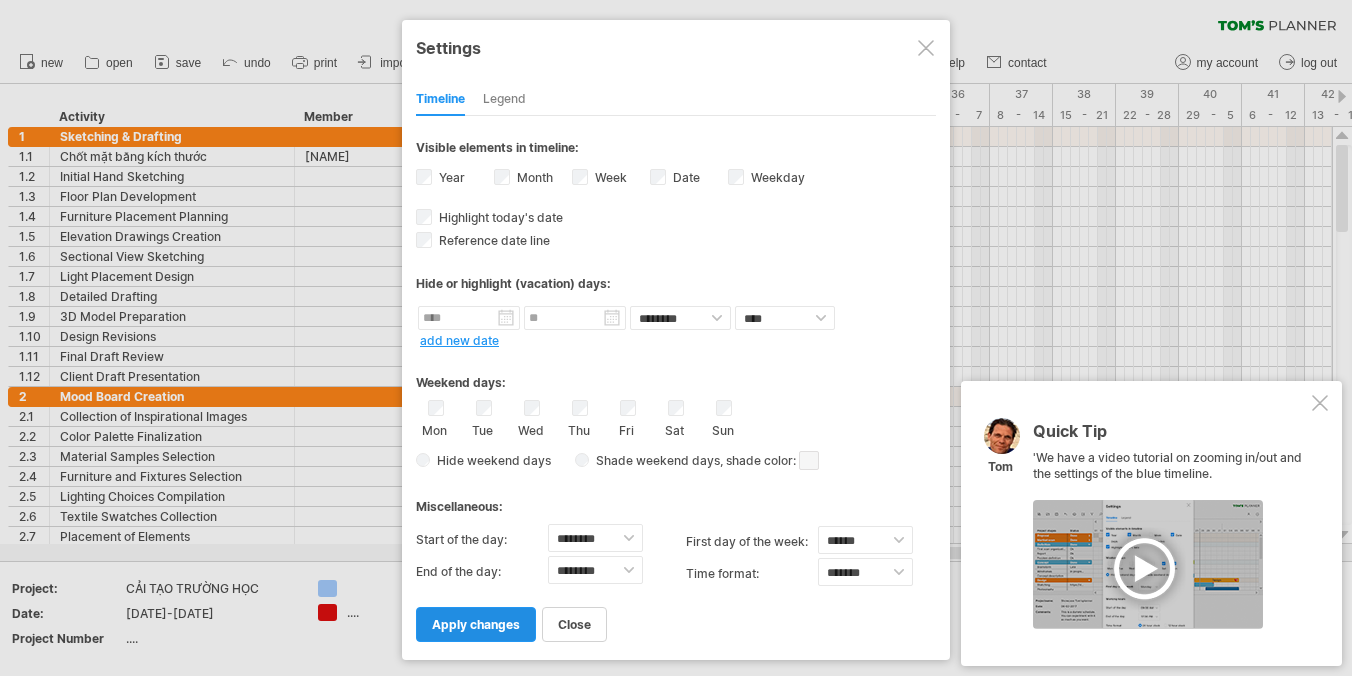 click on "apply changes" at bounding box center [476, 624] 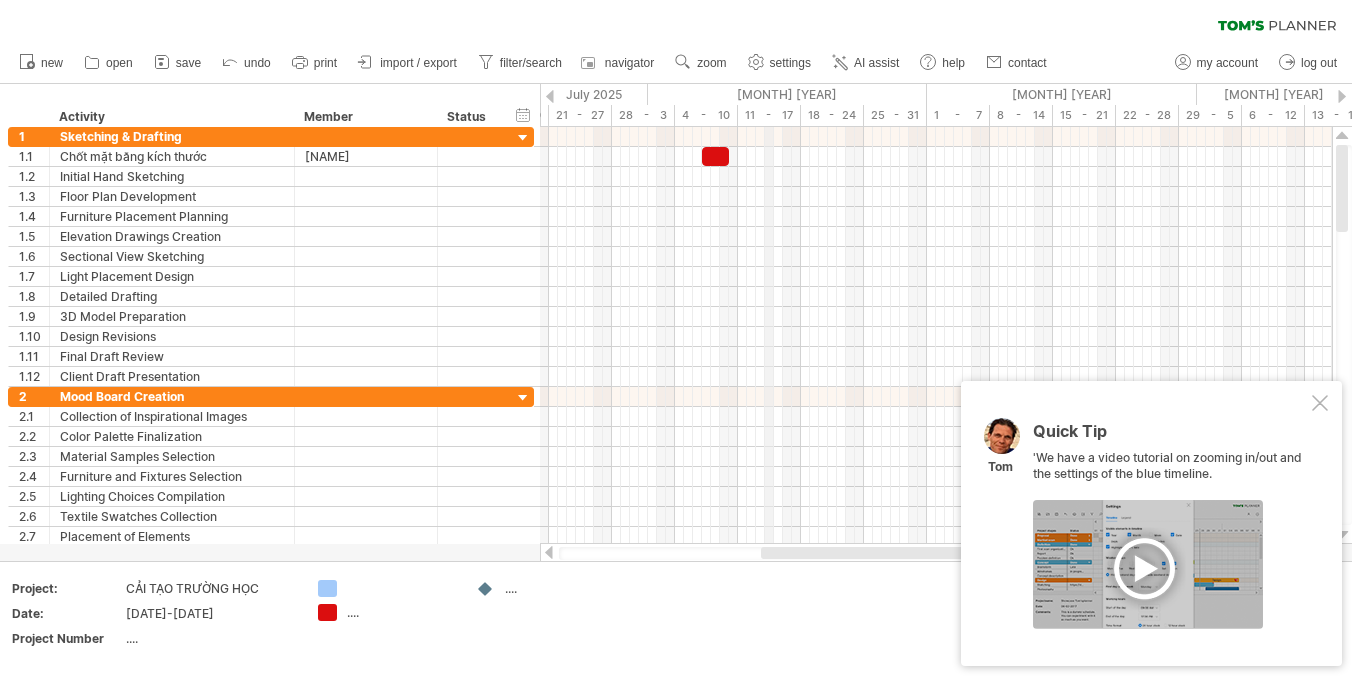 click on "[MONTH] [YEAR]" at bounding box center [787, 94] 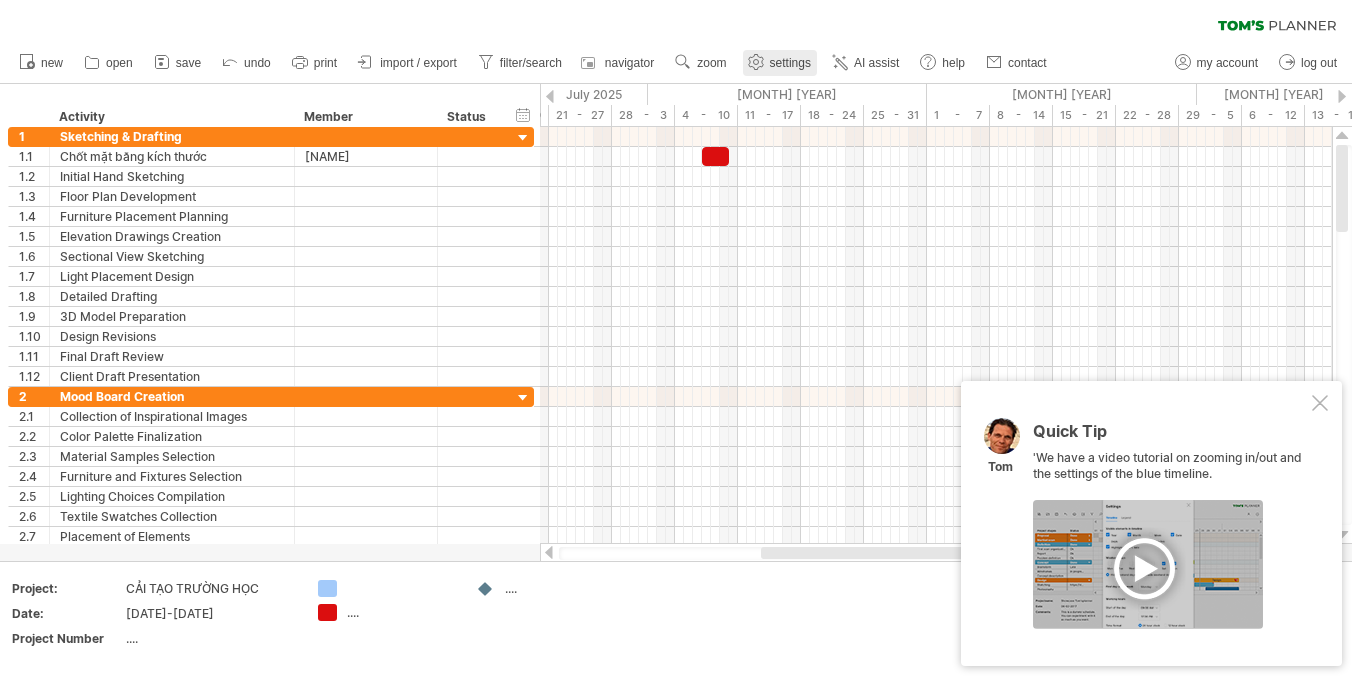 click on "settings" at bounding box center (780, 63) 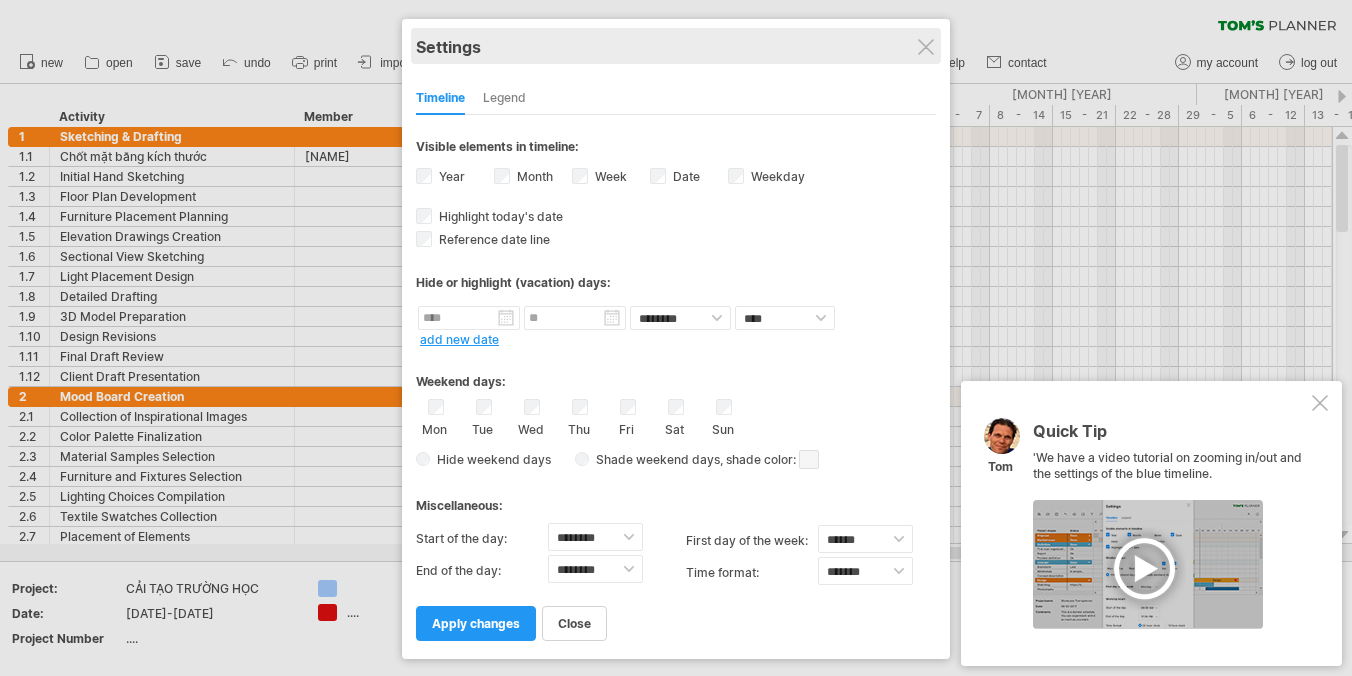 click on "Settings" at bounding box center [676, 46] 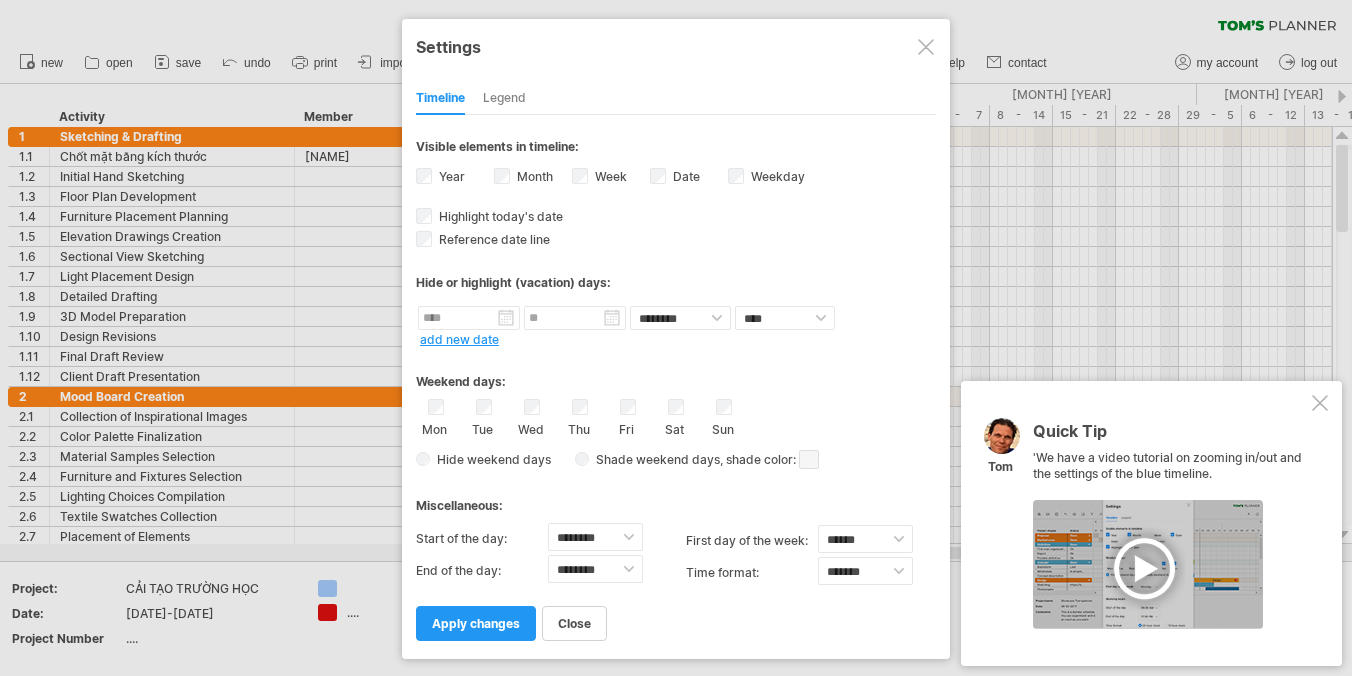 click at bounding box center [926, 47] 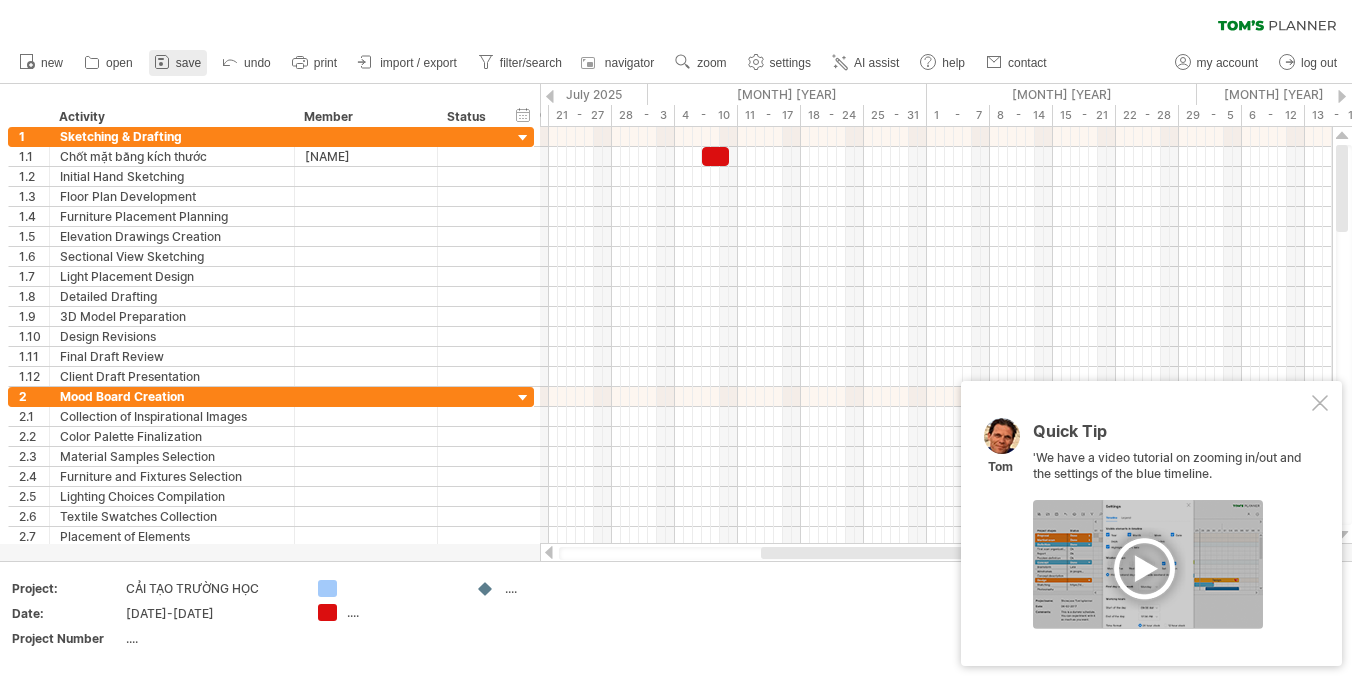 click 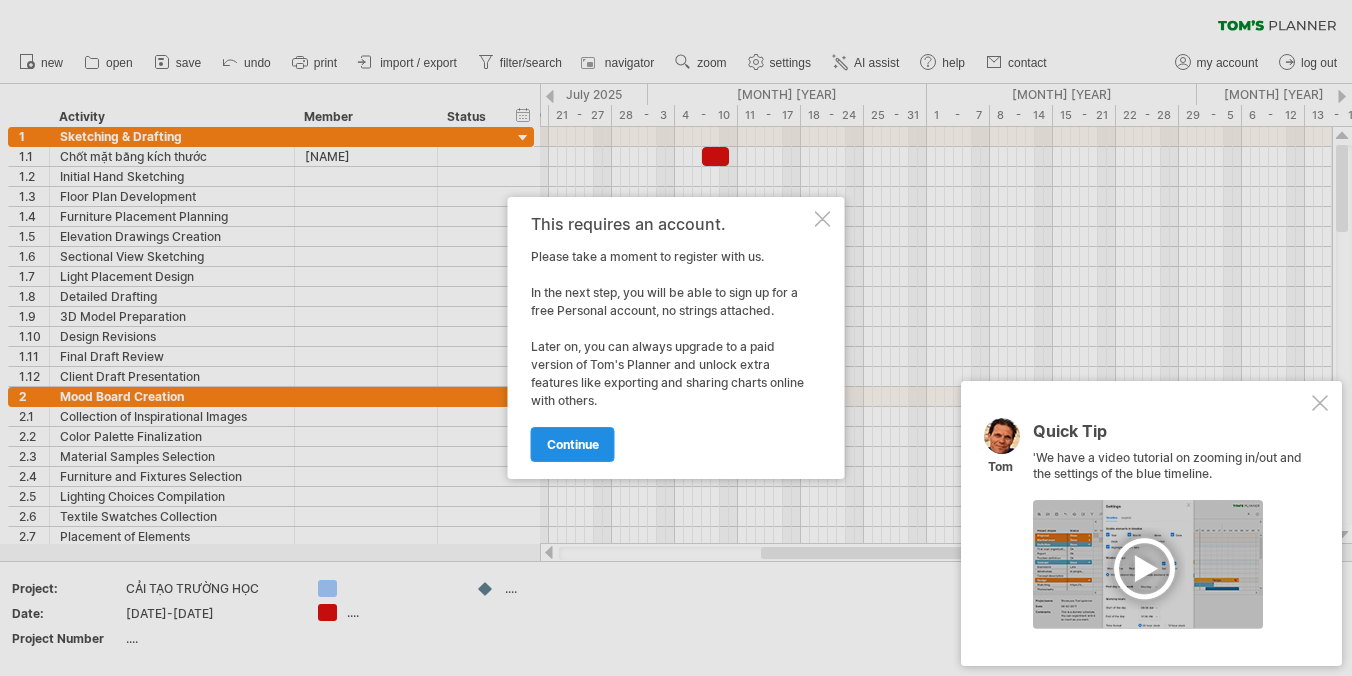 click on "continue" at bounding box center (573, 444) 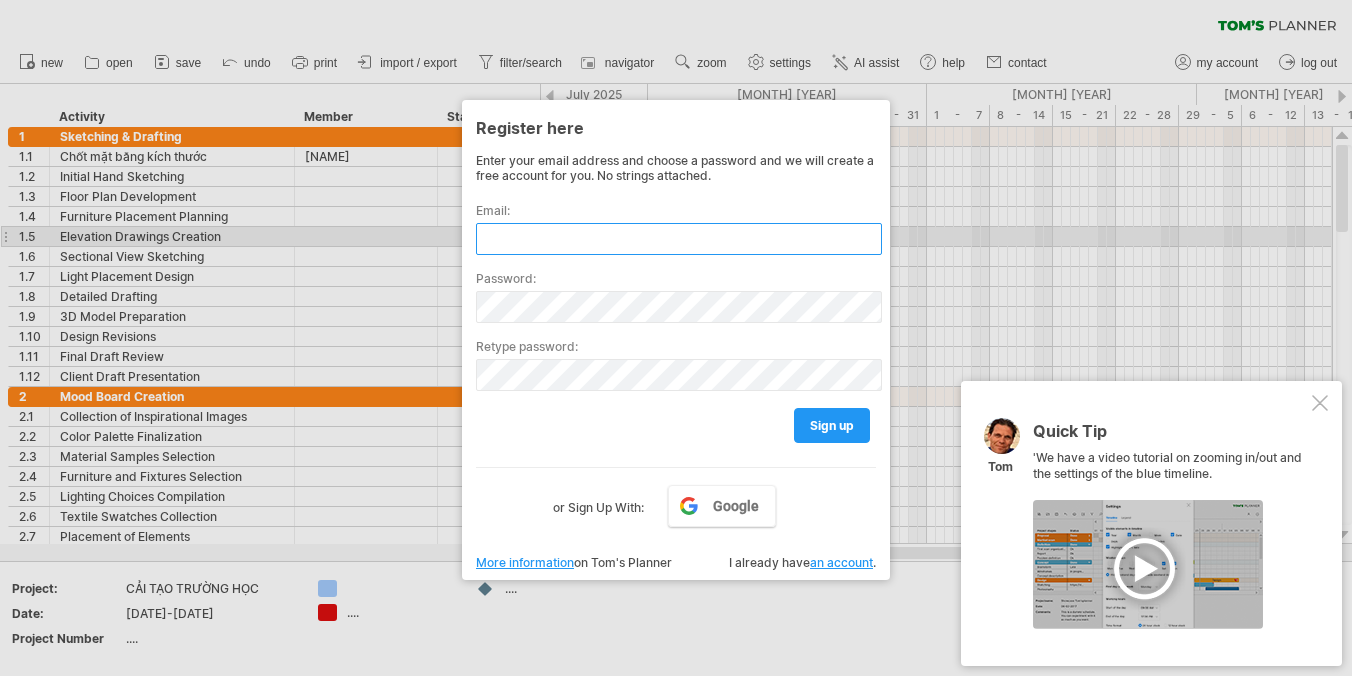 click at bounding box center (679, 239) 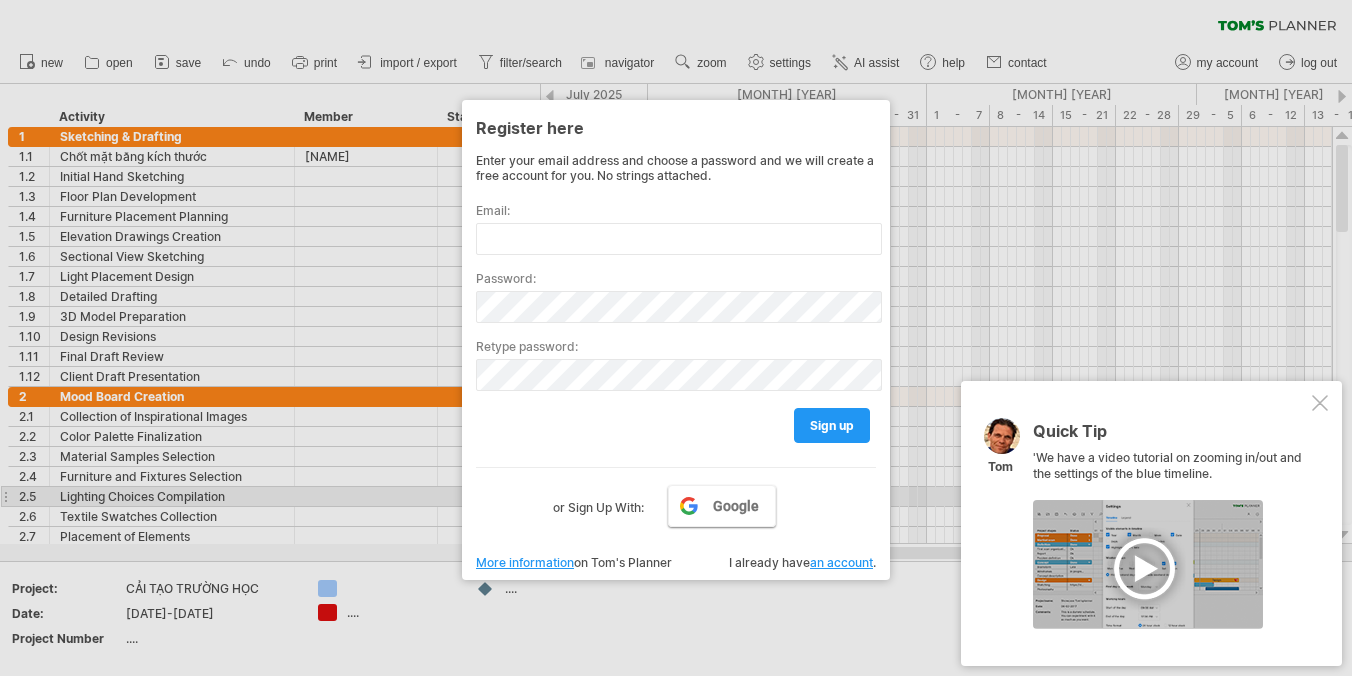 click on "Google" at bounding box center (736, 506) 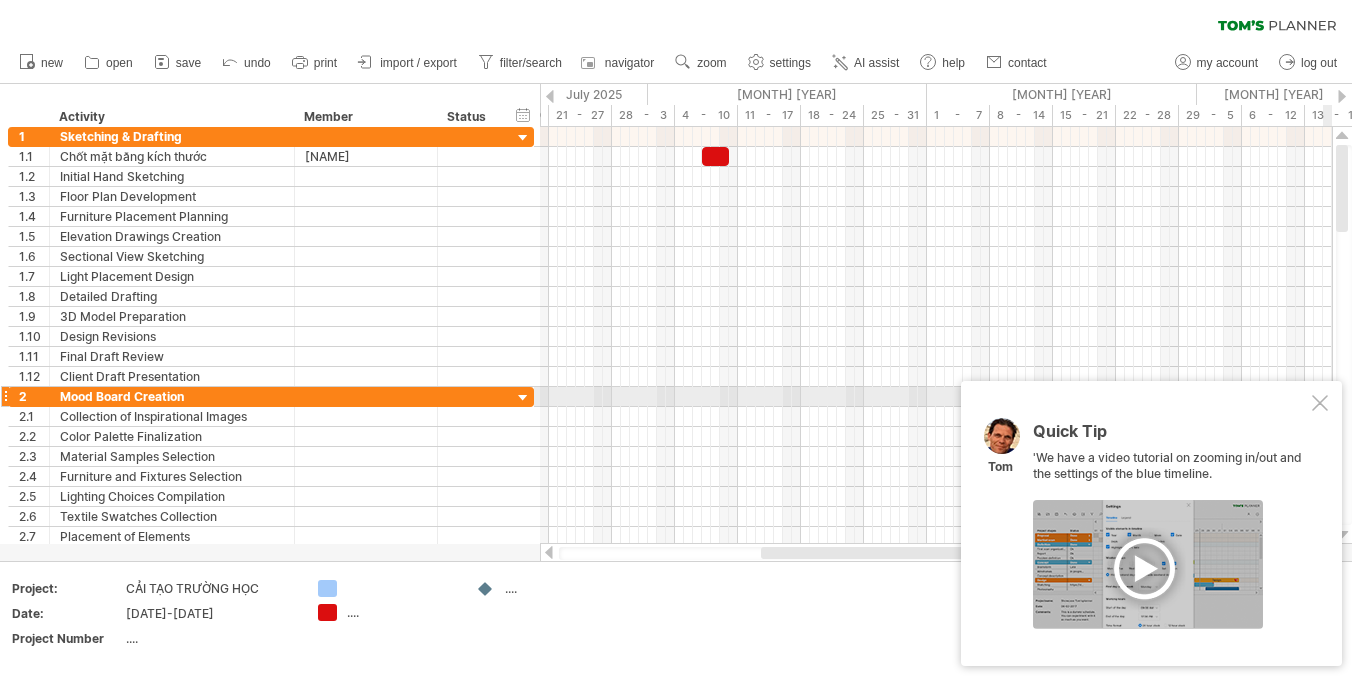 click at bounding box center (1320, 403) 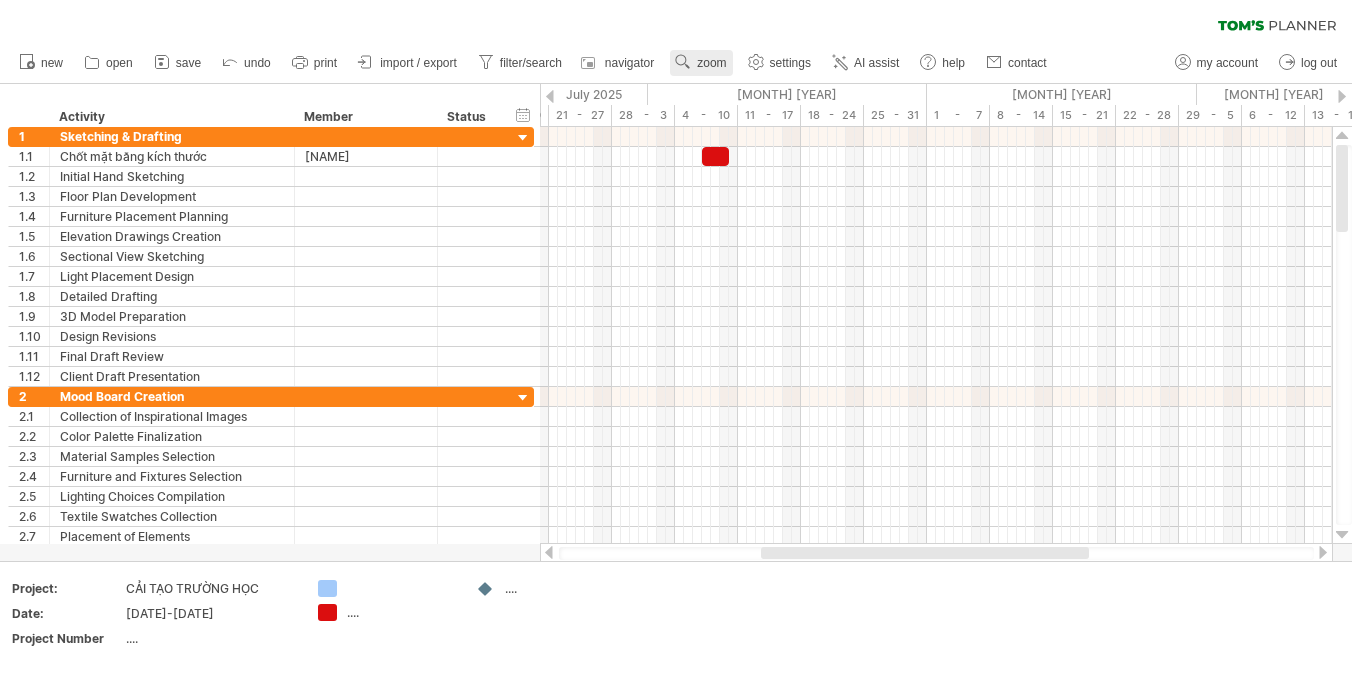 click on "zoom" at bounding box center (711, 63) 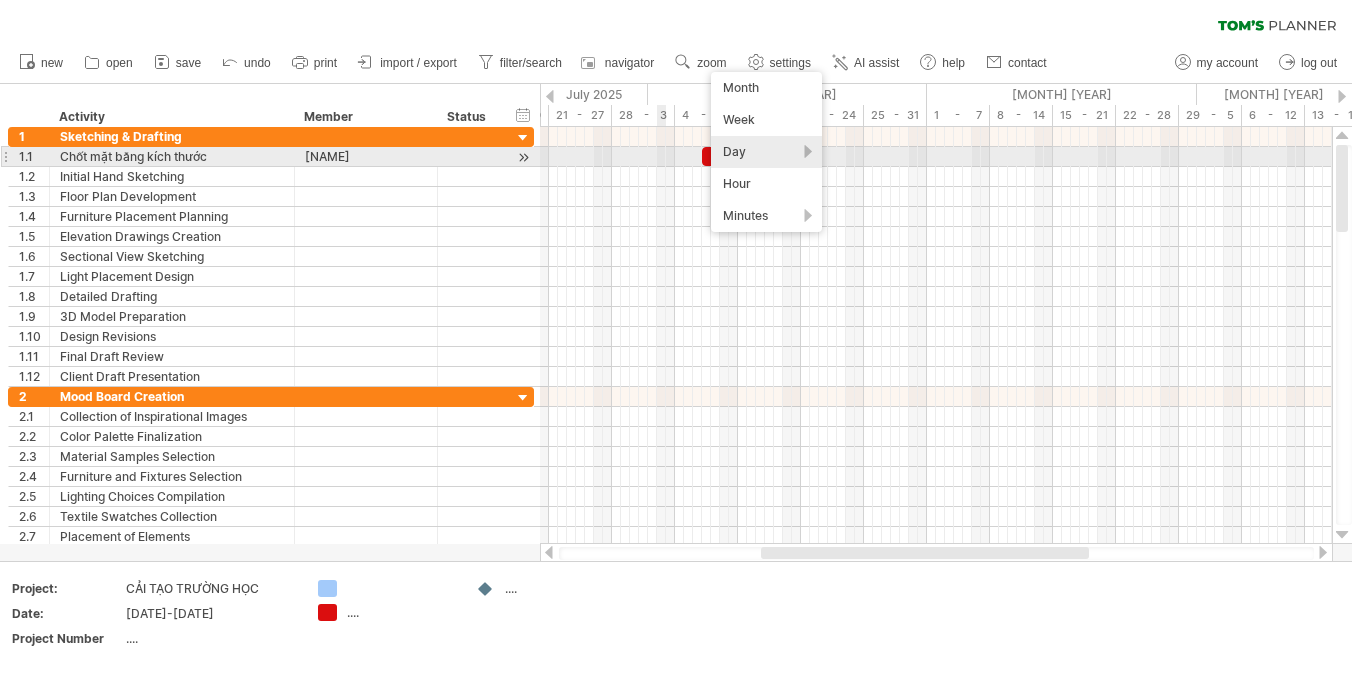 click at bounding box center [936, 157] 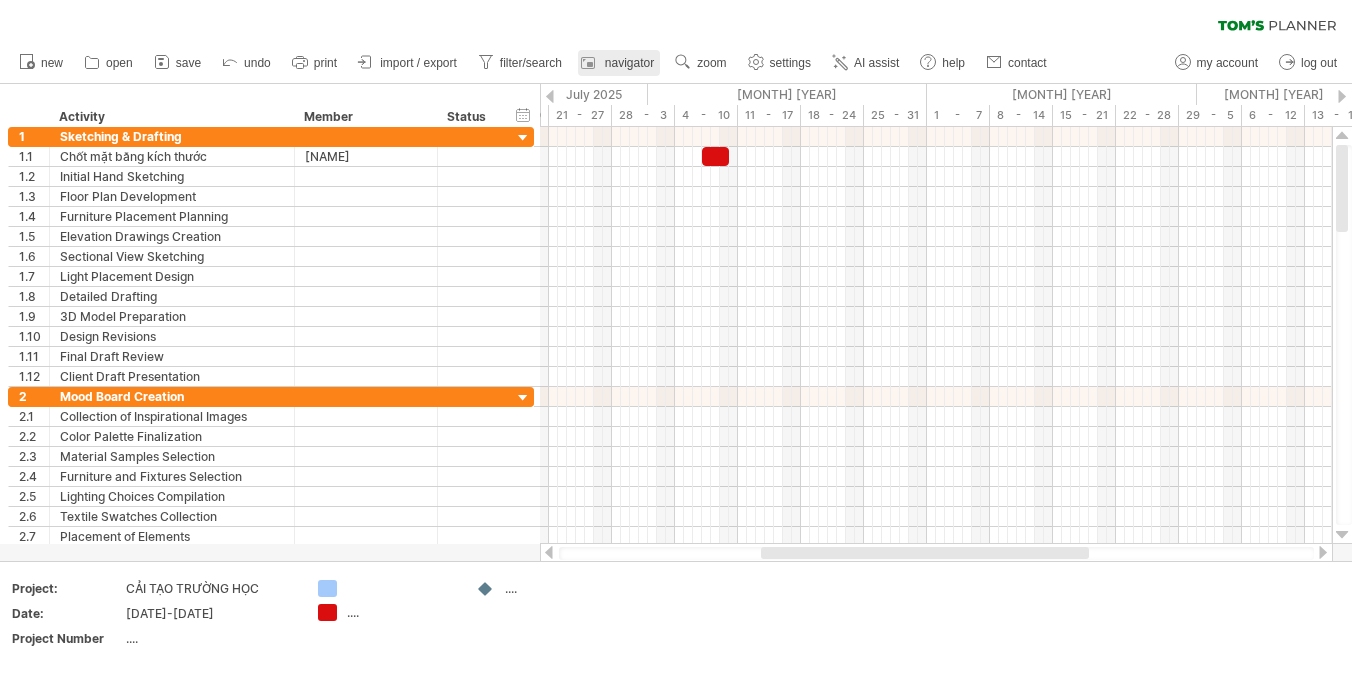click on "navigator" at bounding box center (629, 63) 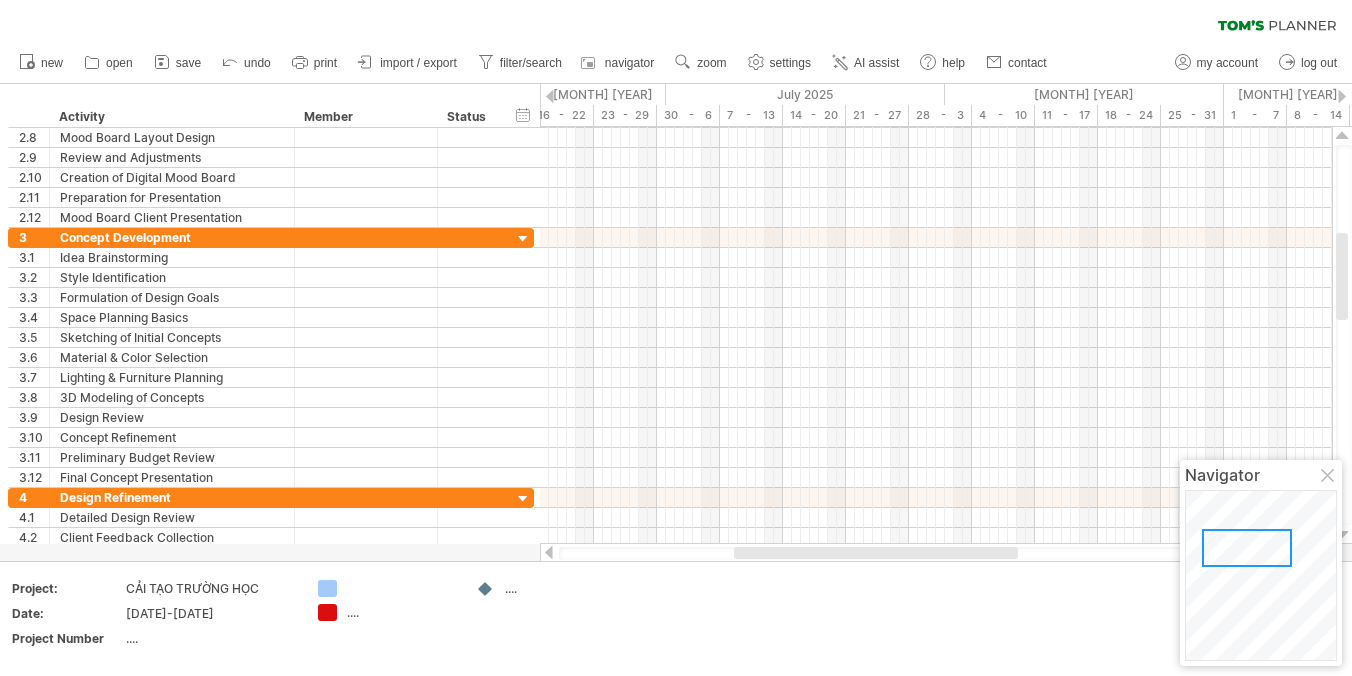 drag, startPoint x: 1246, startPoint y: 531, endPoint x: 1248, endPoint y: 505, distance: 26.076809 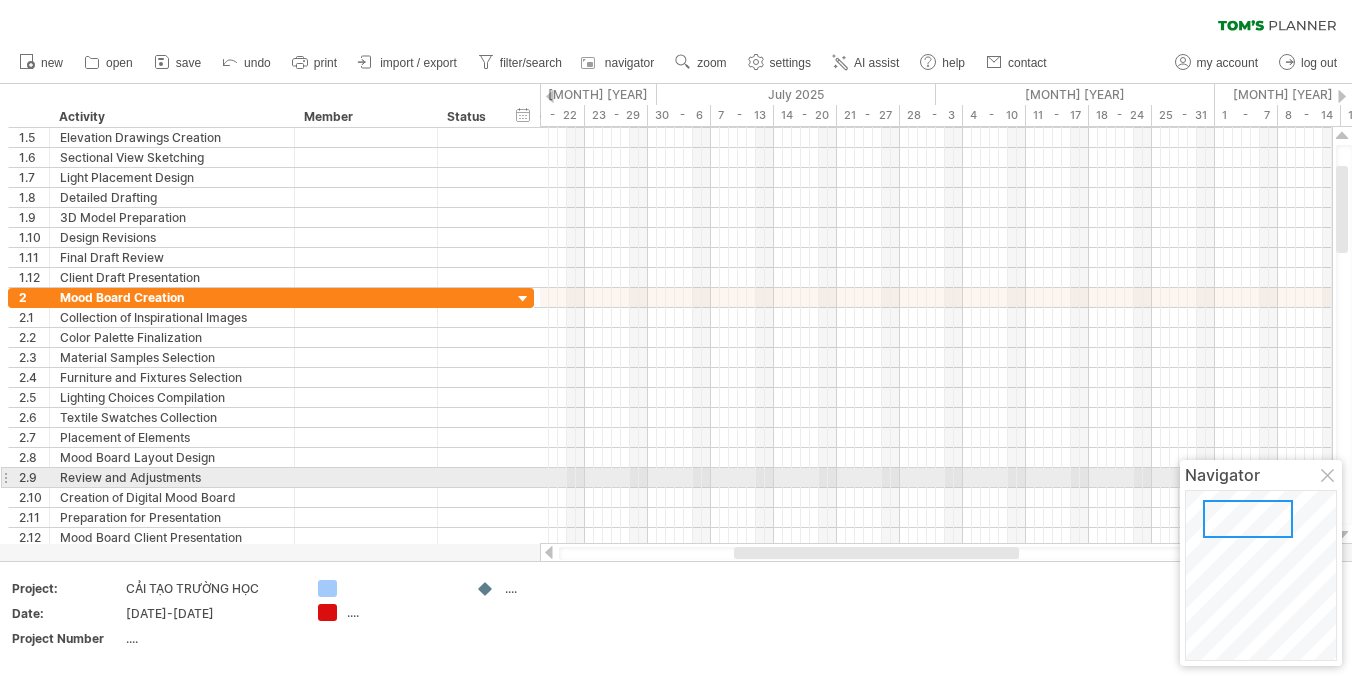 click at bounding box center [1329, 477] 